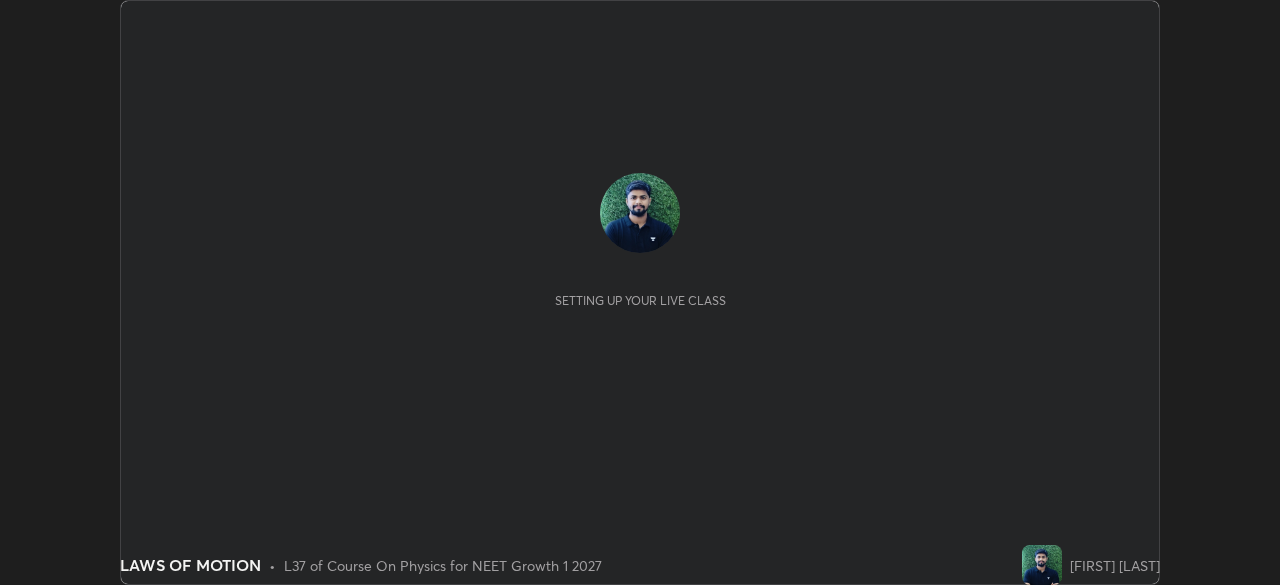 scroll, scrollTop: 0, scrollLeft: 0, axis: both 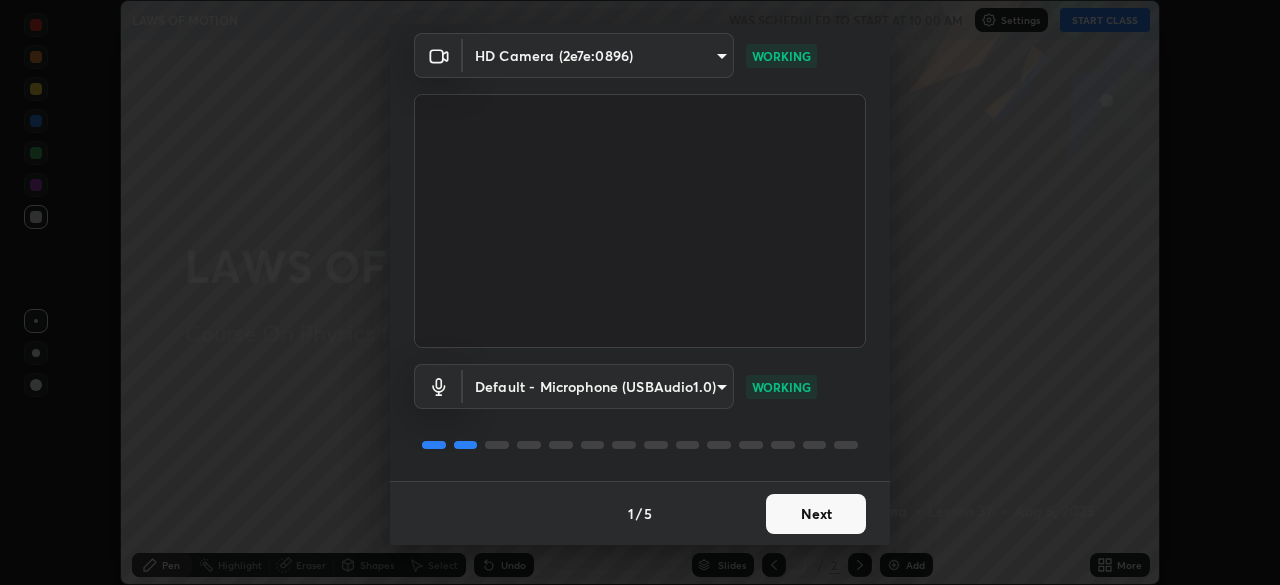 click on "Next" at bounding box center (816, 514) 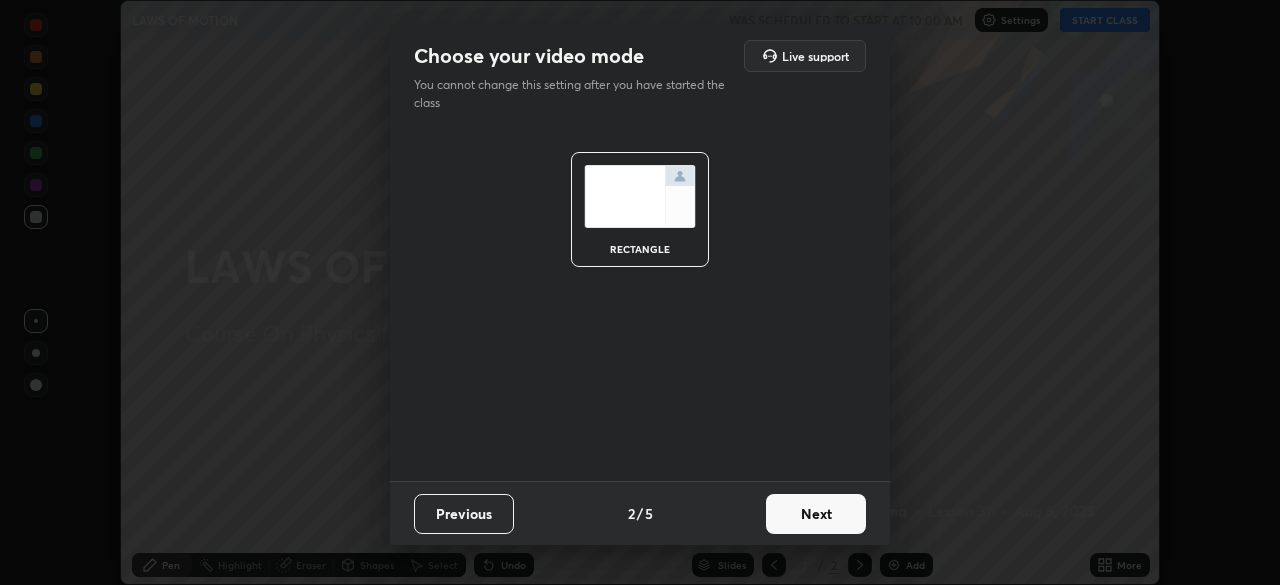 scroll, scrollTop: 0, scrollLeft: 0, axis: both 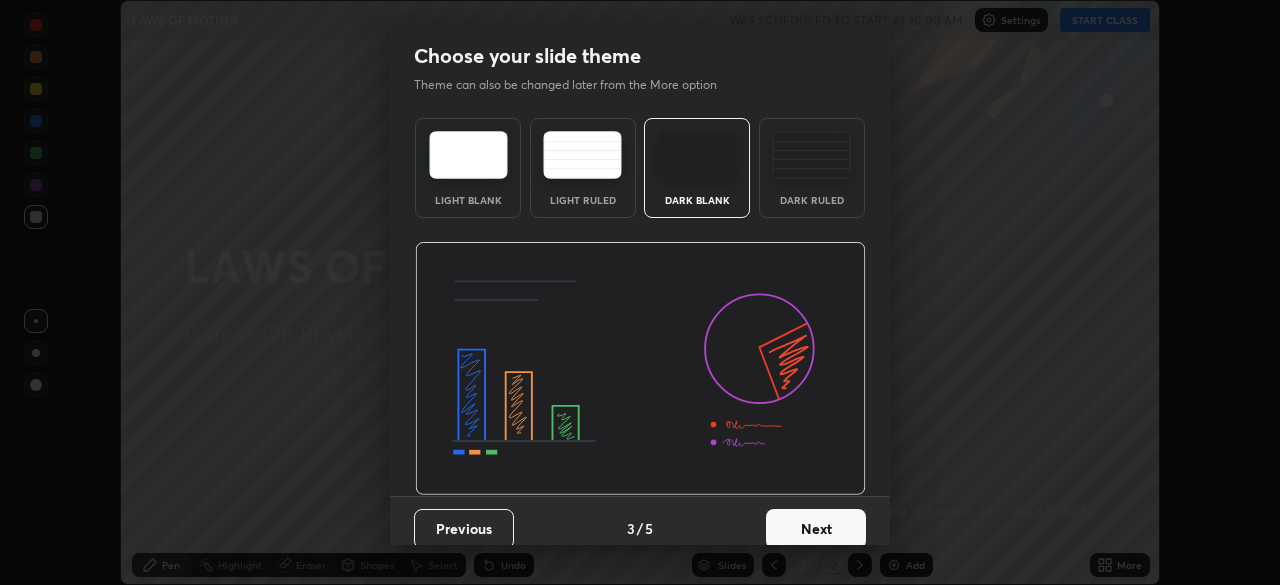 click on "Dark Ruled" at bounding box center (812, 168) 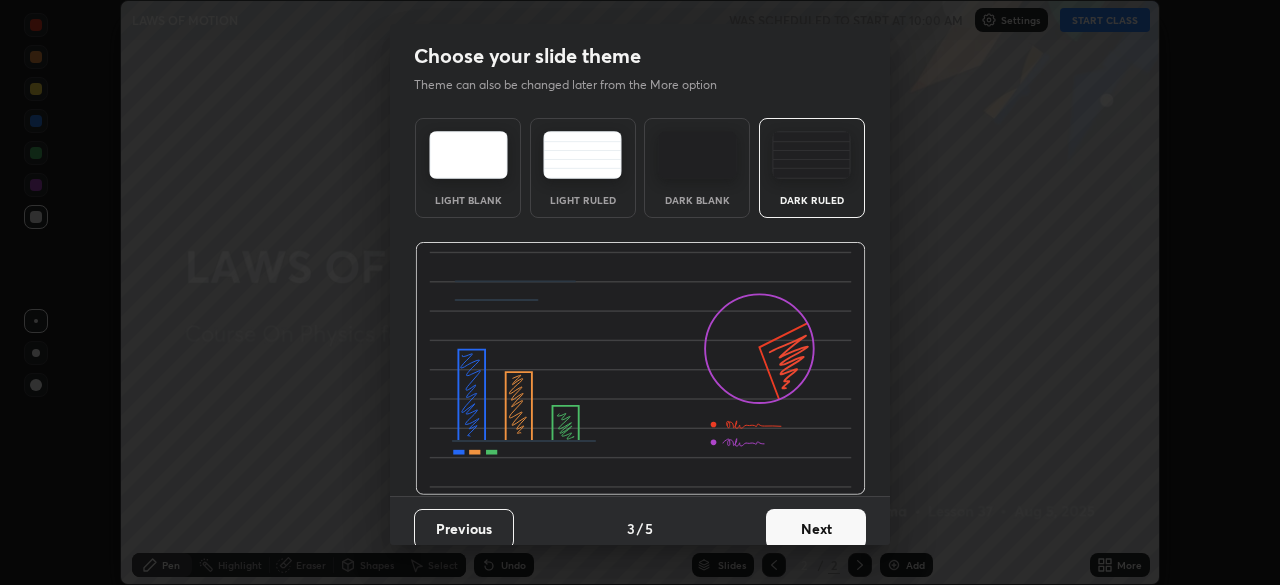 click on "Next" at bounding box center [816, 529] 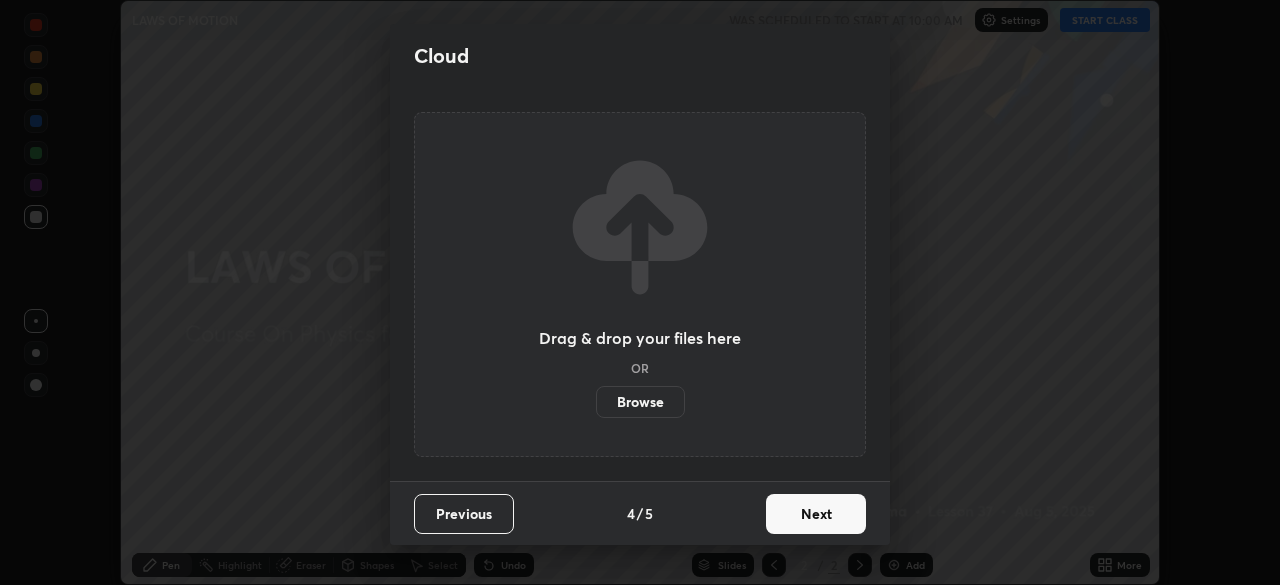 click on "Next" at bounding box center (816, 514) 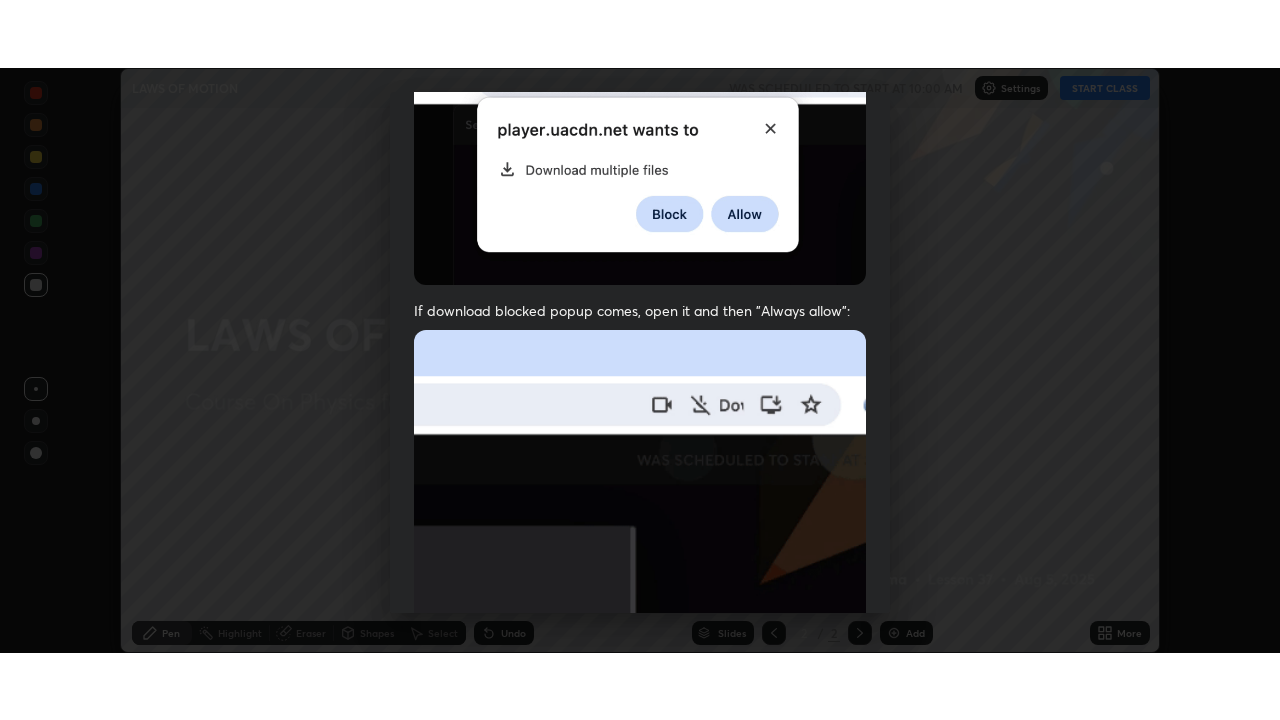 scroll, scrollTop: 479, scrollLeft: 0, axis: vertical 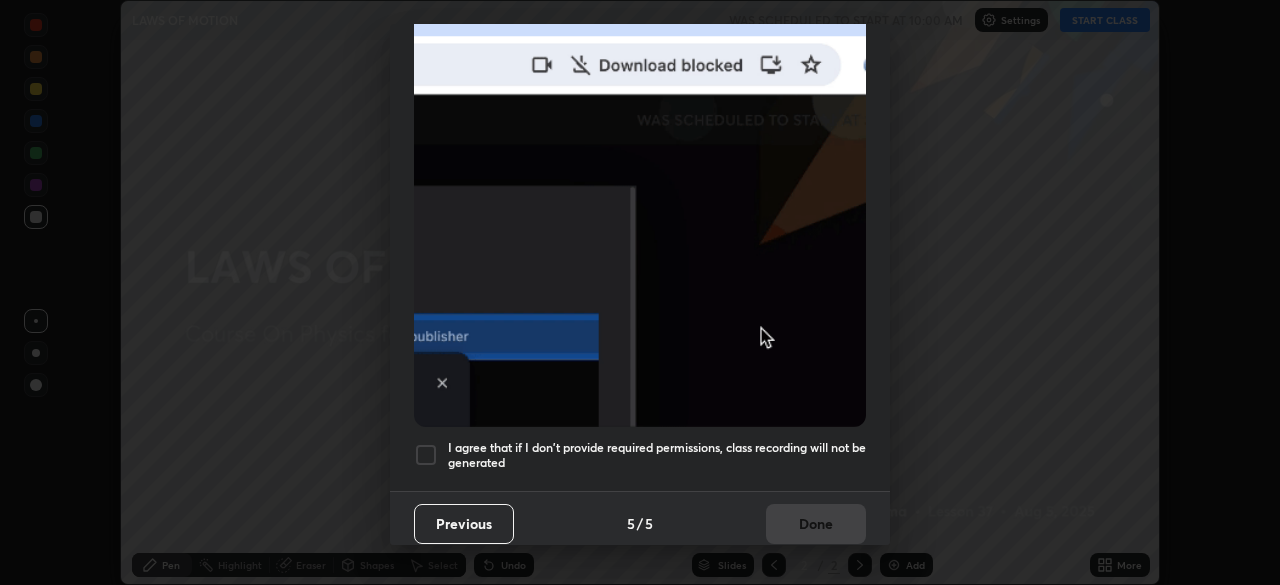 click on "I agree that if I don't provide required permissions, class recording will not be generated" at bounding box center [640, 455] 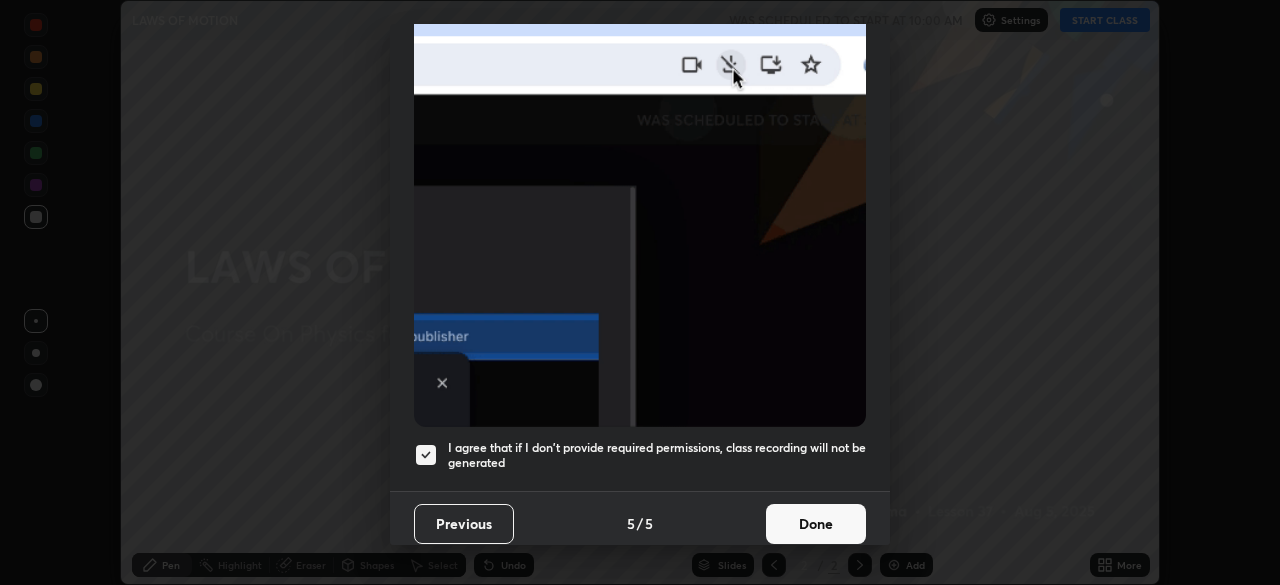 click on "Done" at bounding box center (816, 524) 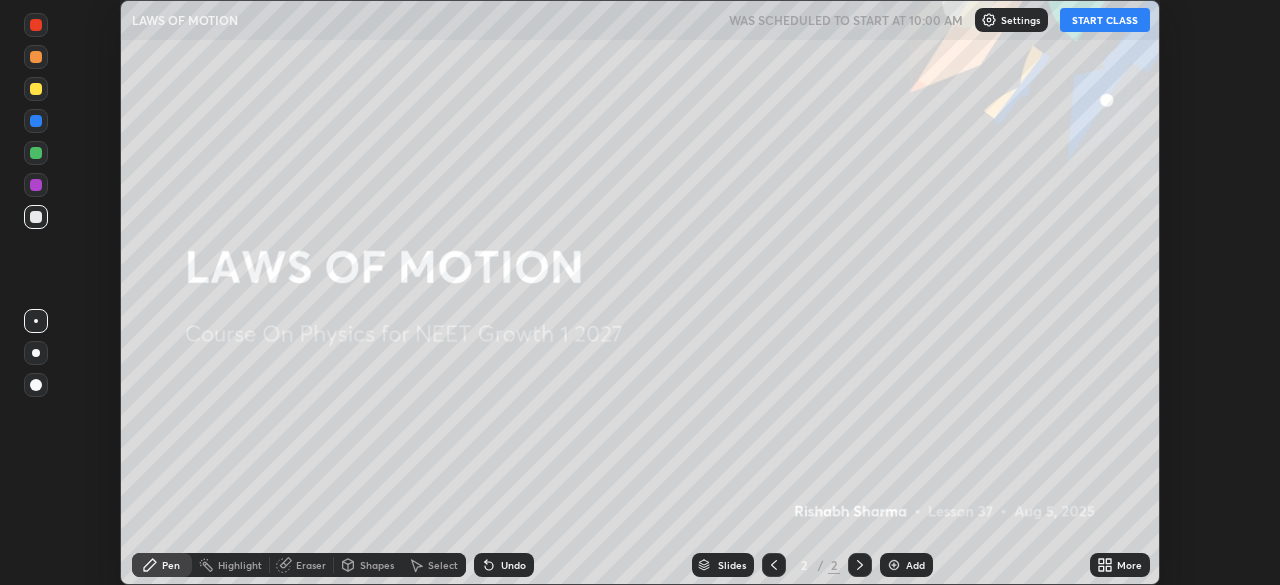 click on "START CLASS" at bounding box center [1105, 20] 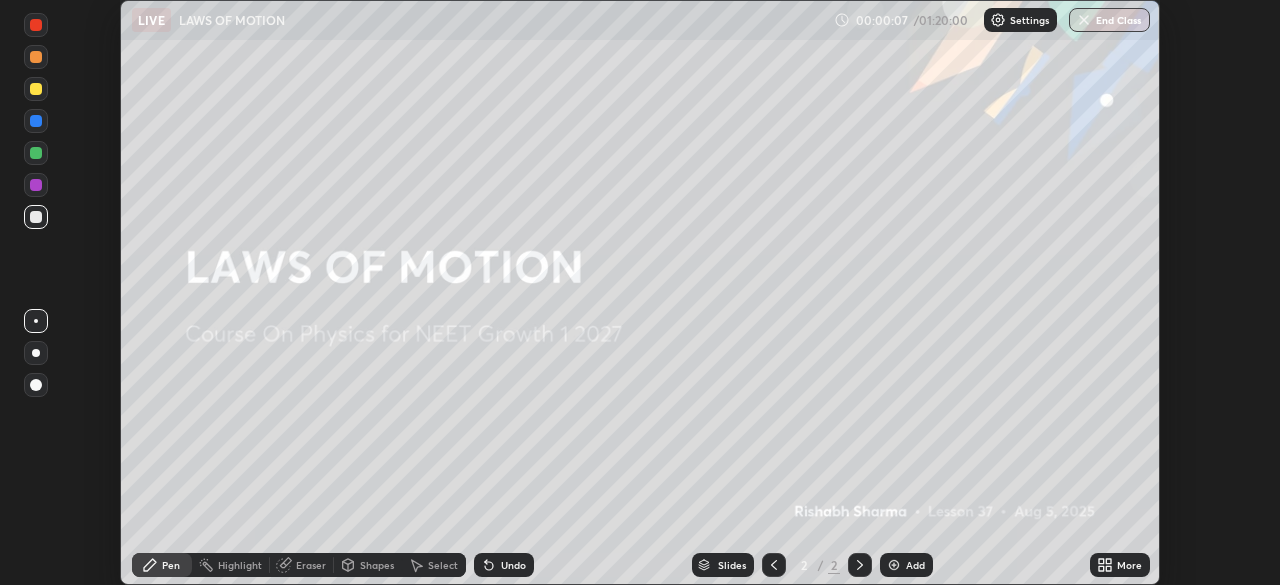 click 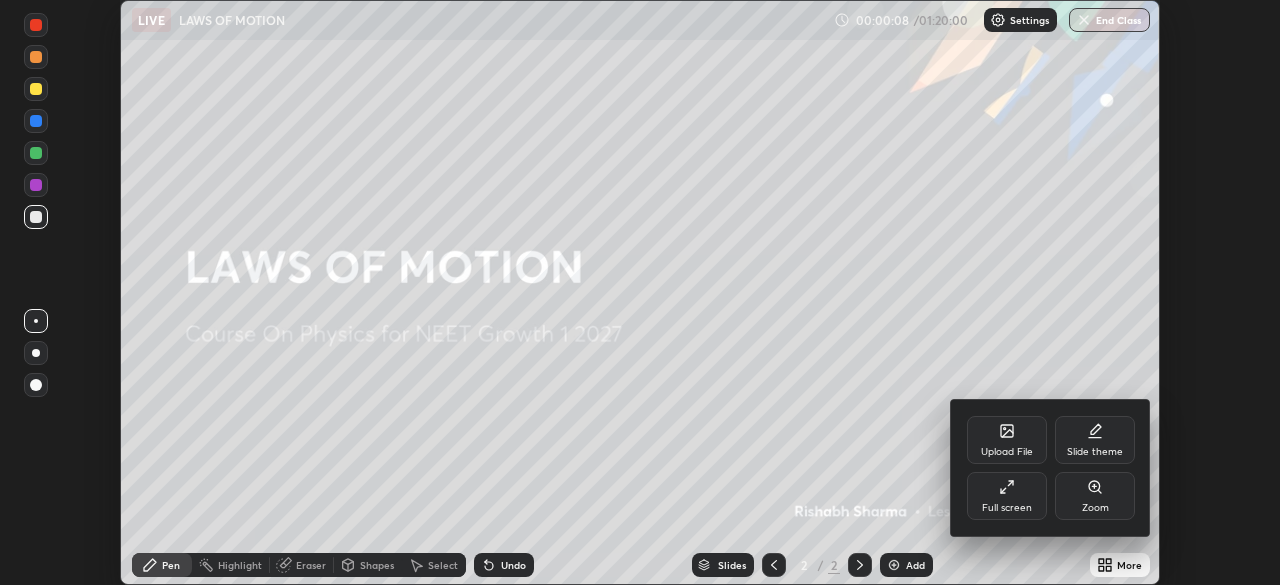 click on "Full screen" at bounding box center [1007, 508] 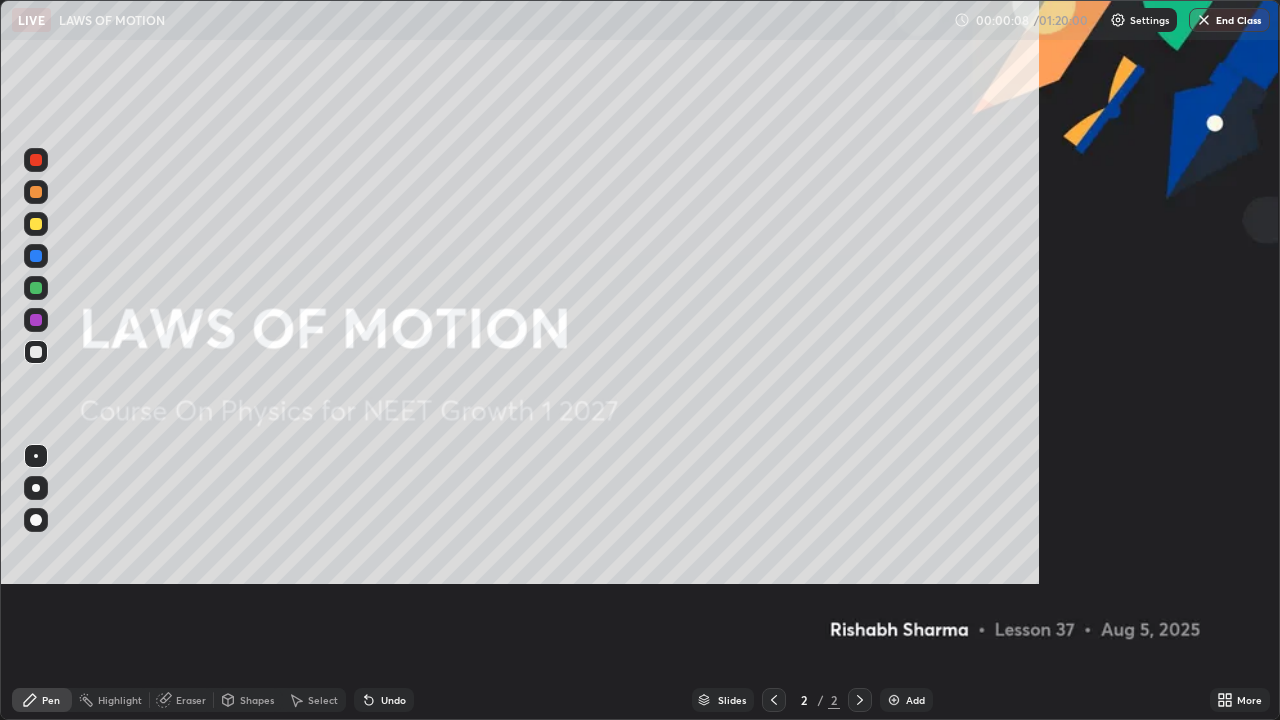 scroll, scrollTop: 99280, scrollLeft: 98720, axis: both 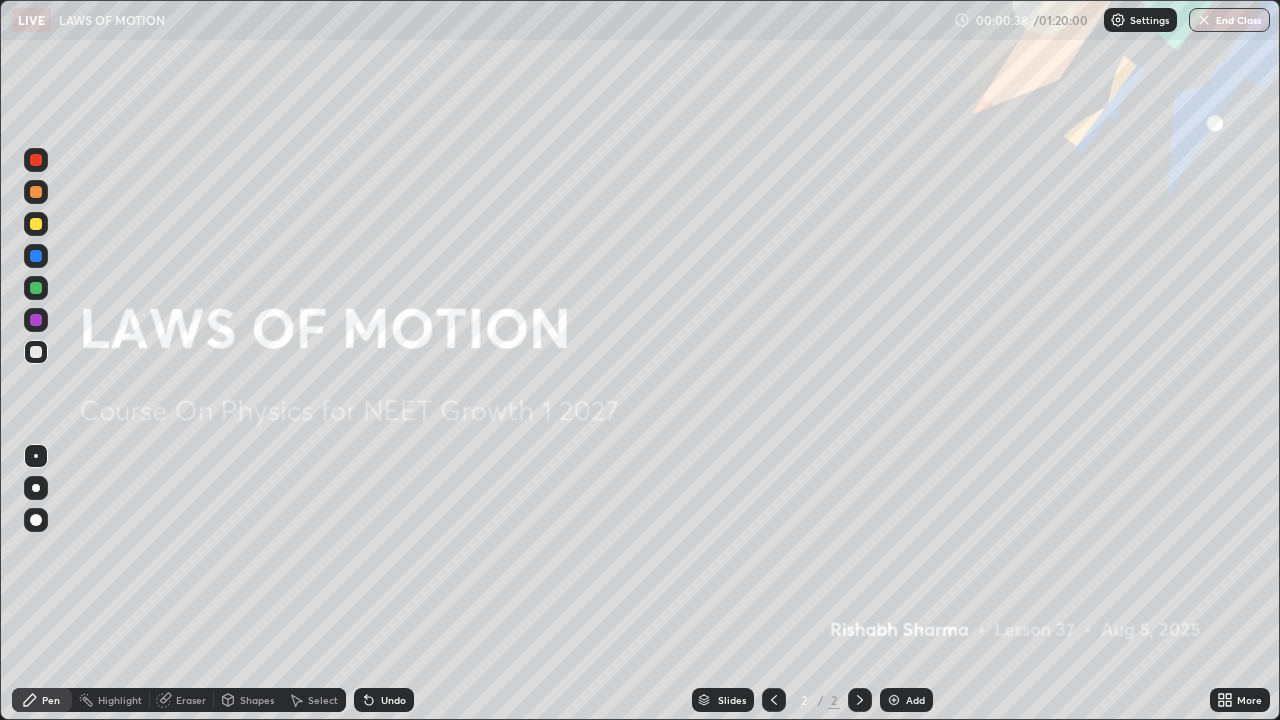click on "Add" at bounding box center [915, 700] 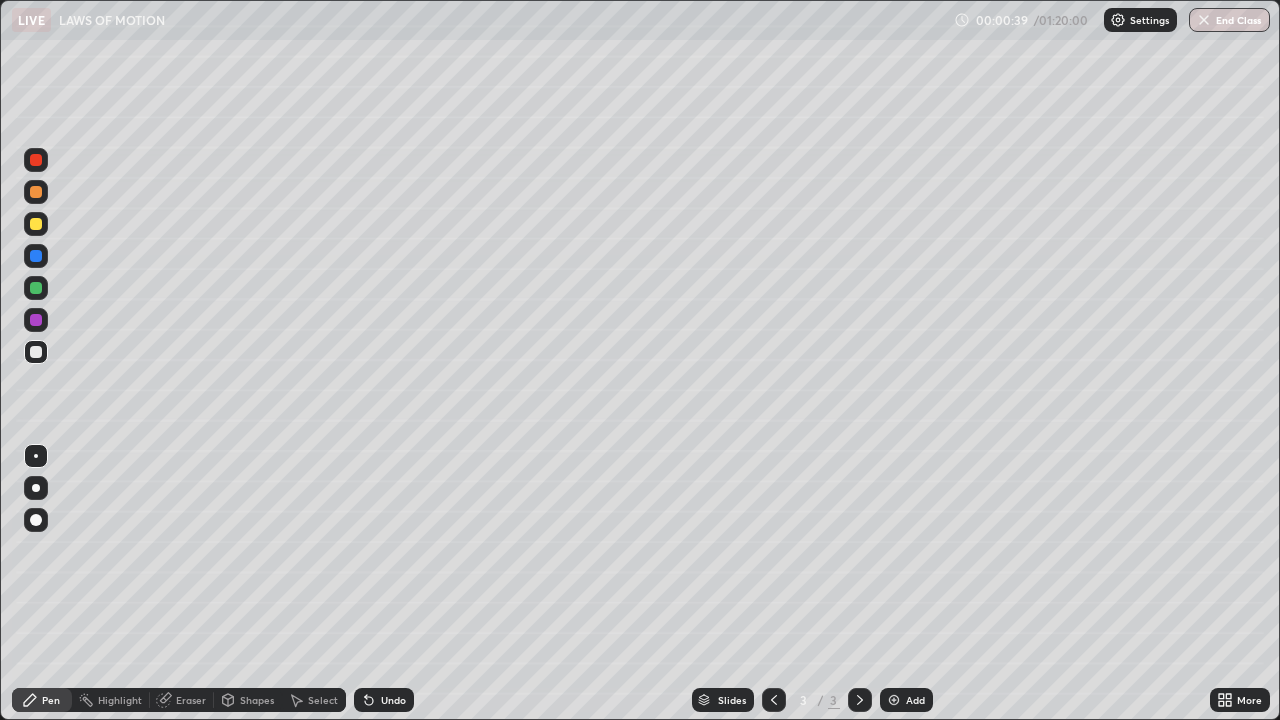 click at bounding box center [36, 352] 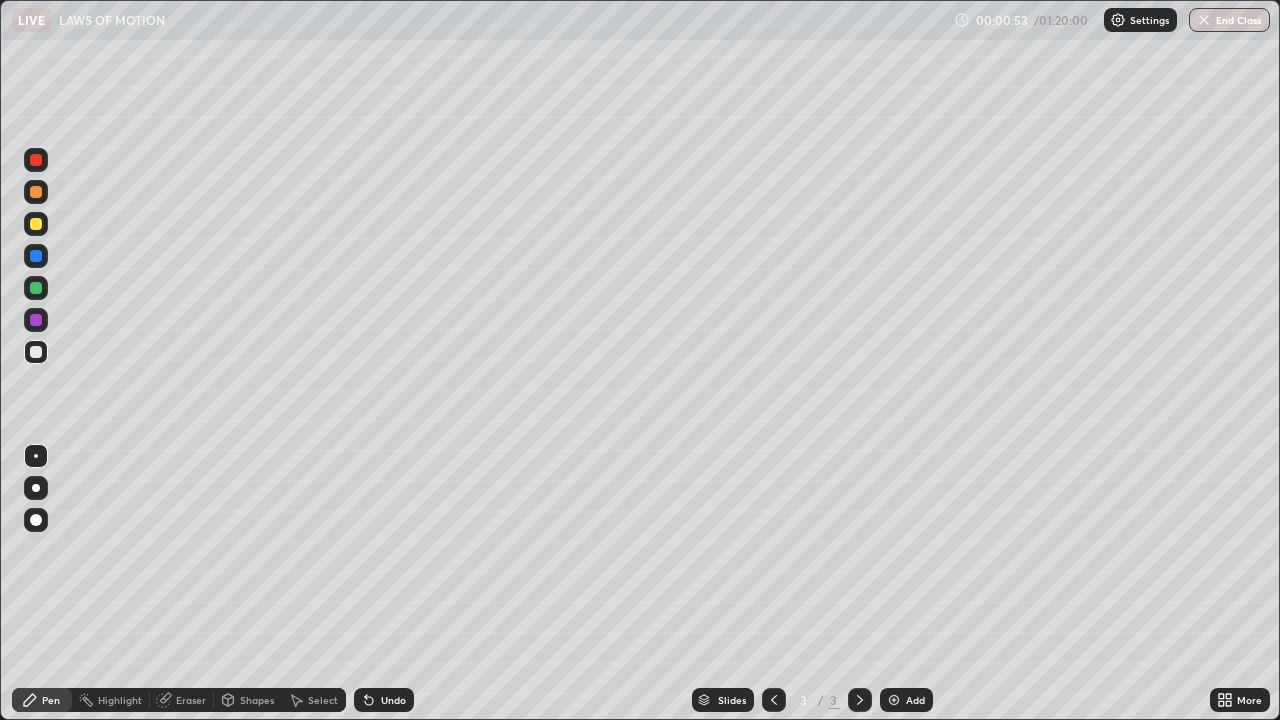 click on "Undo" at bounding box center (393, 700) 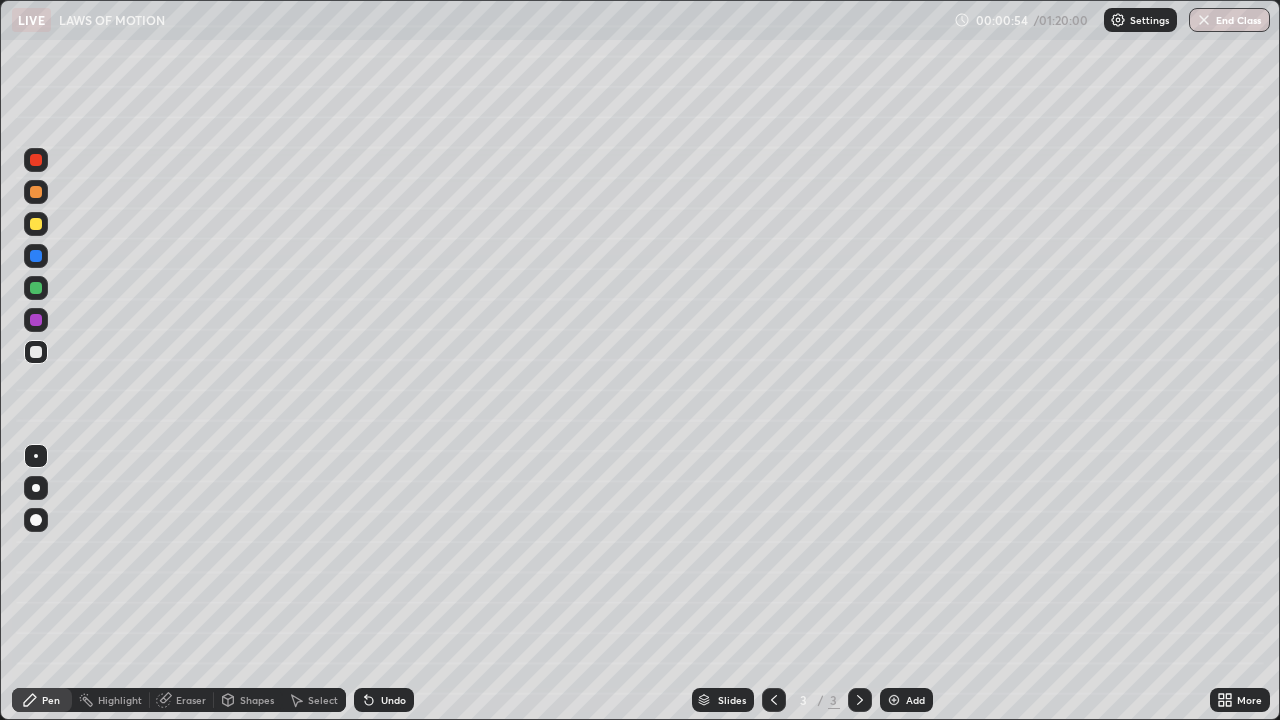 click on "Undo" at bounding box center (393, 700) 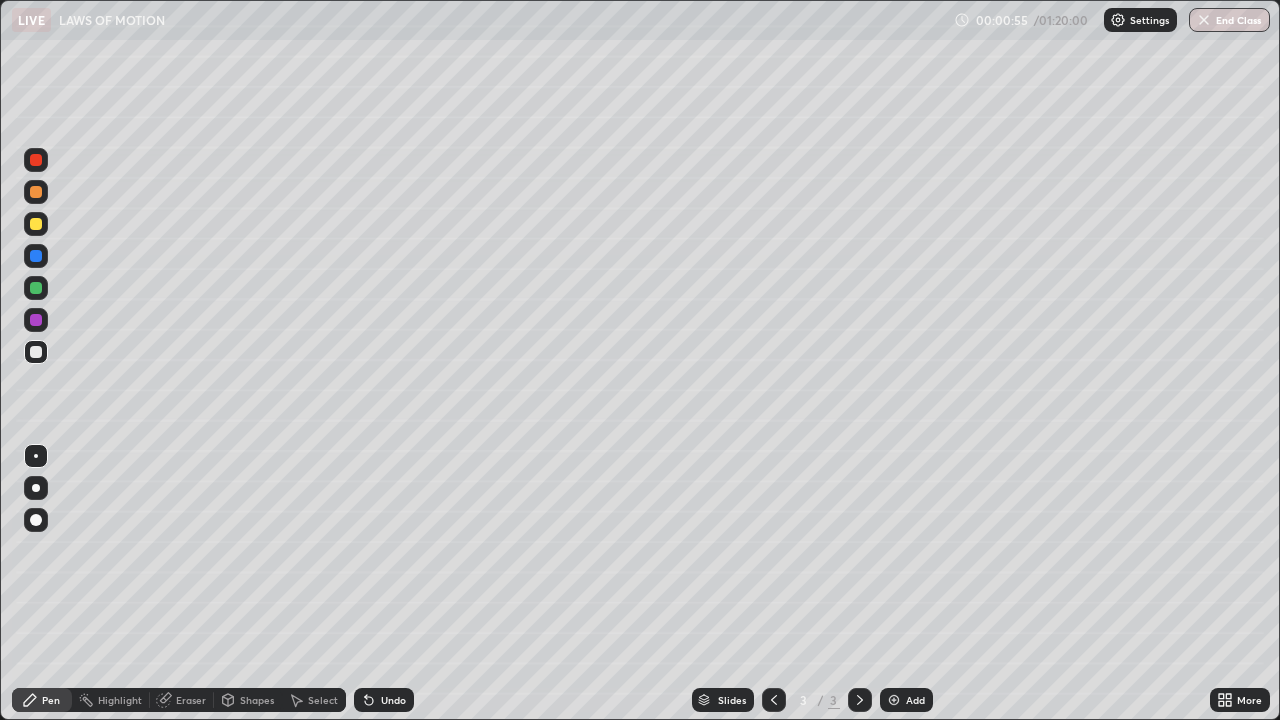 click on "Undo" at bounding box center [393, 700] 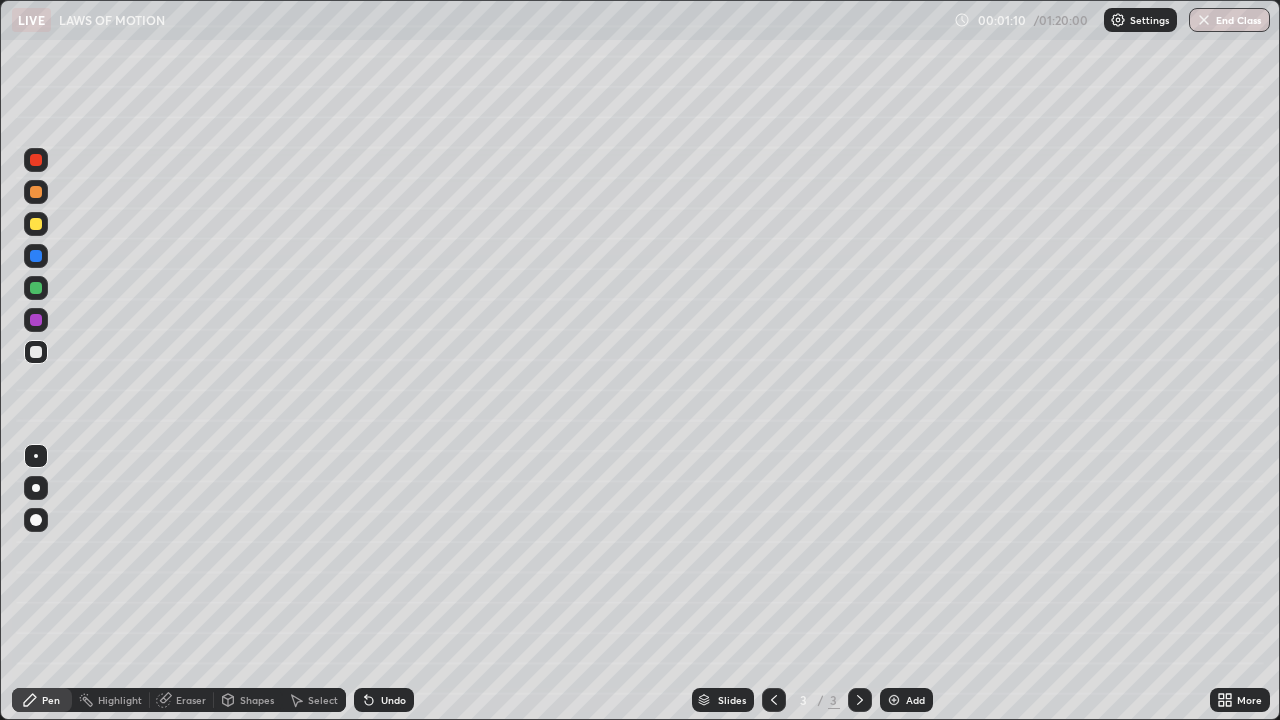 click on "Shapes" at bounding box center (248, 700) 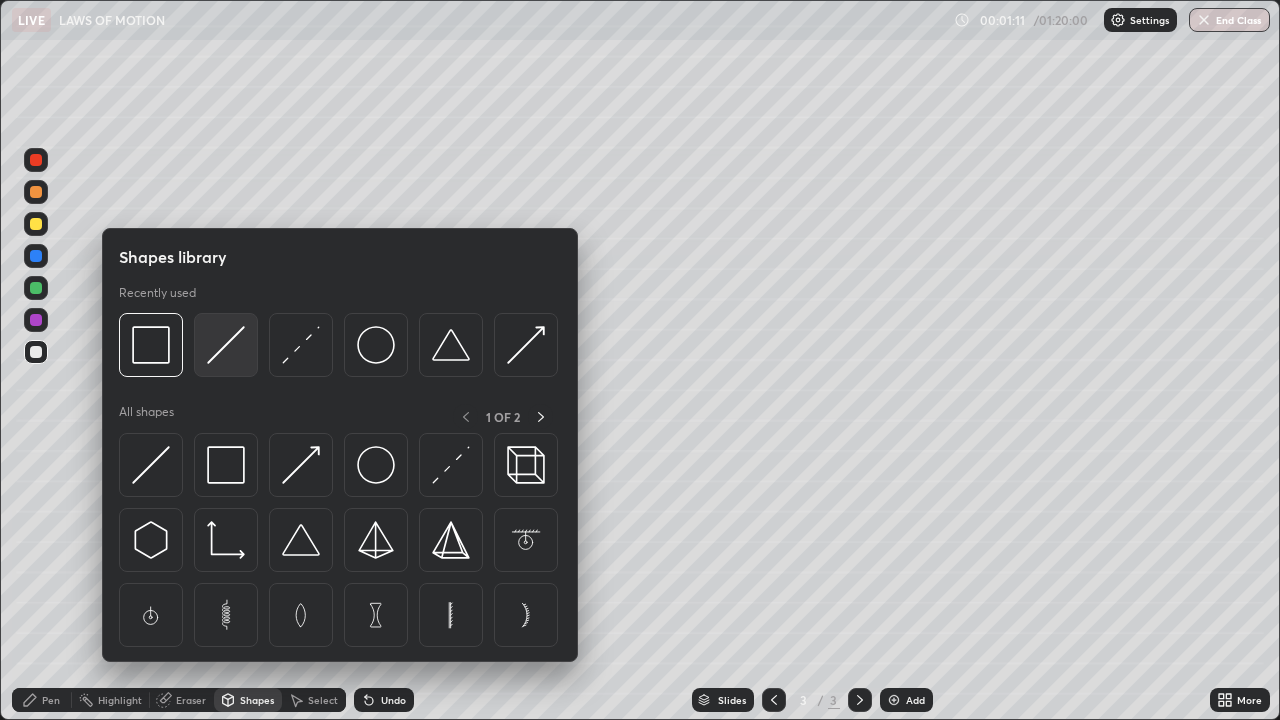 click at bounding box center (226, 345) 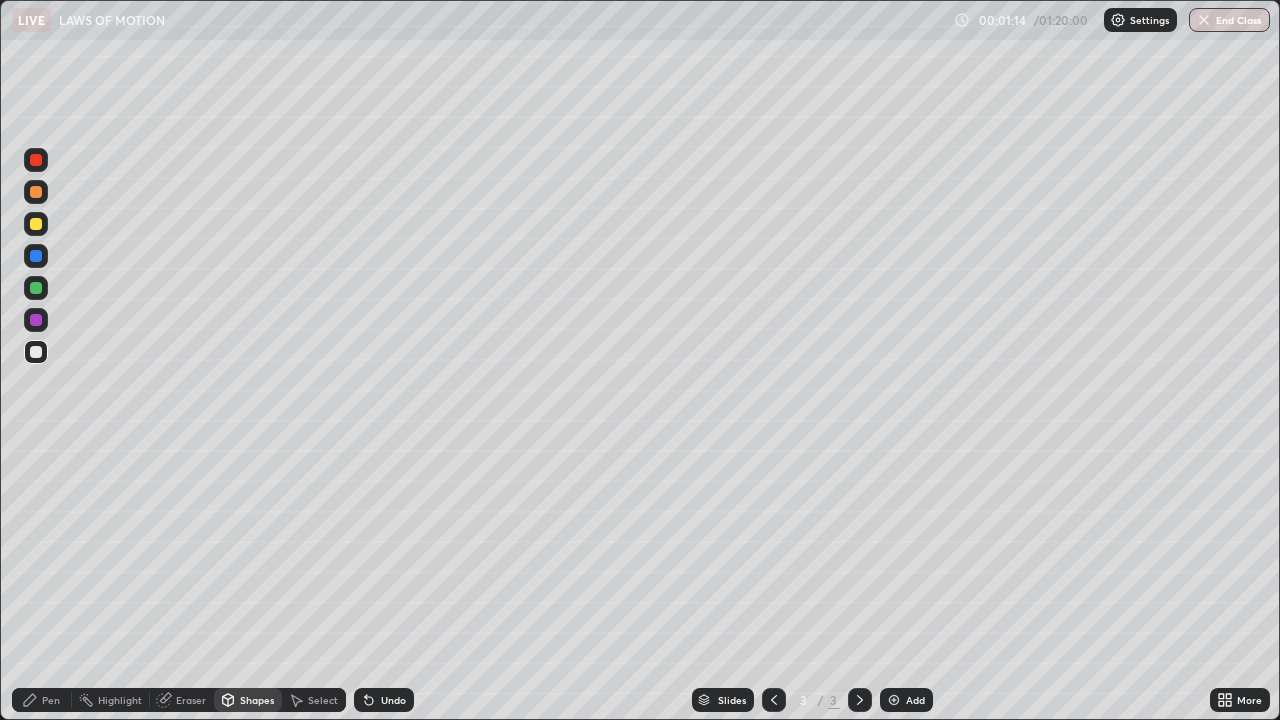 click on "Pen" at bounding box center [42, 700] 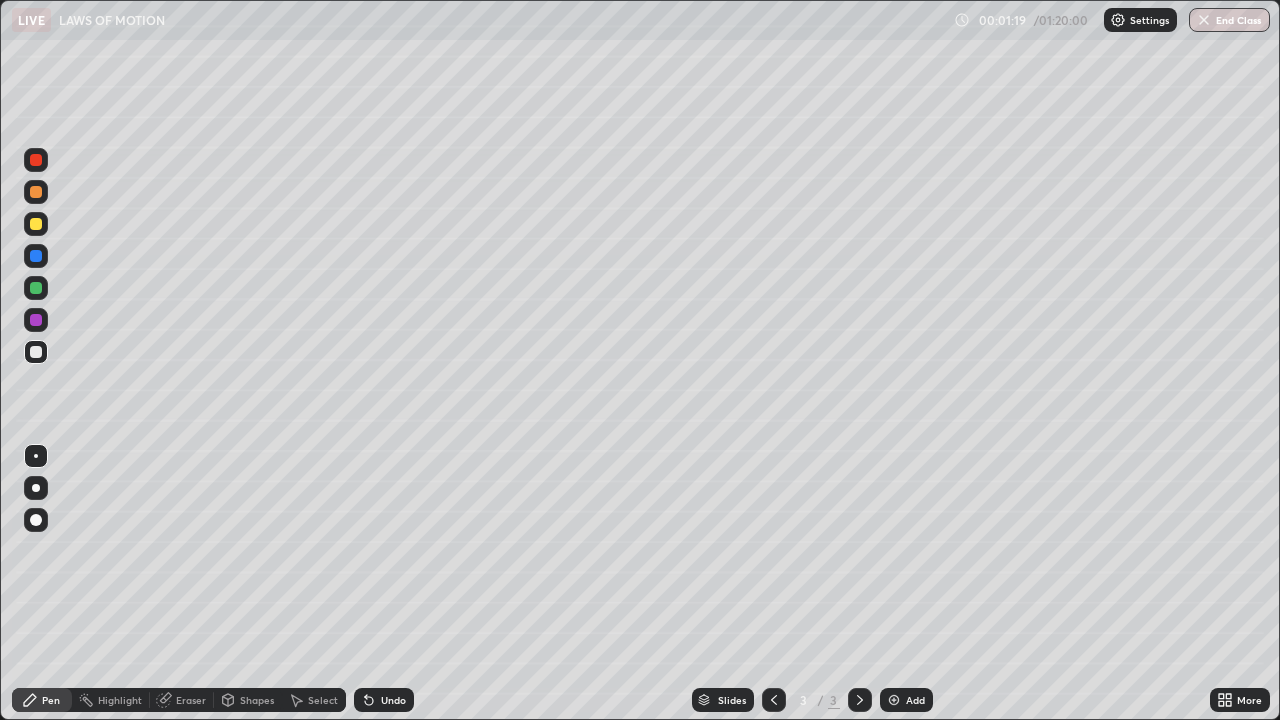 click on "Shapes" at bounding box center [257, 700] 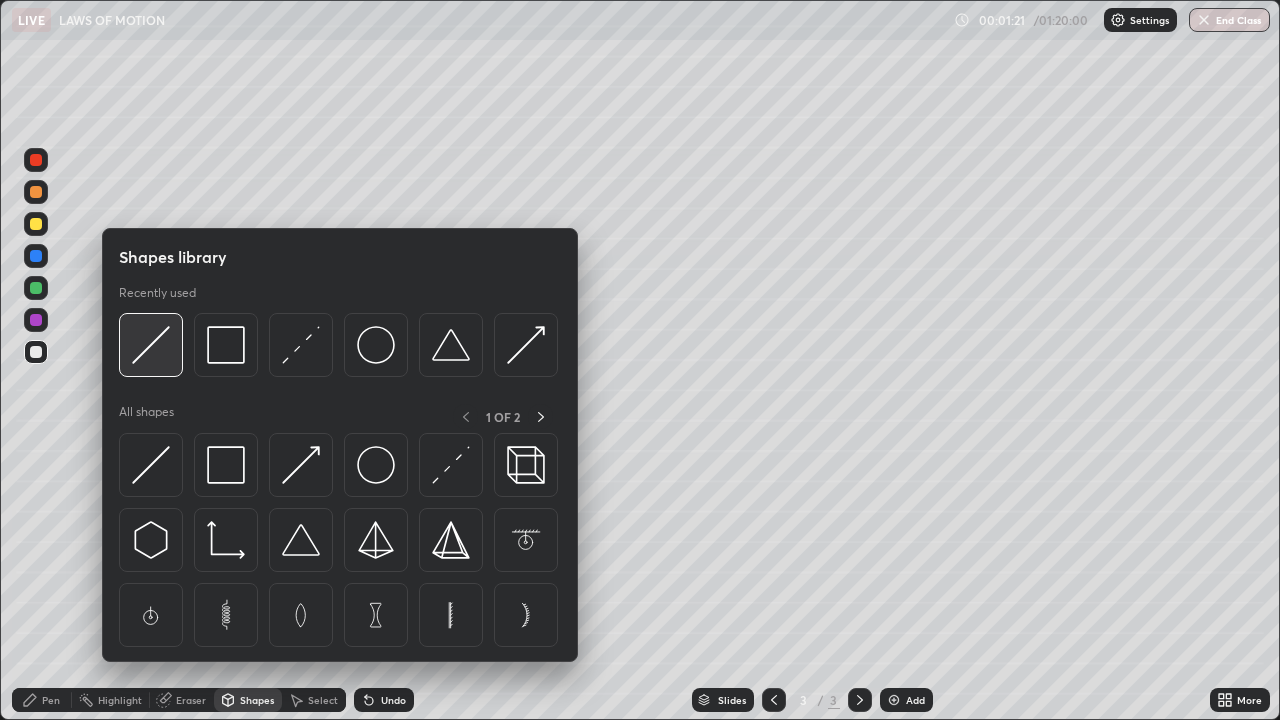 click at bounding box center (151, 345) 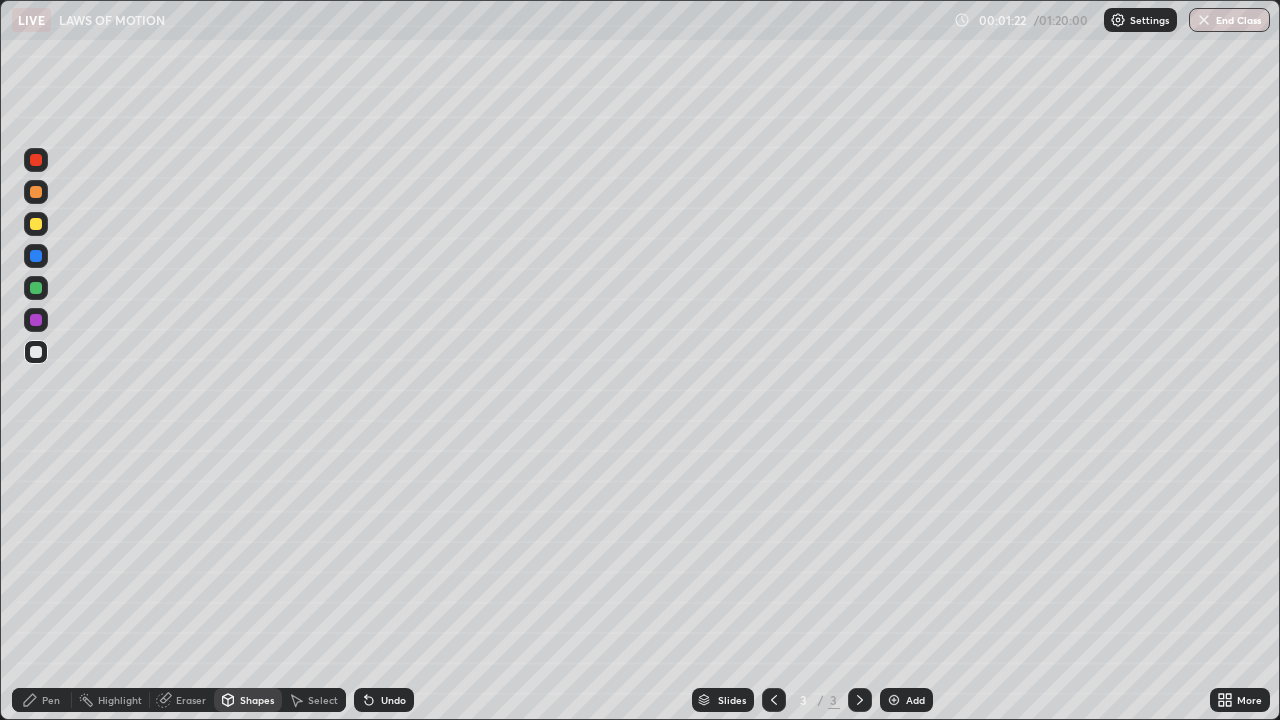 click on "Pen" at bounding box center [51, 700] 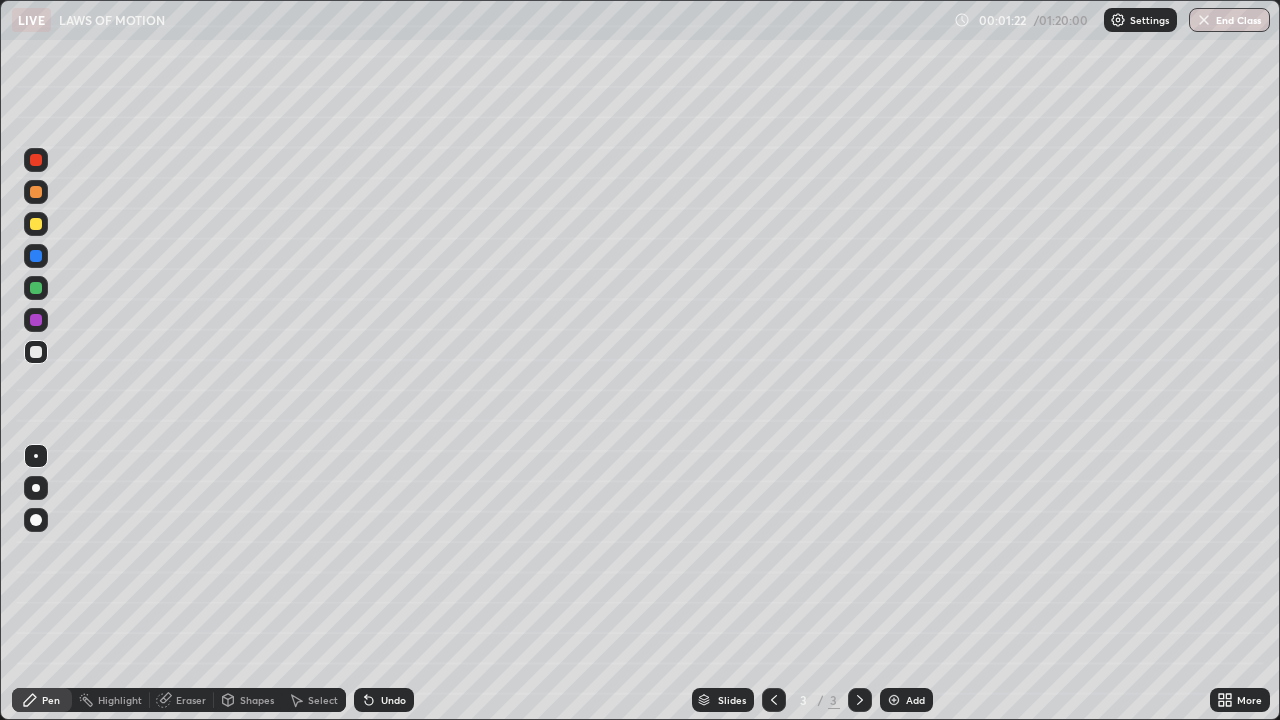 click at bounding box center [36, 488] 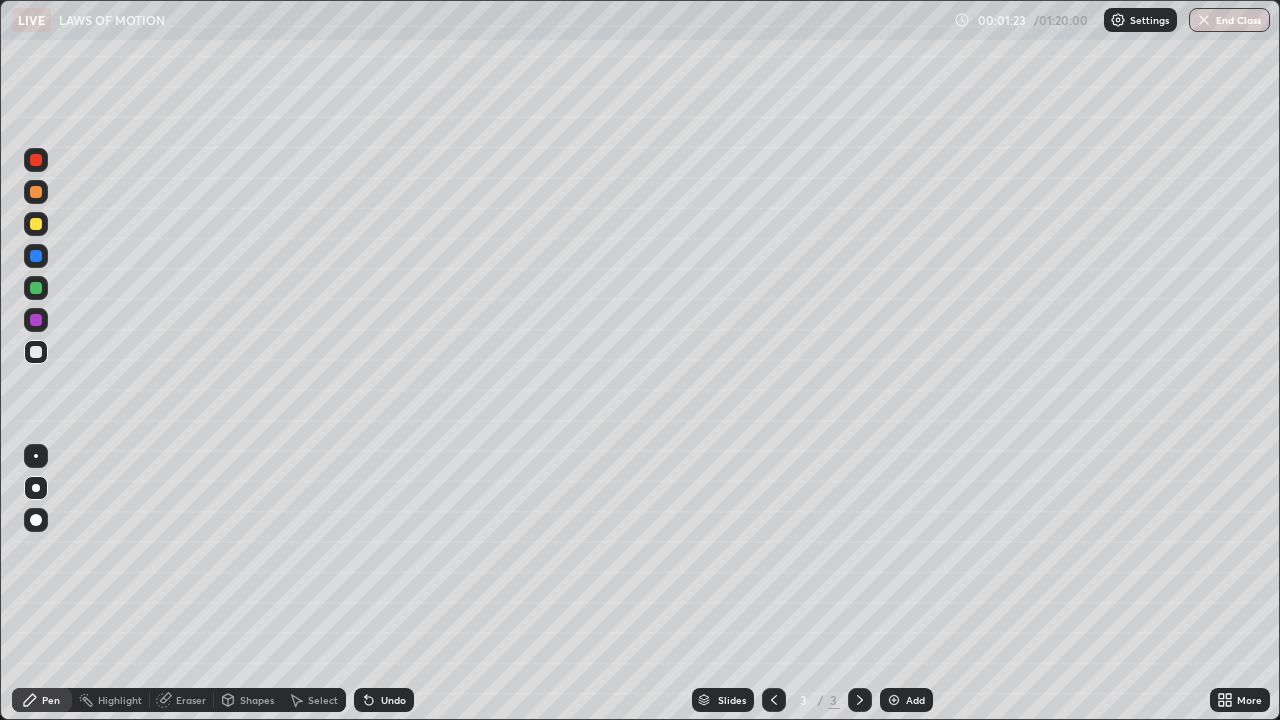 click at bounding box center (36, 520) 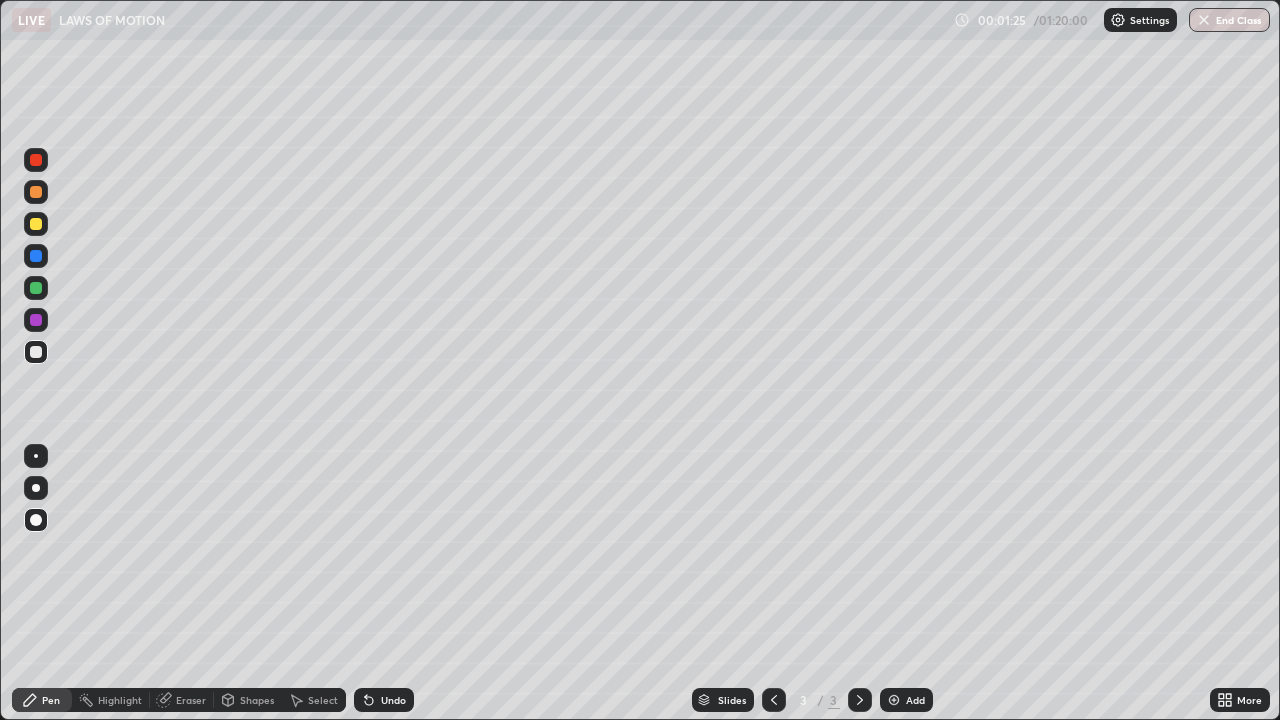 click on "Undo" at bounding box center [393, 700] 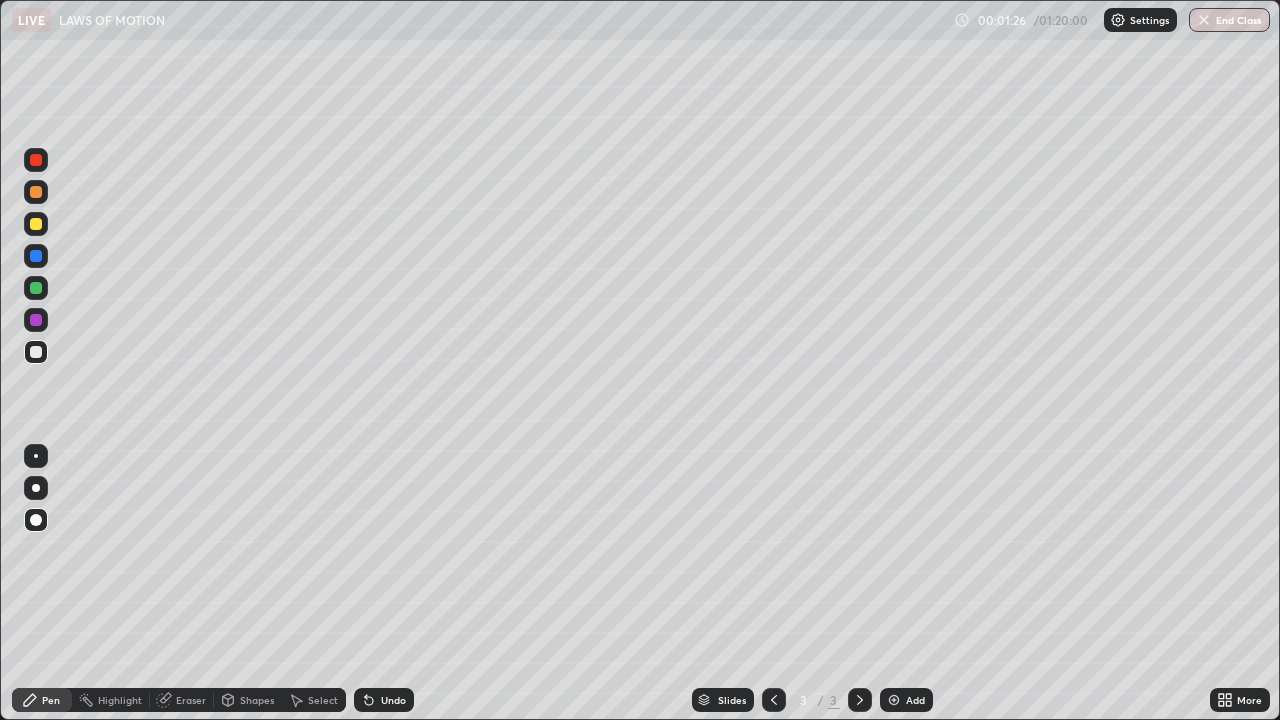 click on "Shapes" at bounding box center (257, 700) 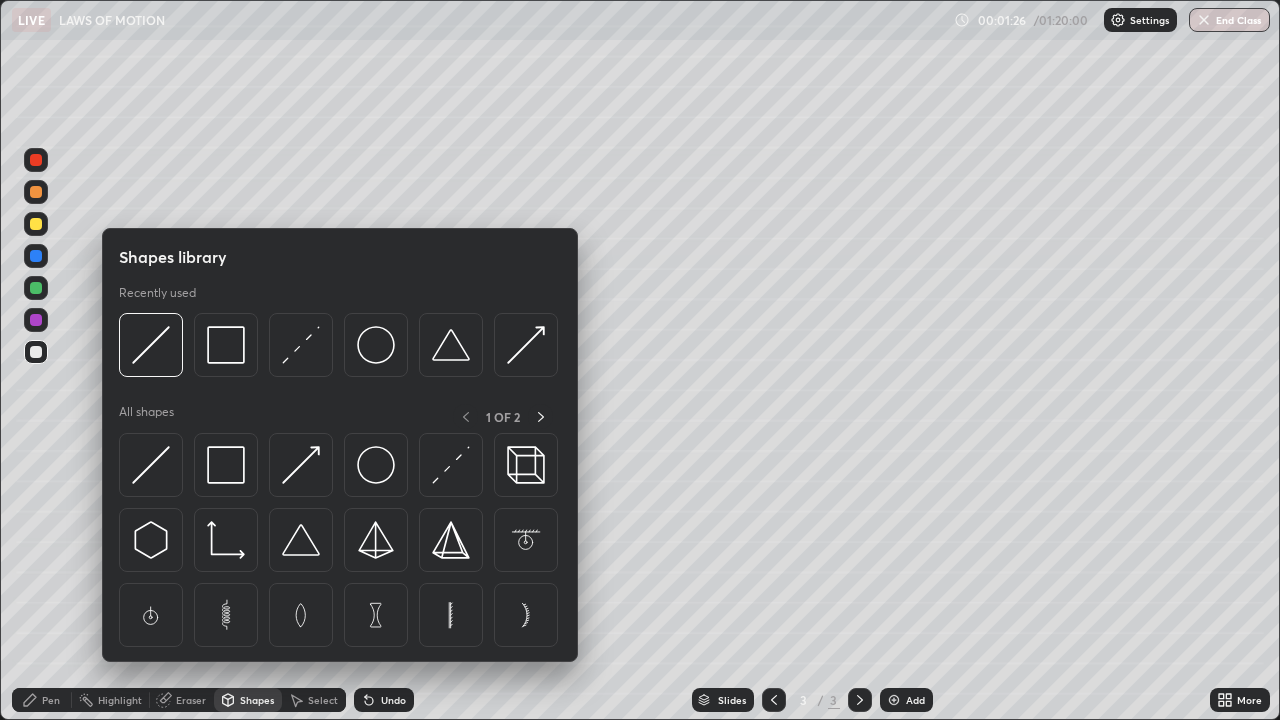 click on "Shapes" at bounding box center (257, 700) 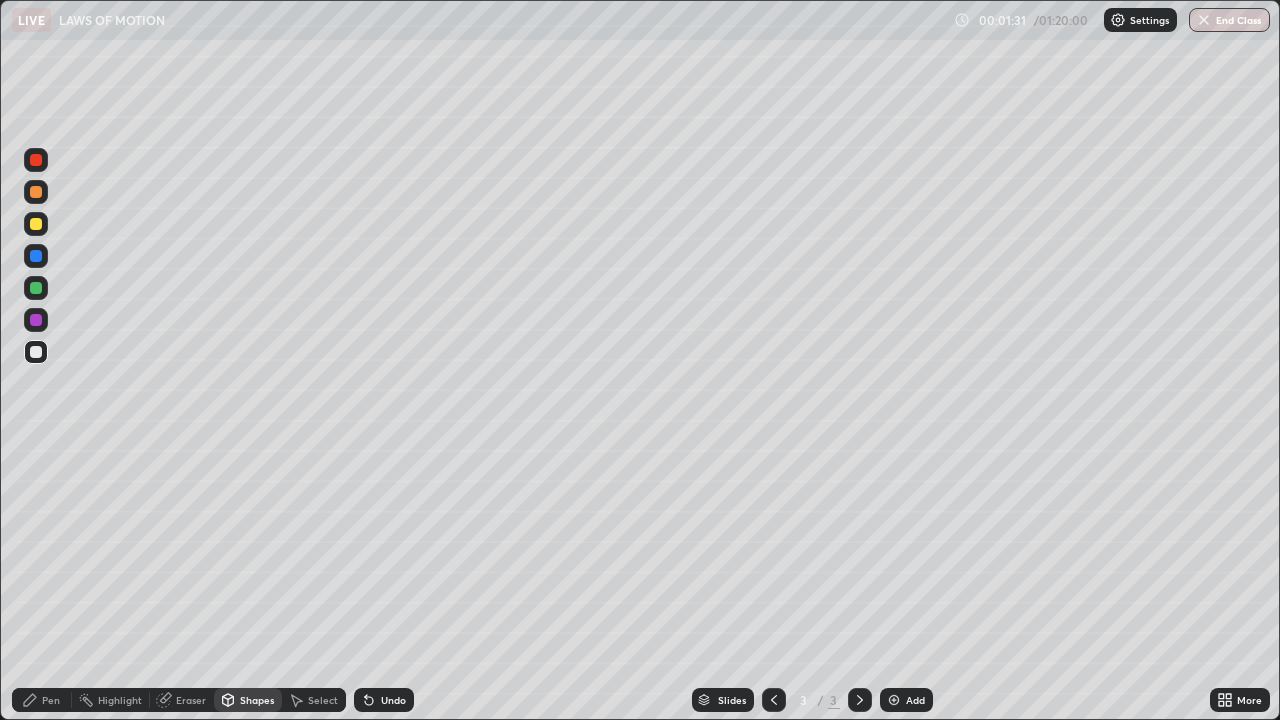 click on "Pen" at bounding box center [51, 700] 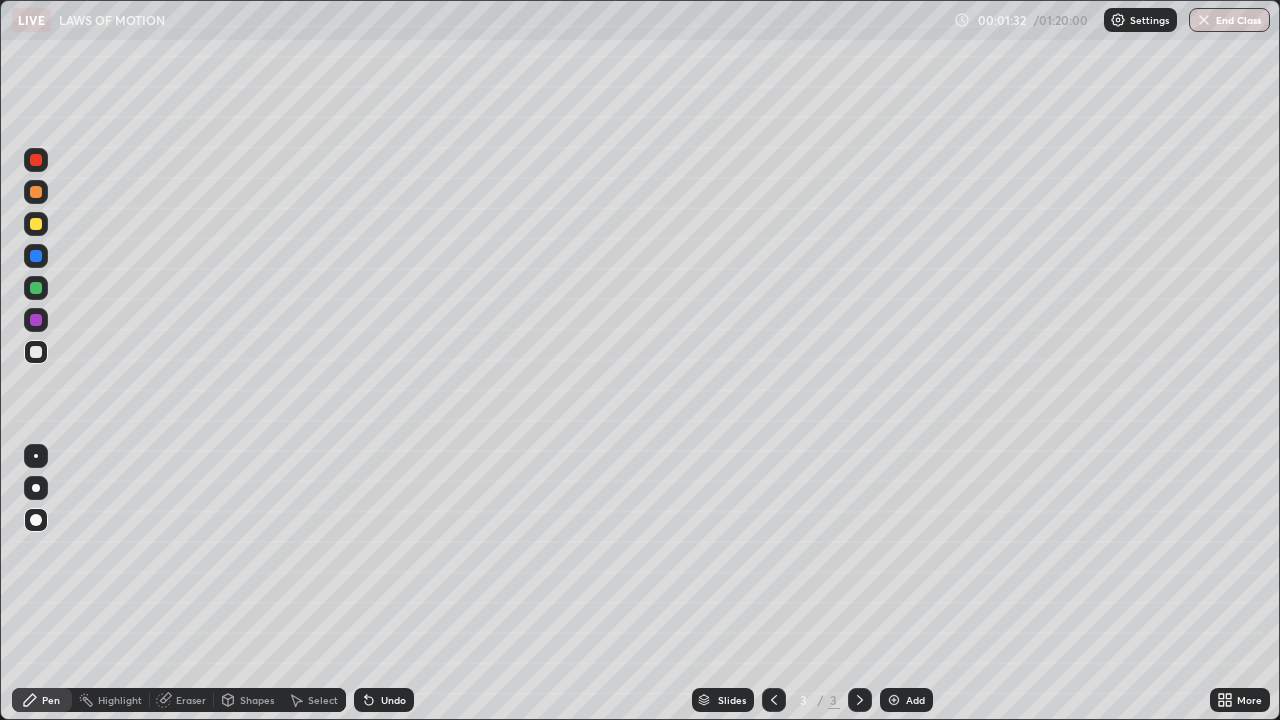 click at bounding box center [36, 456] 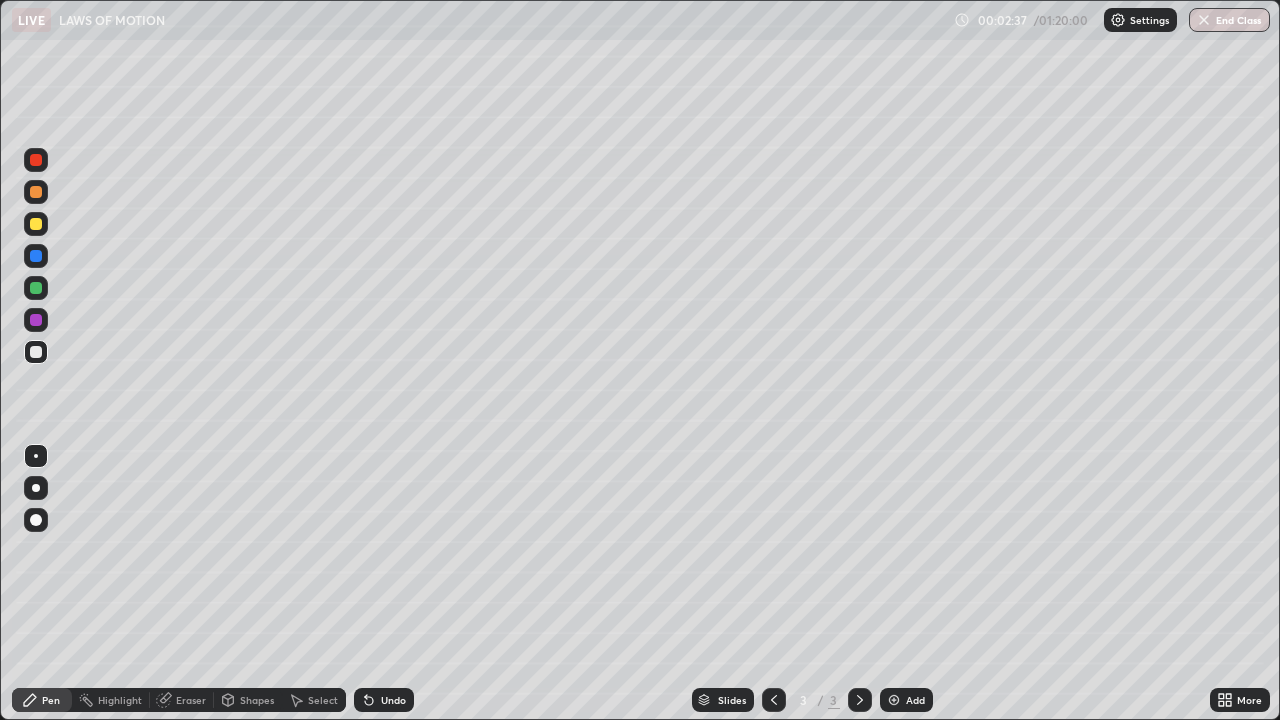 click at bounding box center (36, 224) 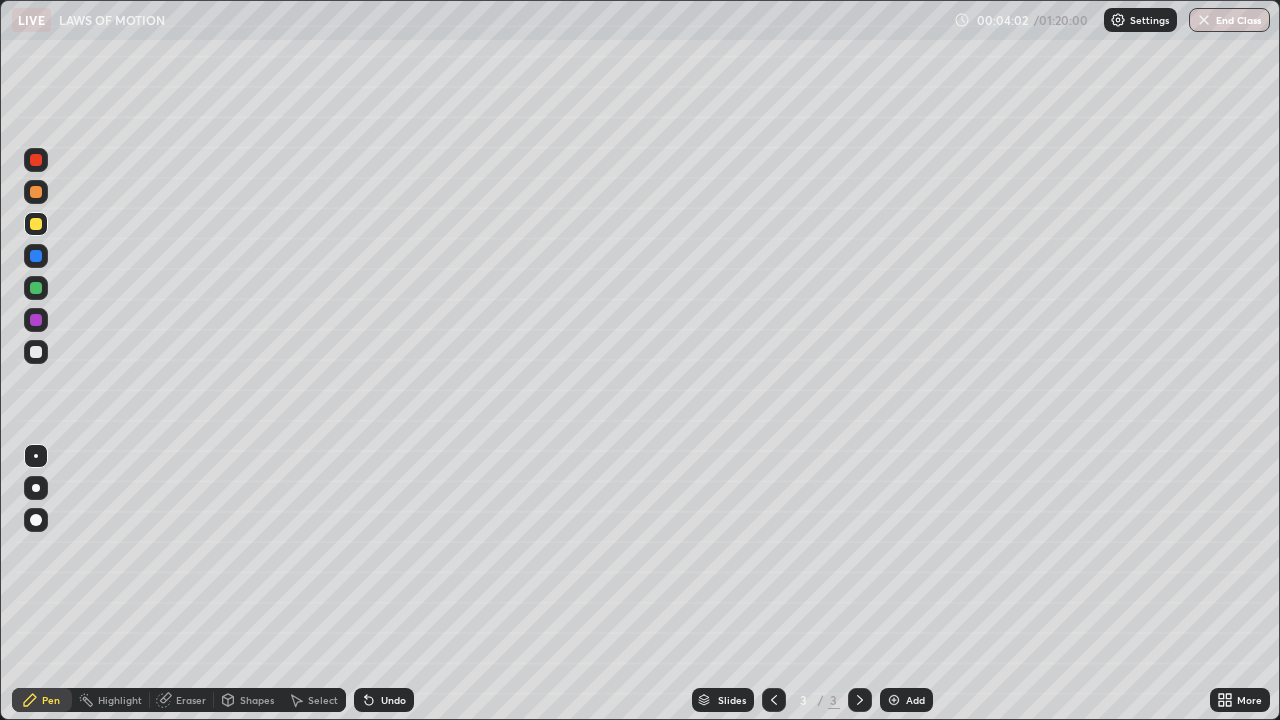 click at bounding box center [36, 352] 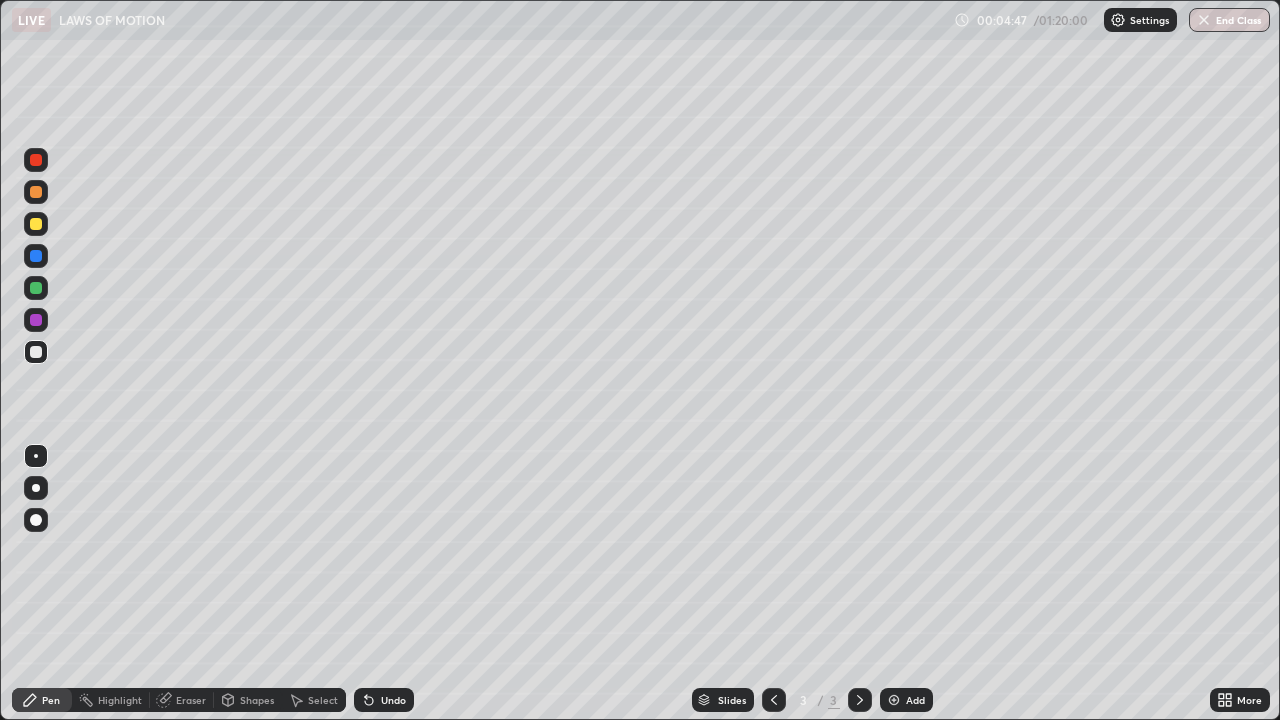 click on "Undo" at bounding box center [384, 700] 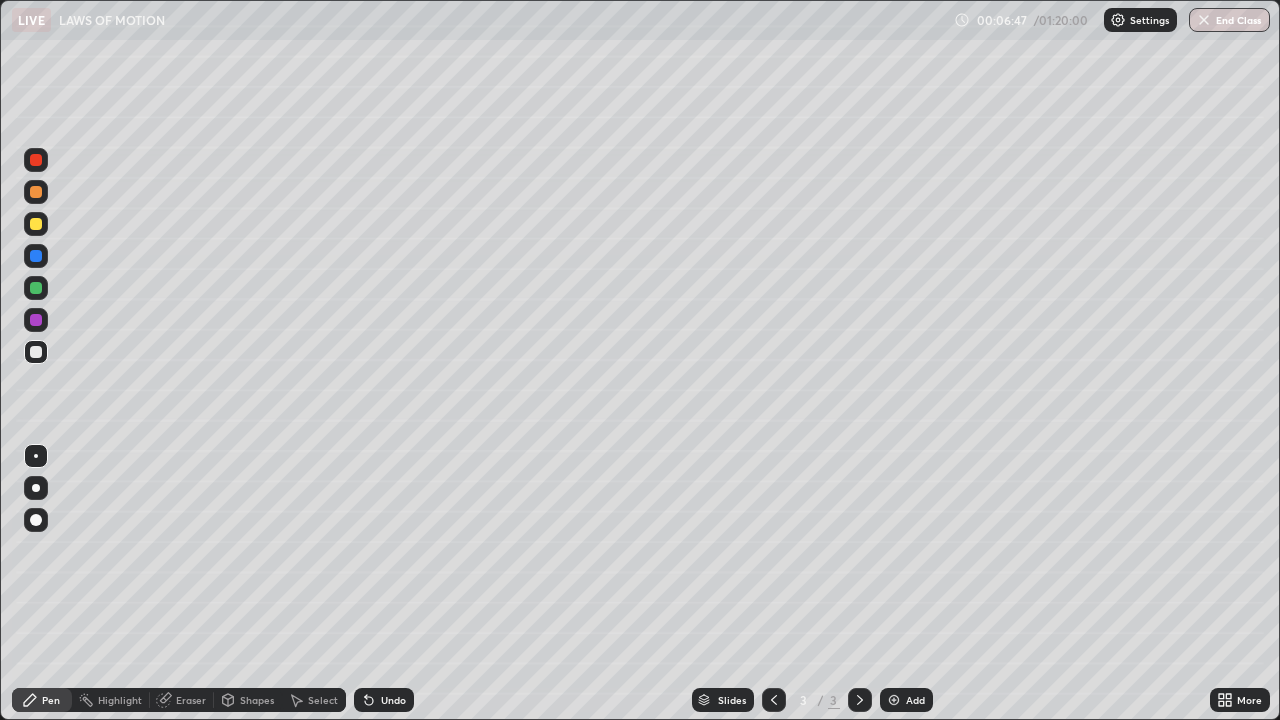 click on "Add" at bounding box center [915, 700] 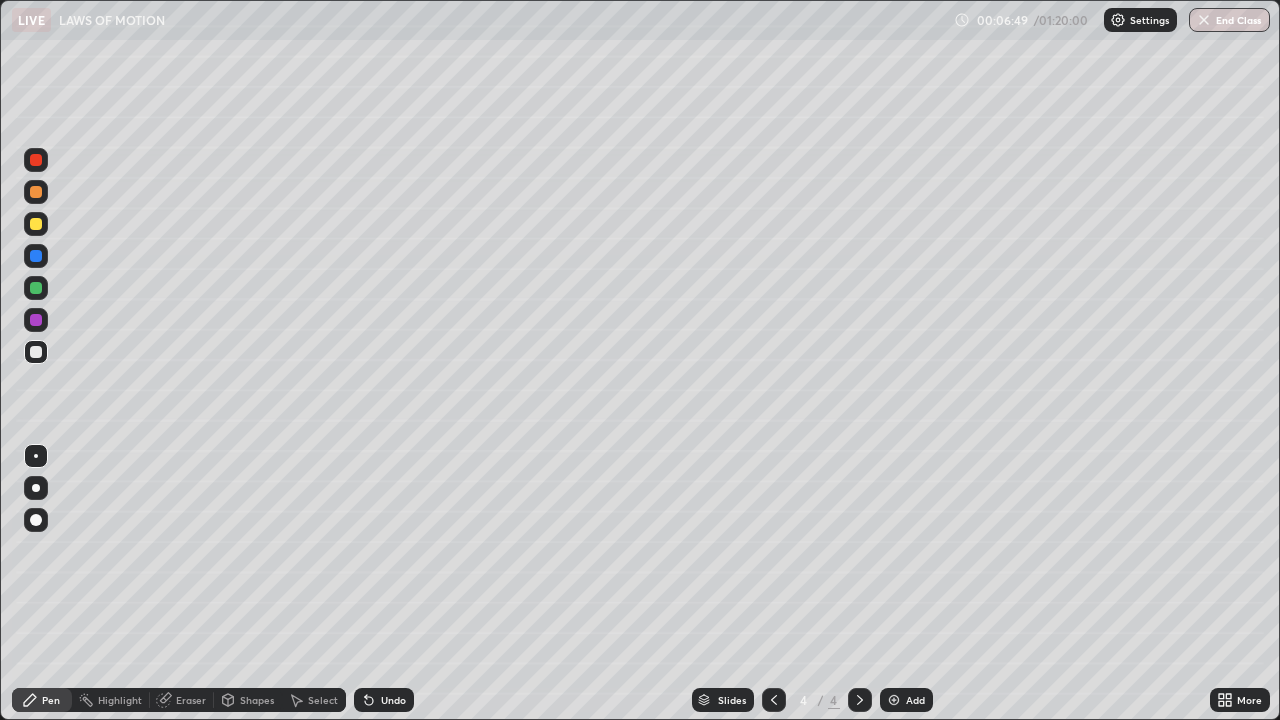 click at bounding box center (36, 352) 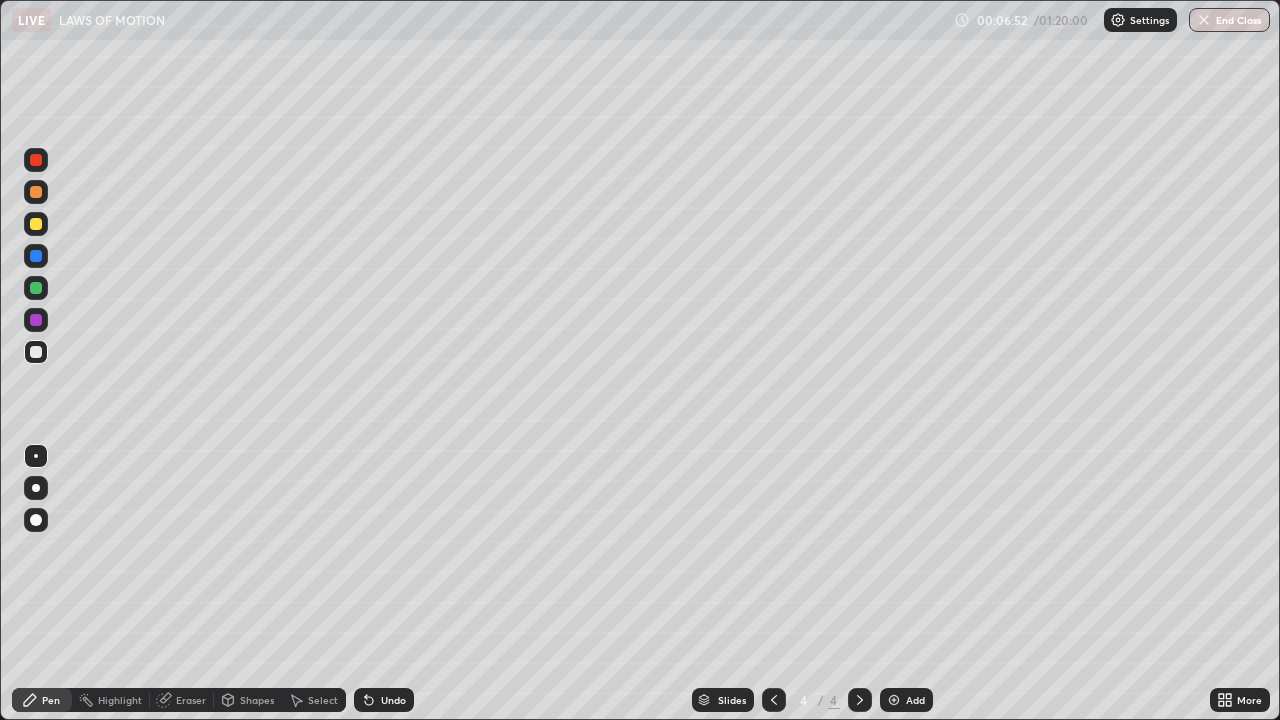 click on "Shapes" at bounding box center (257, 700) 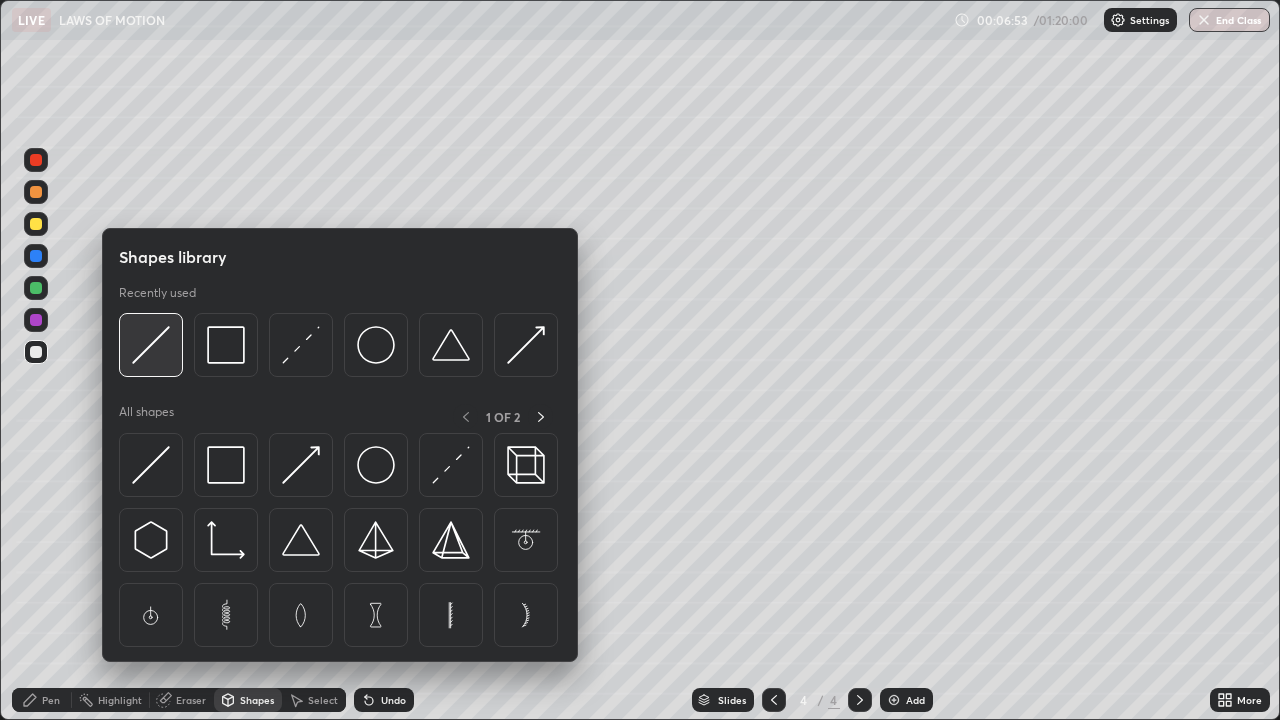 click at bounding box center (151, 345) 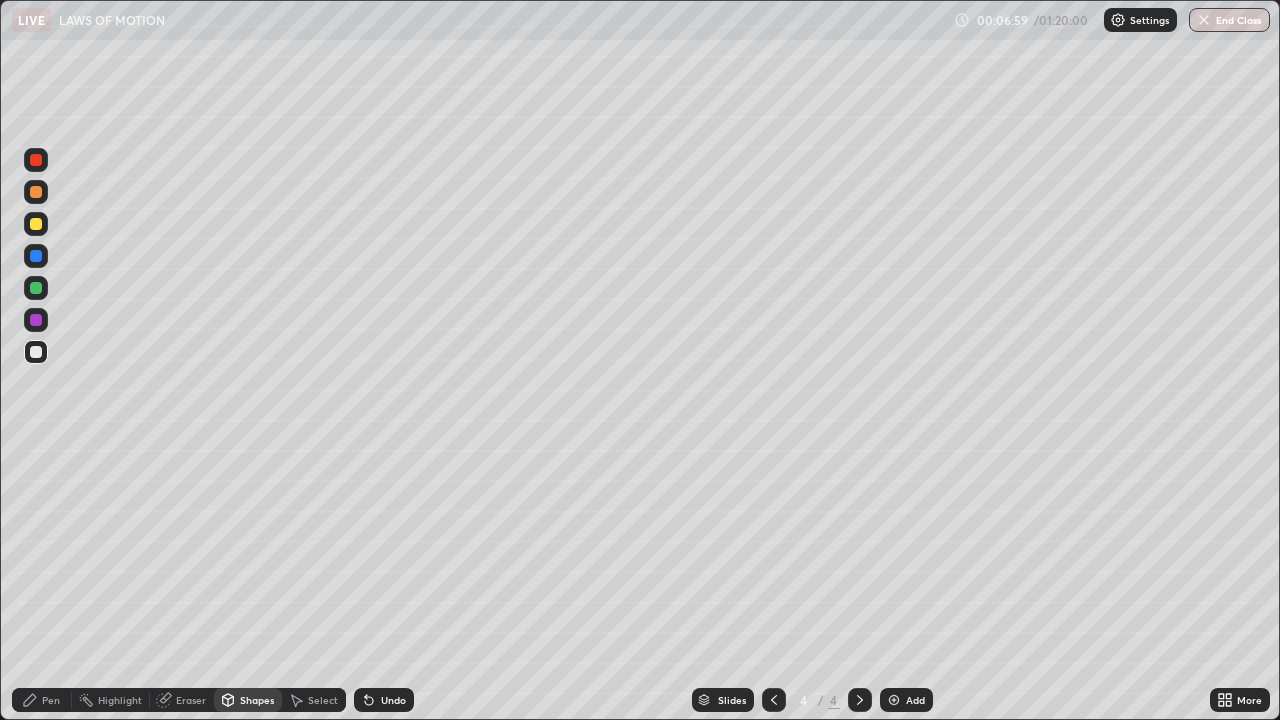 click on "Pen" at bounding box center [51, 700] 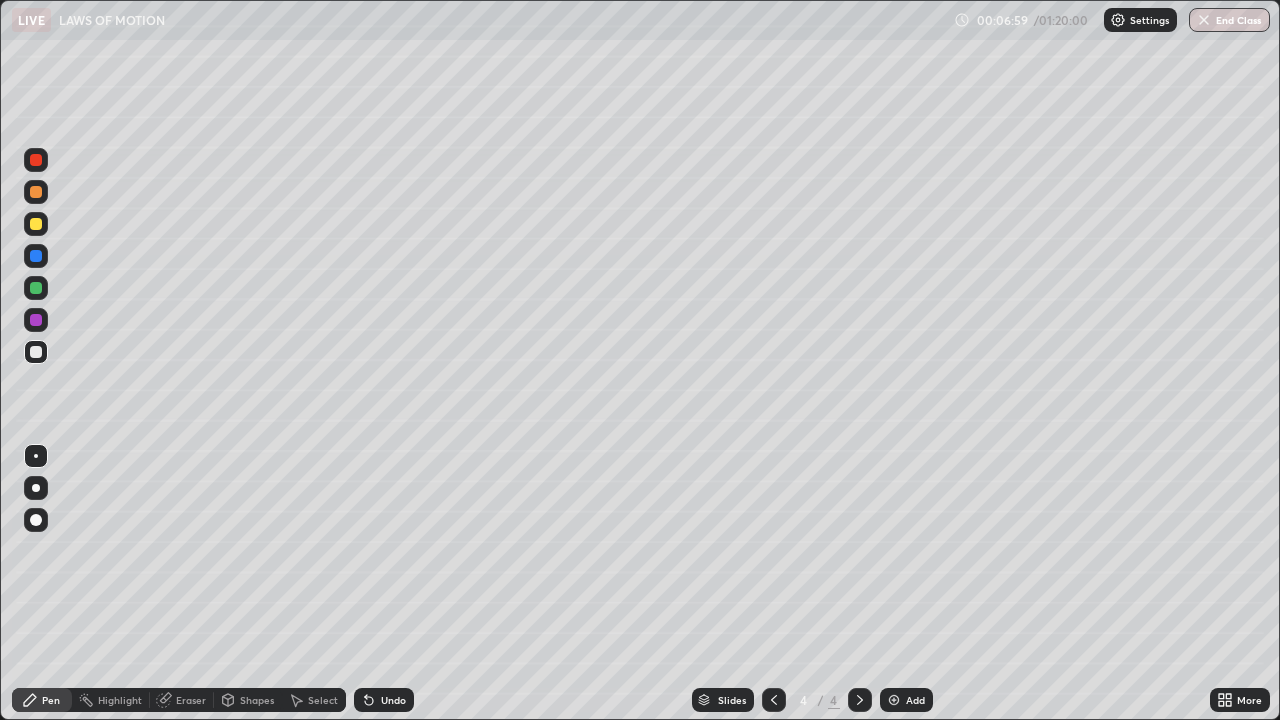 click at bounding box center [36, 520] 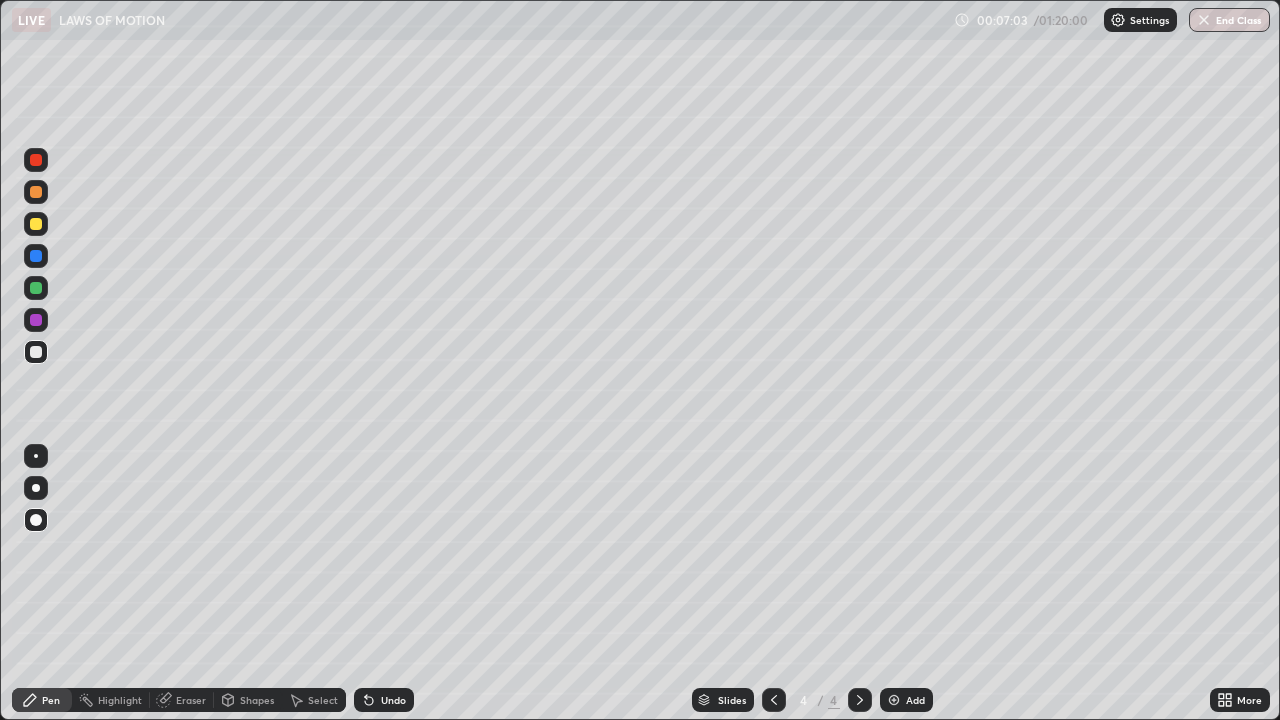 click on "Undo" at bounding box center (384, 700) 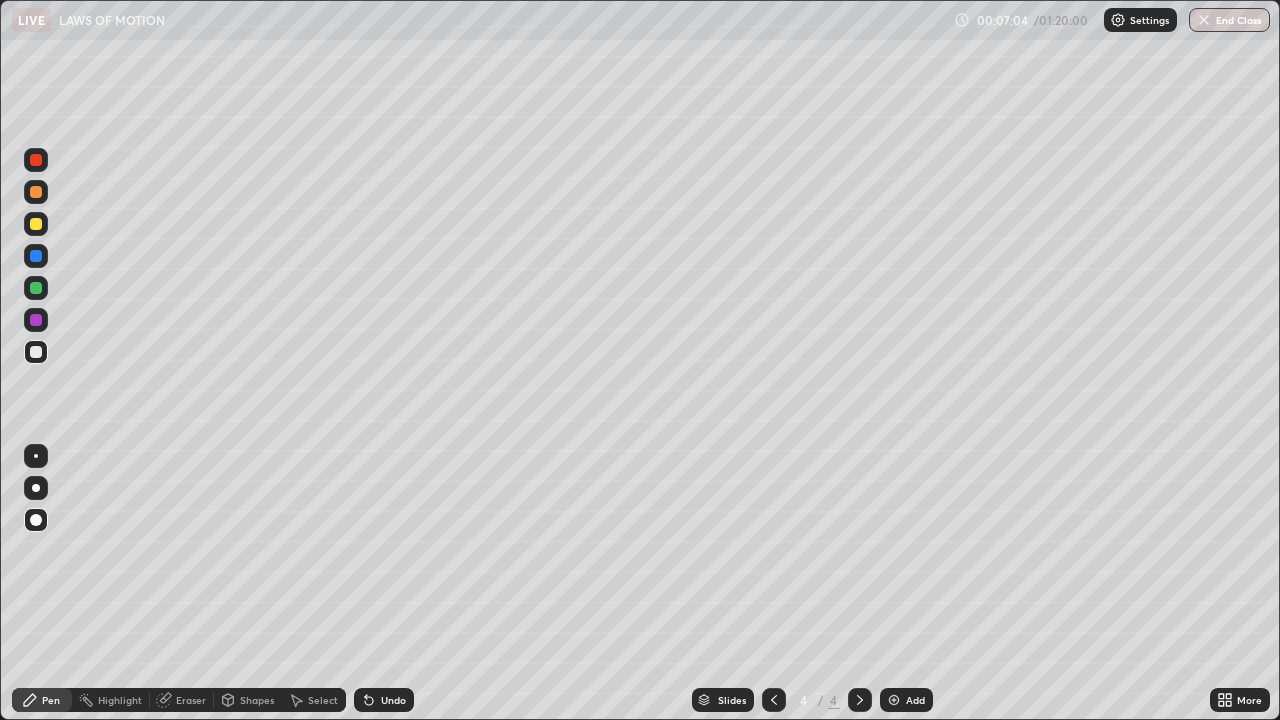 click on "Shapes" at bounding box center [257, 700] 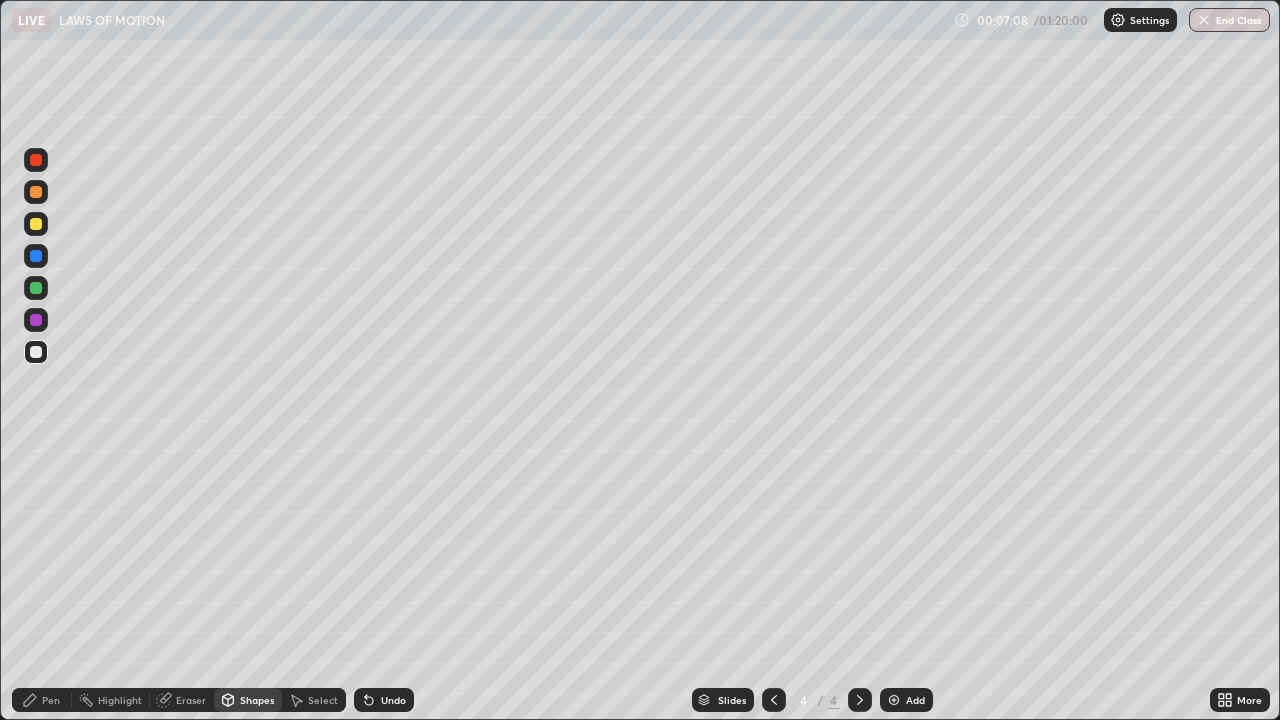 click on "Pen" at bounding box center [42, 700] 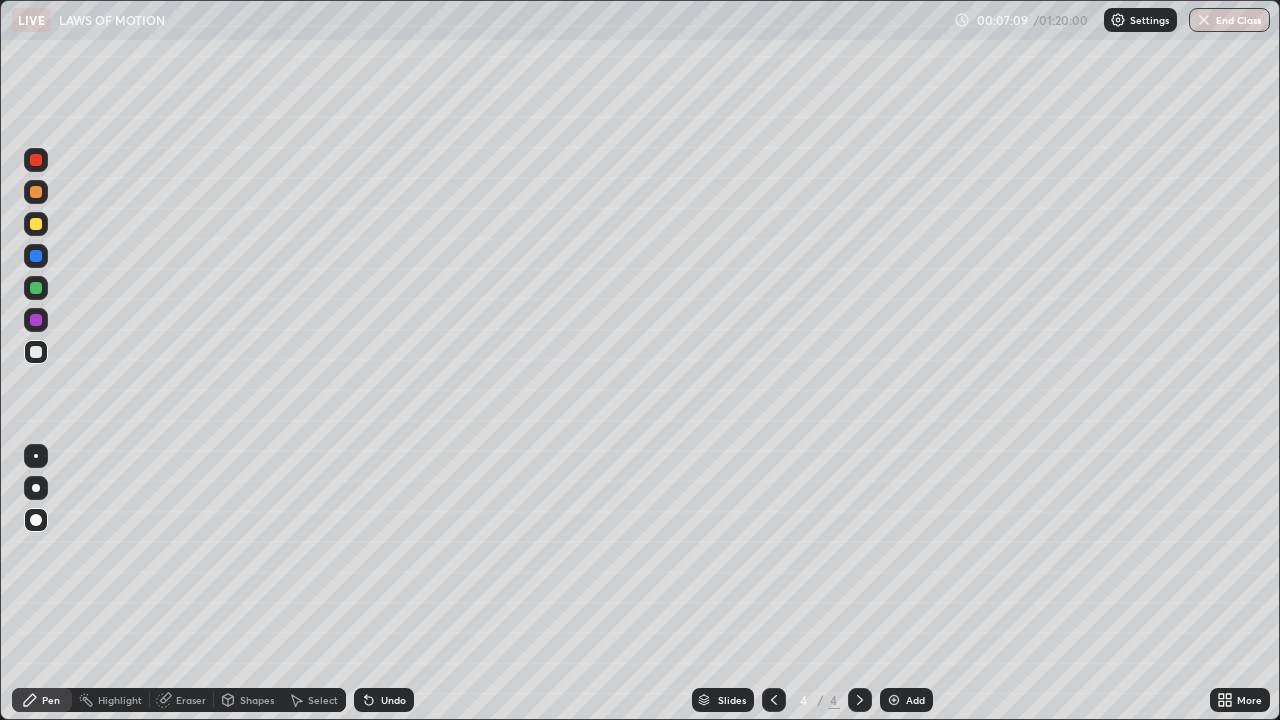 click at bounding box center [36, 456] 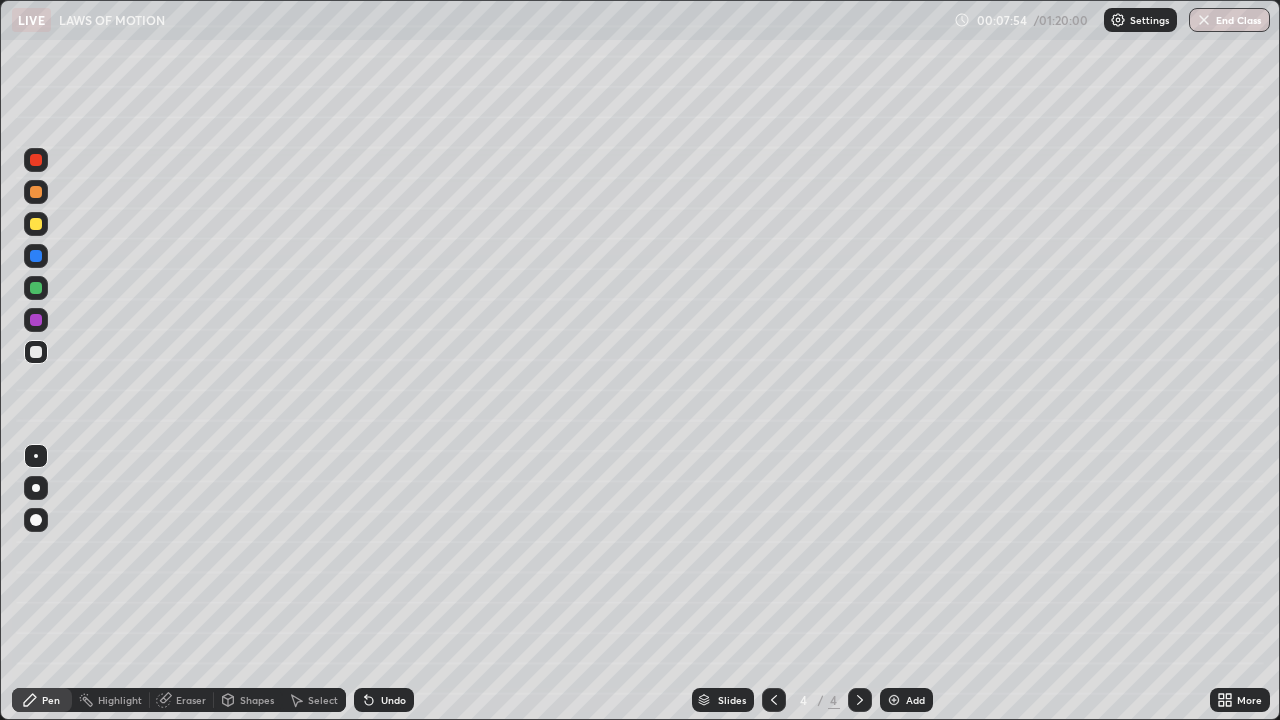 click at bounding box center (36, 224) 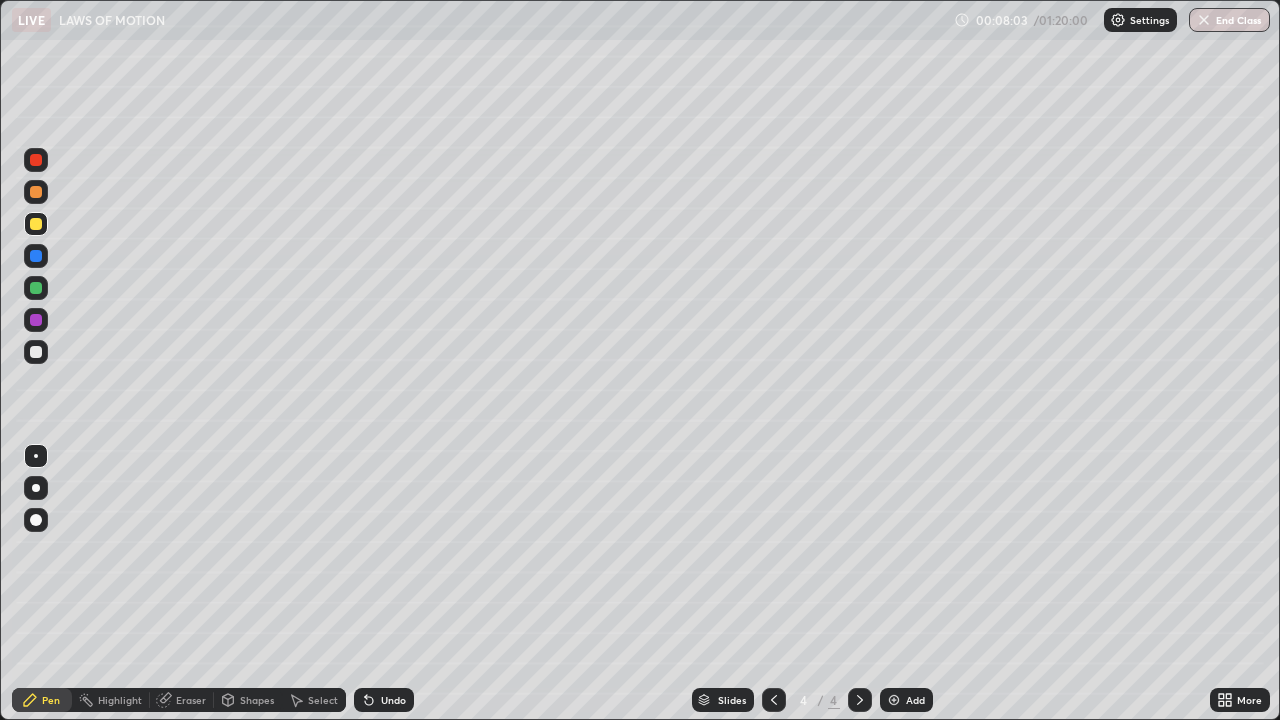 click on "Undo" at bounding box center [393, 700] 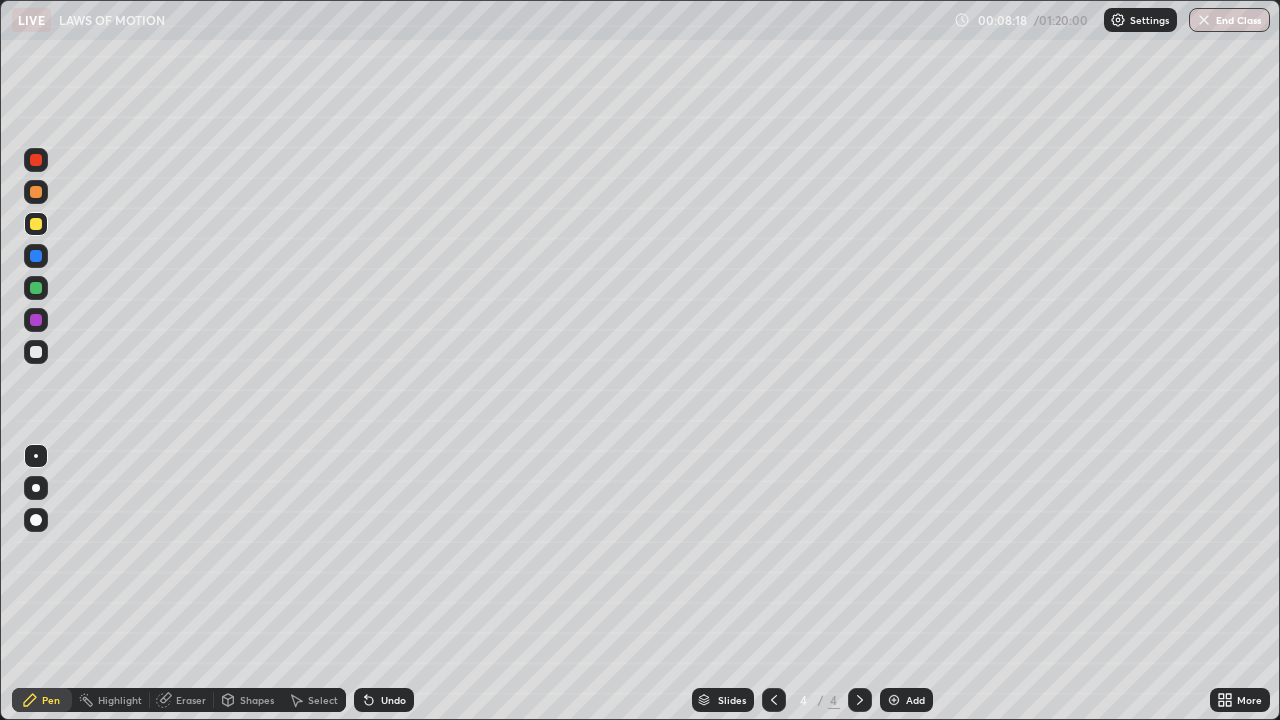 click on "Undo" at bounding box center [384, 700] 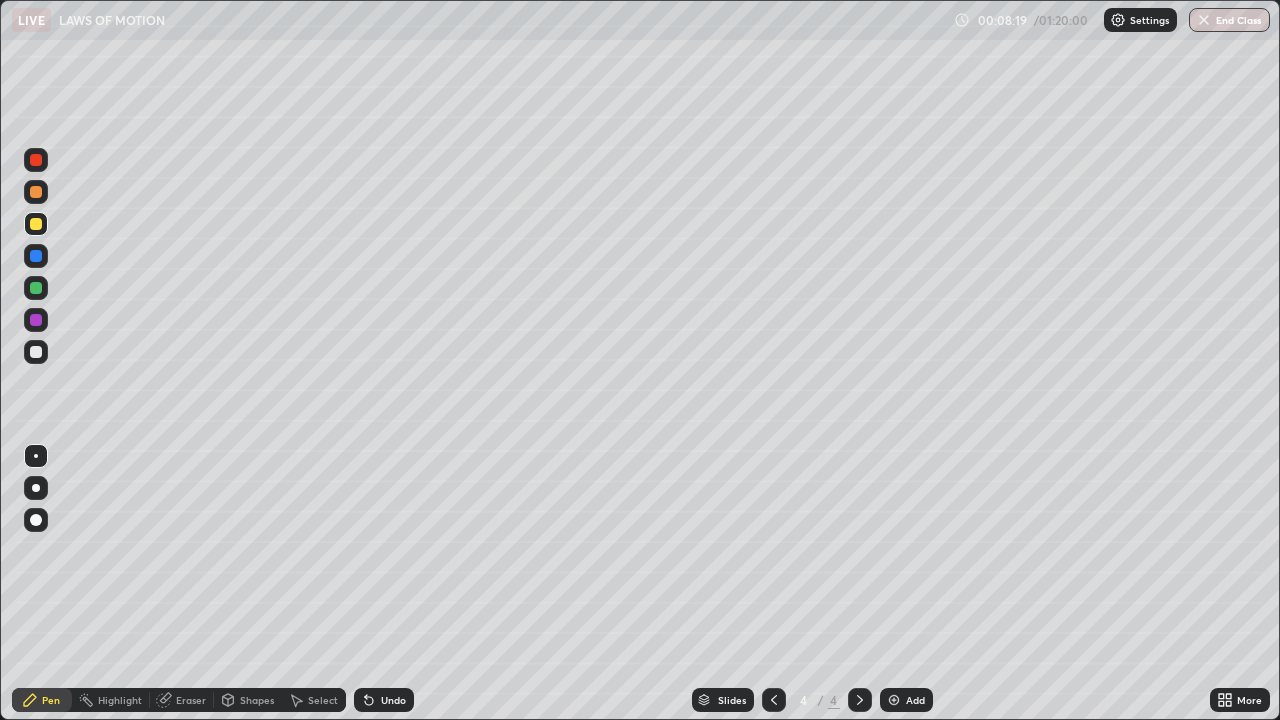 click at bounding box center (36, 352) 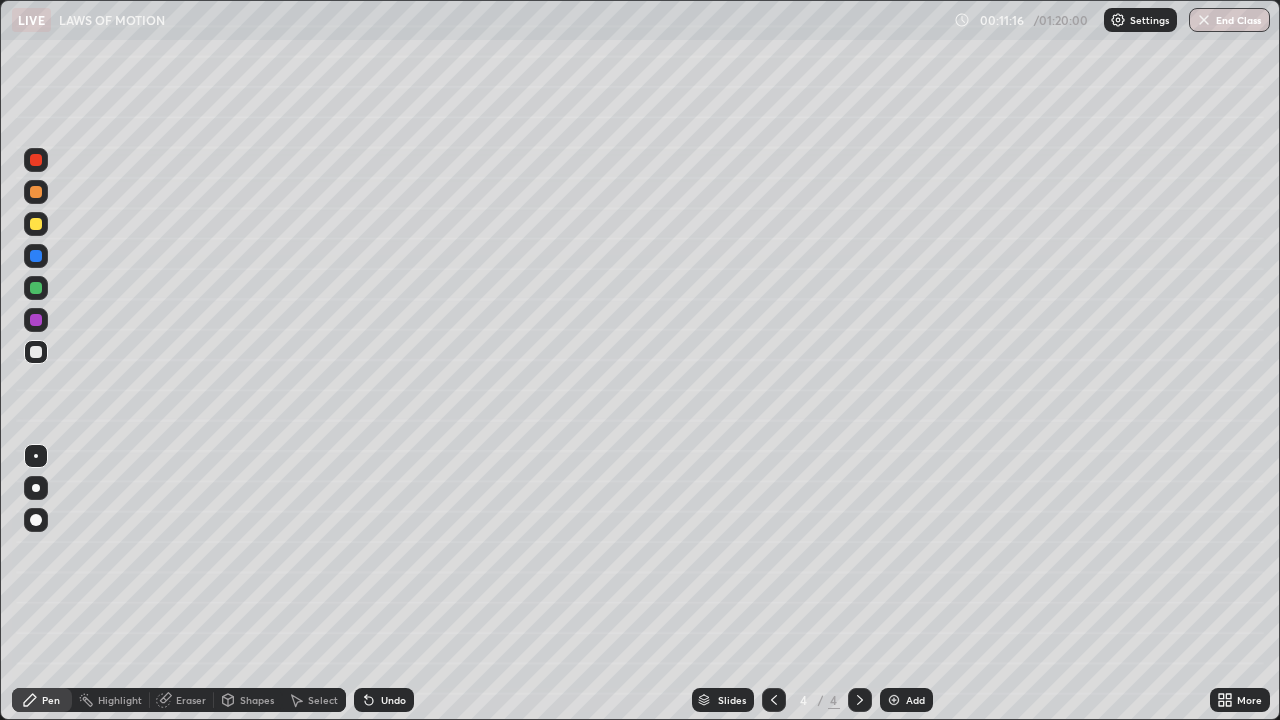 click at bounding box center (36, 224) 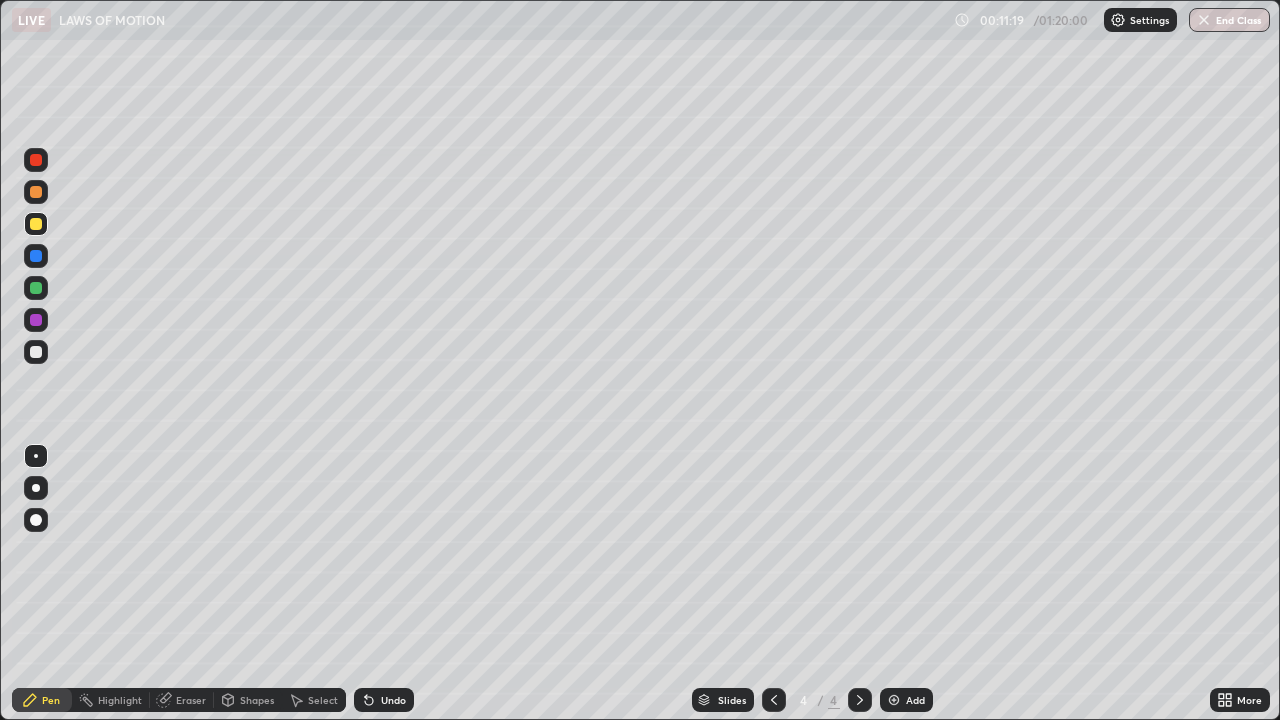 click on "Shapes" at bounding box center (257, 700) 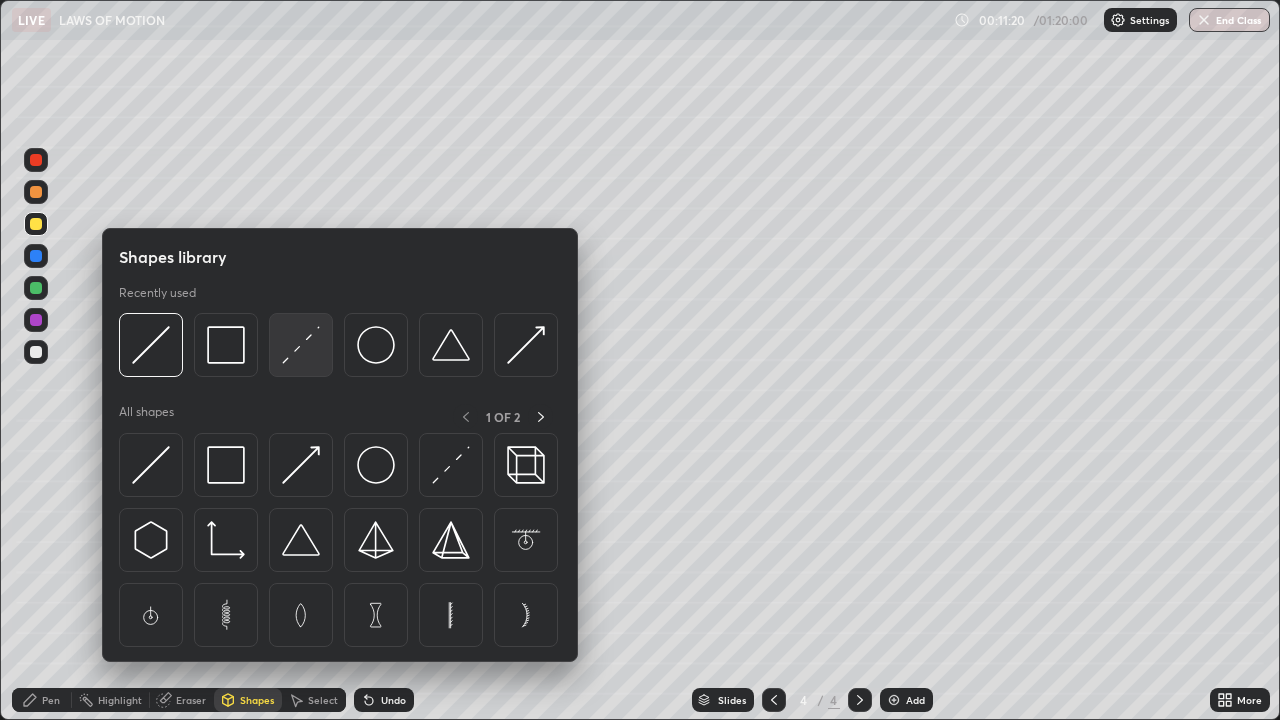 click at bounding box center (301, 345) 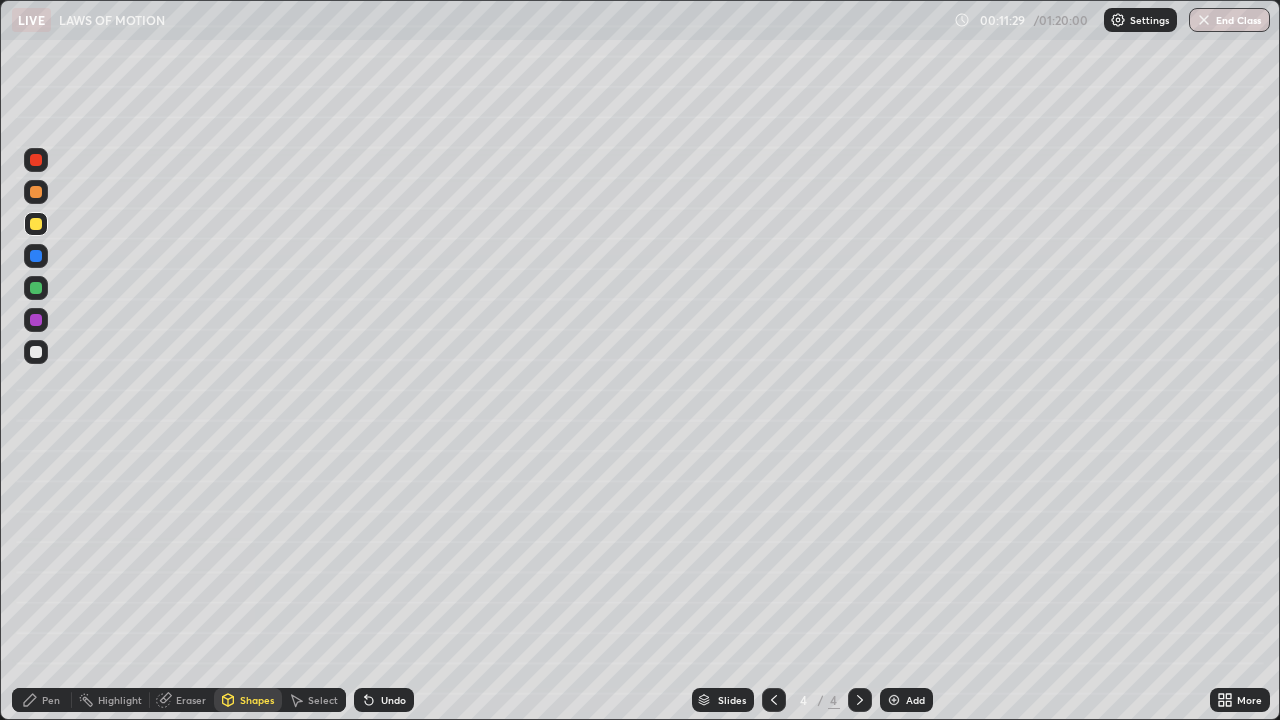 click on "Pen" at bounding box center [51, 700] 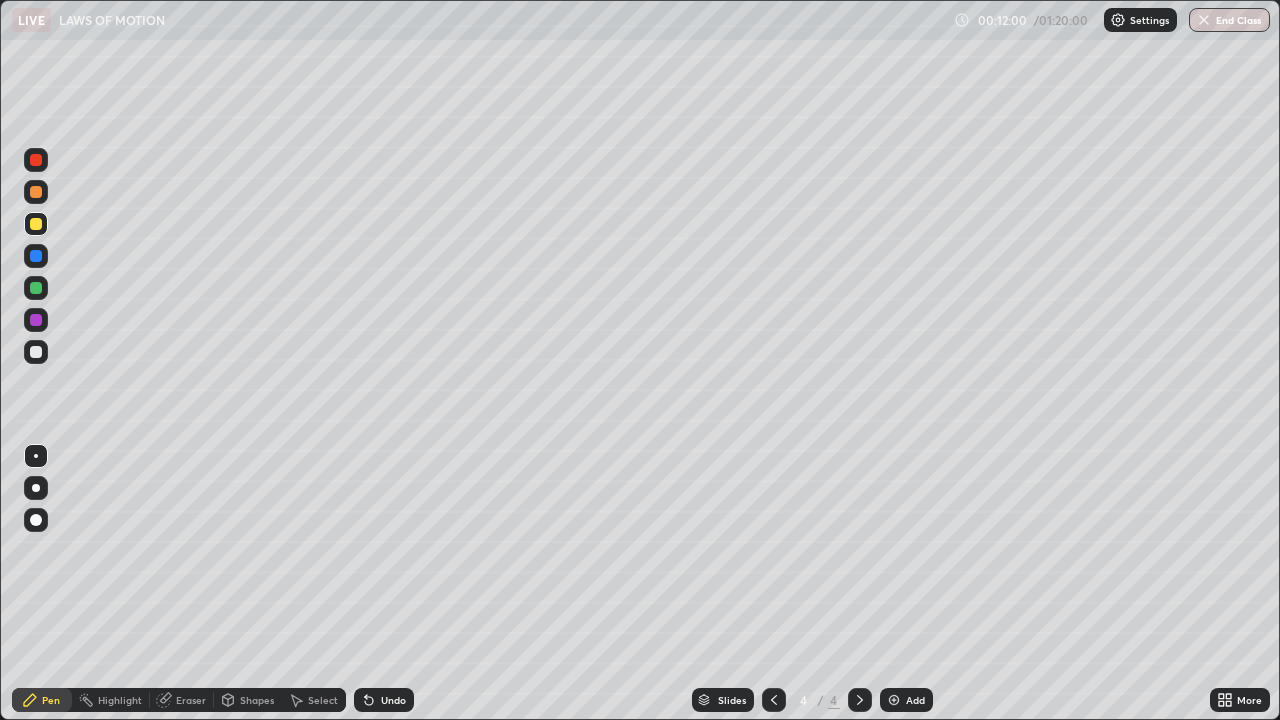 click on "Undo" at bounding box center (384, 700) 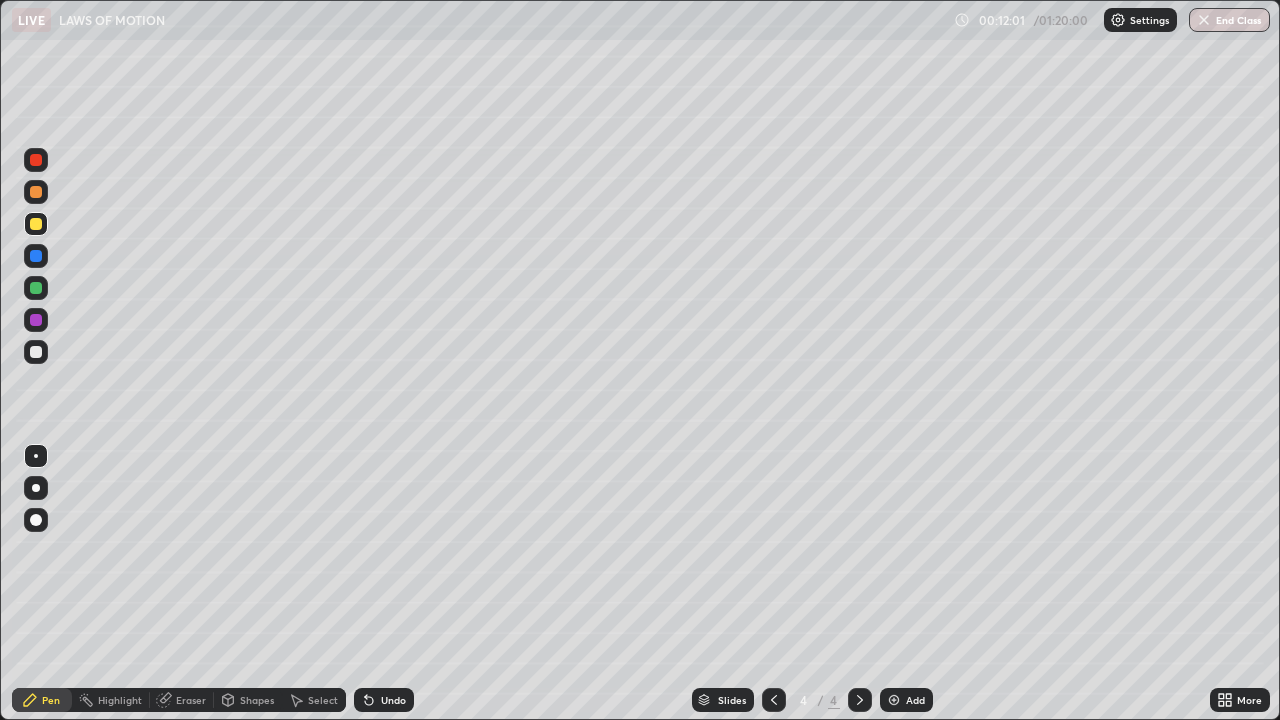 click on "Undo" at bounding box center [393, 700] 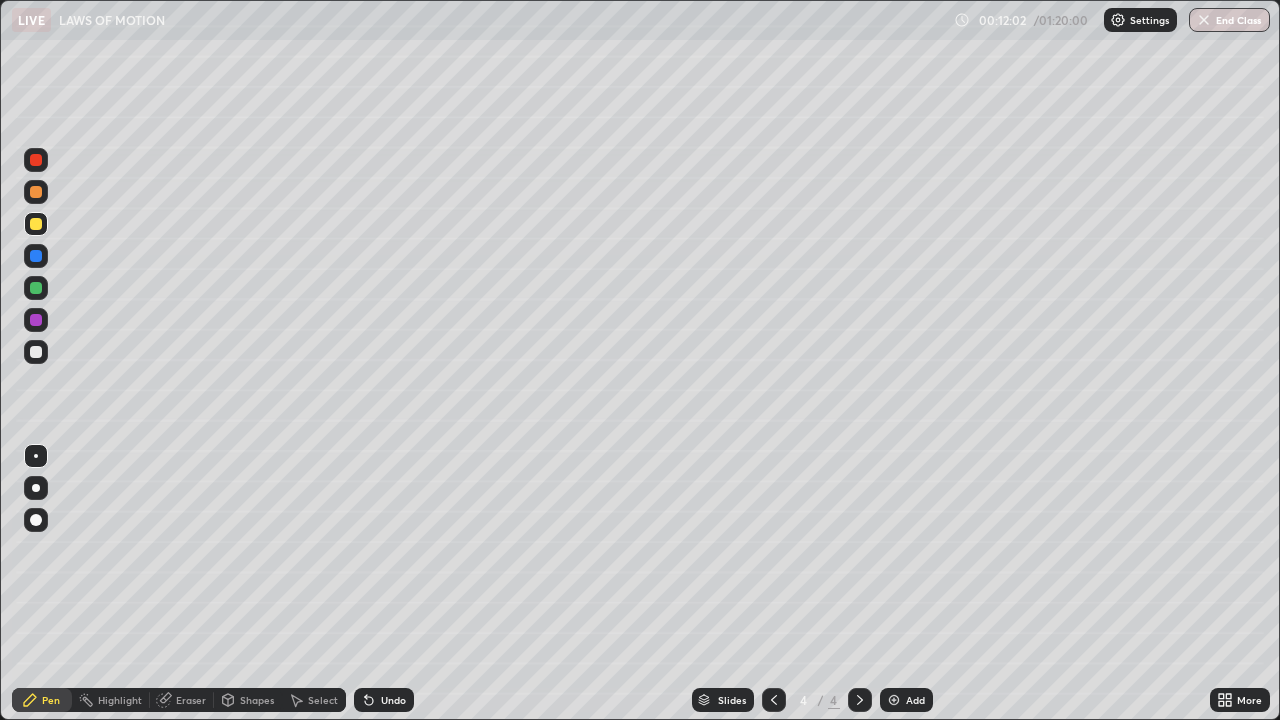 click at bounding box center [36, 320] 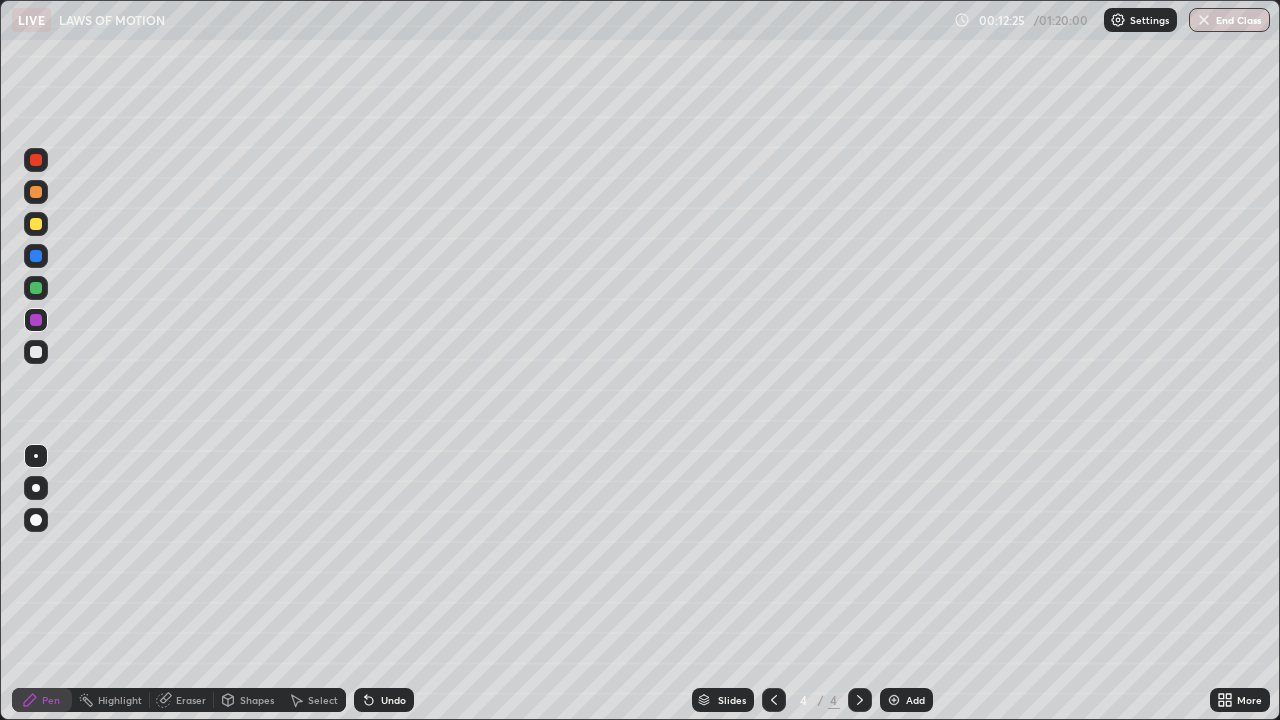 click at bounding box center [36, 224] 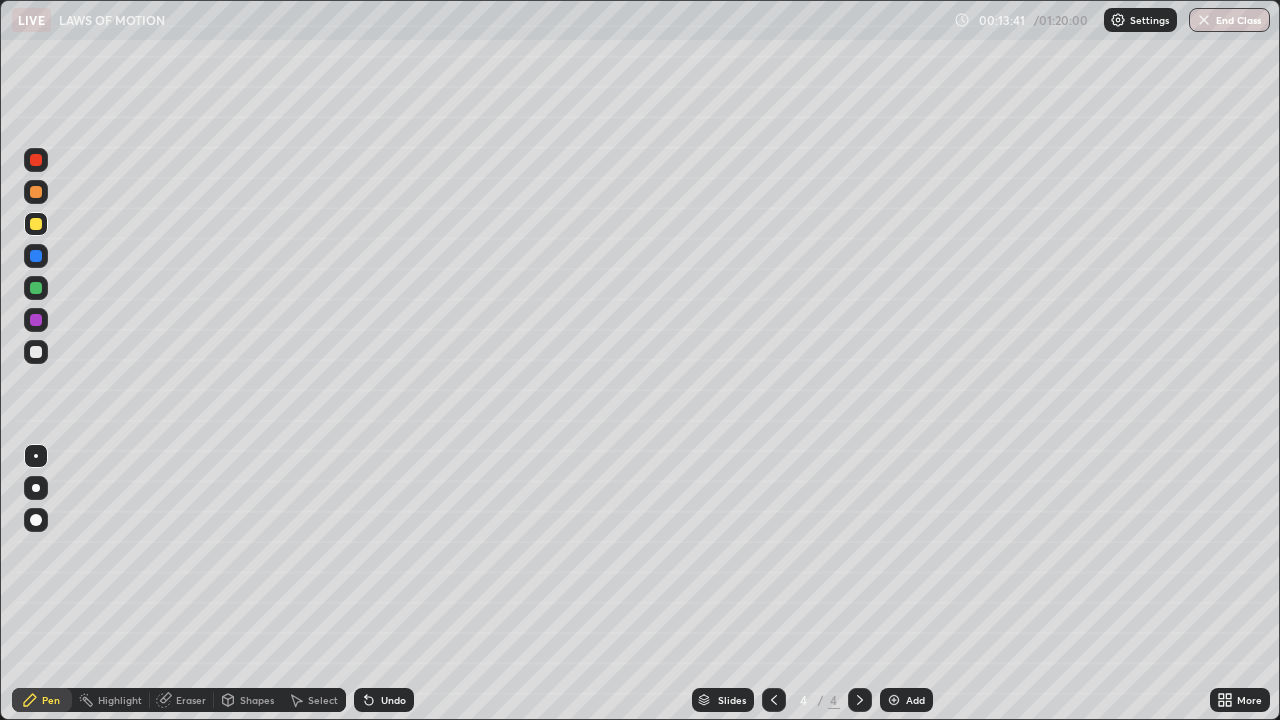 click on "Eraser" at bounding box center [191, 700] 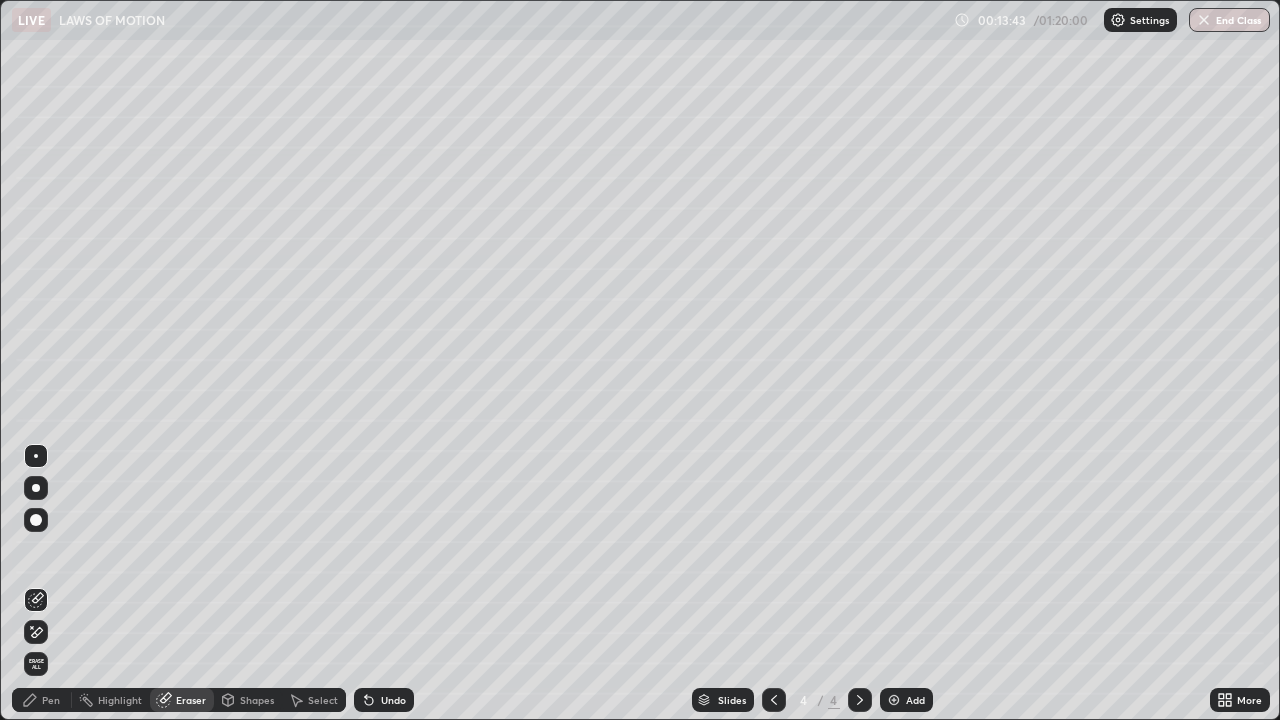click on "Pen" at bounding box center (51, 700) 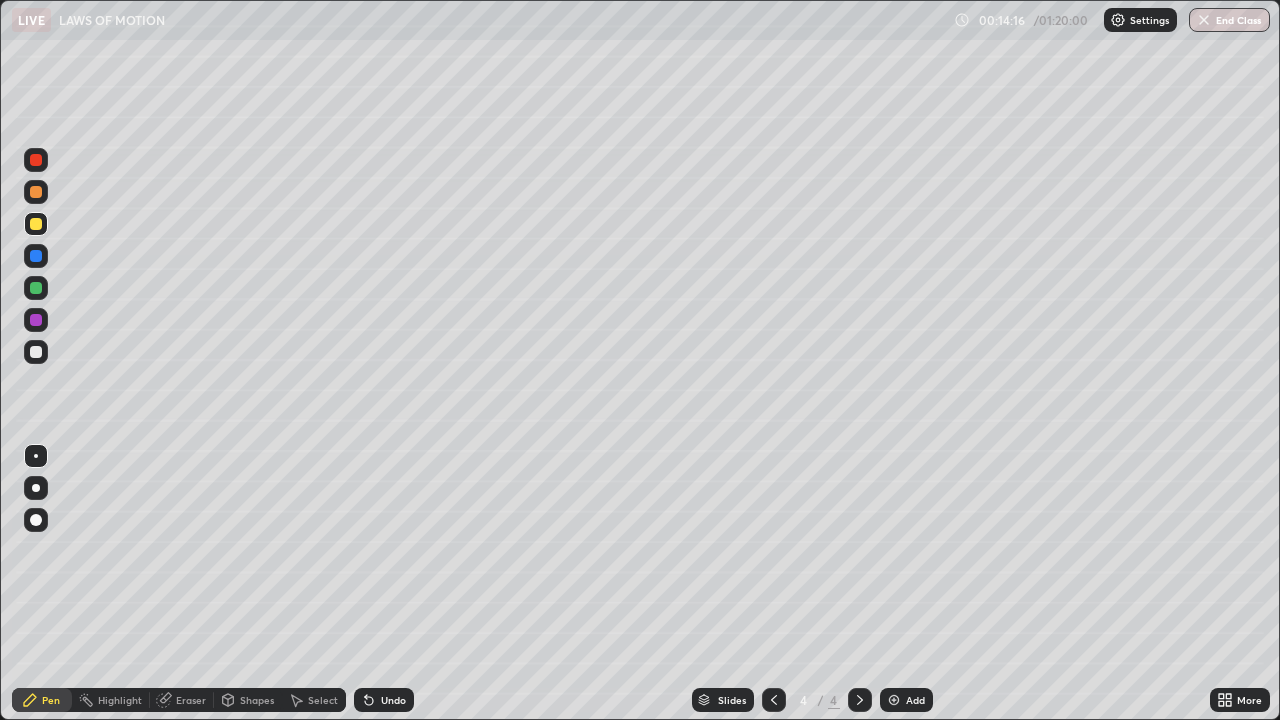 click on "Add" at bounding box center [915, 700] 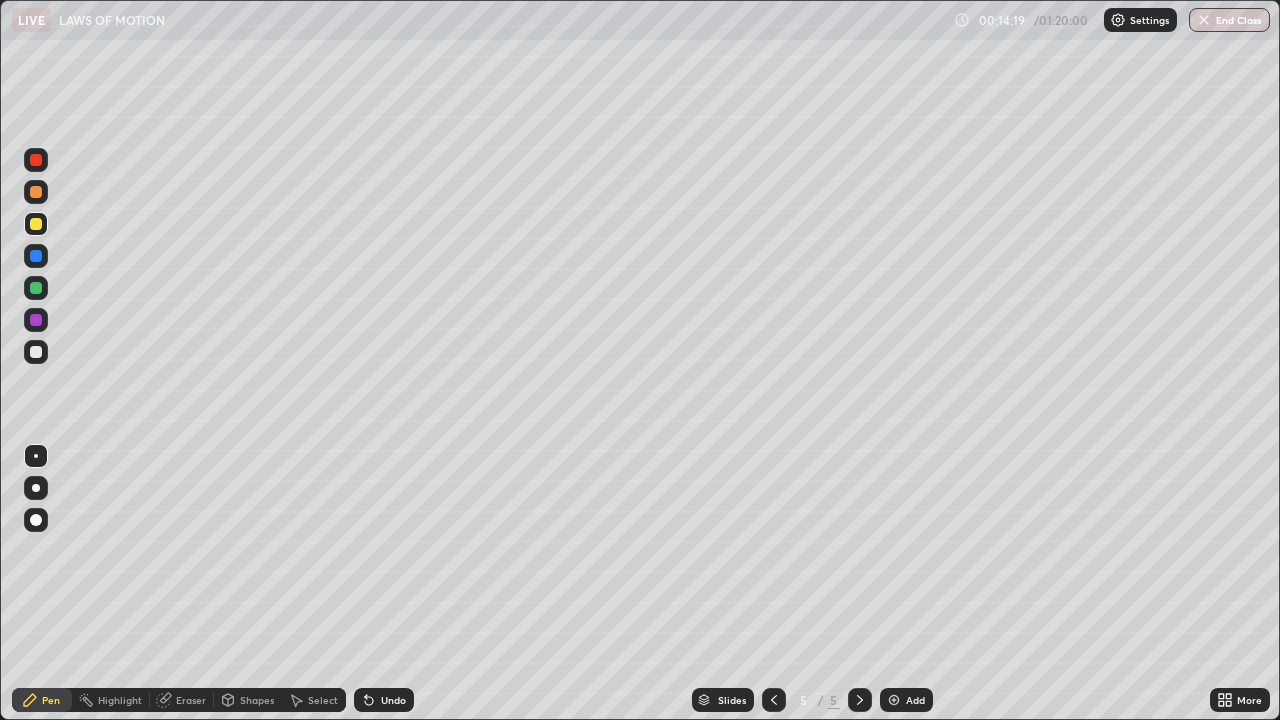 click 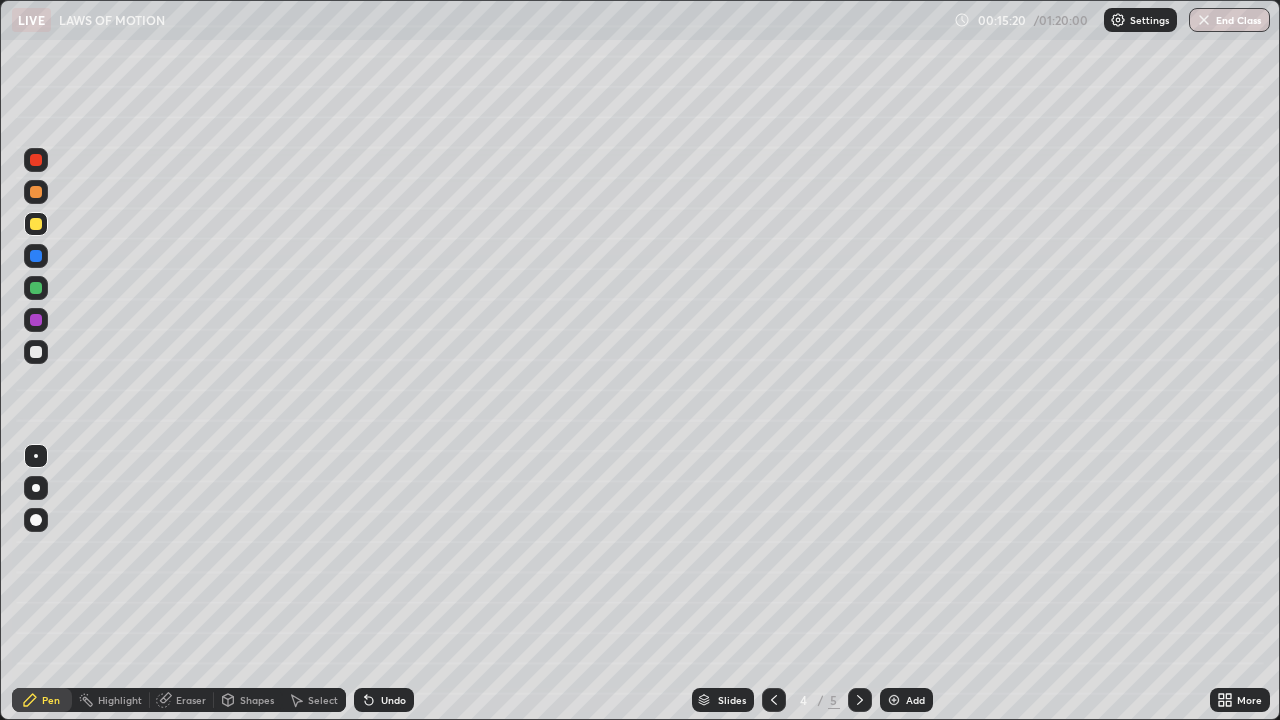 click 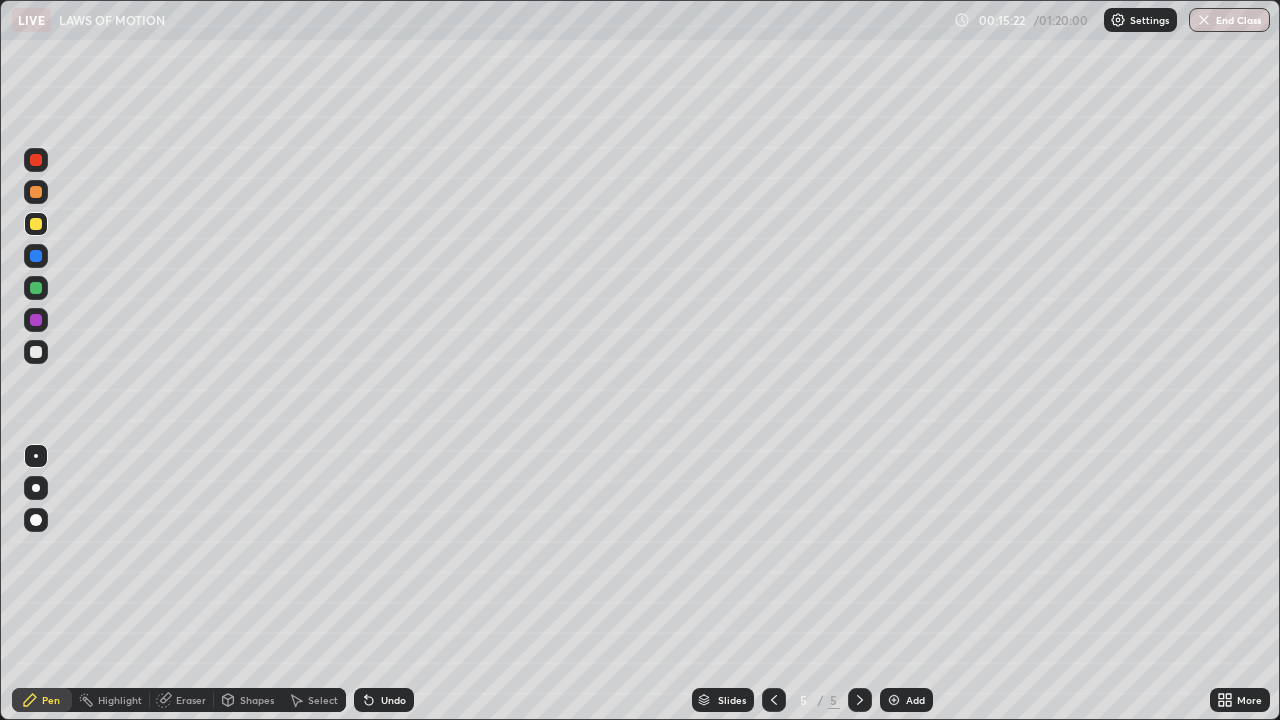 click at bounding box center (36, 352) 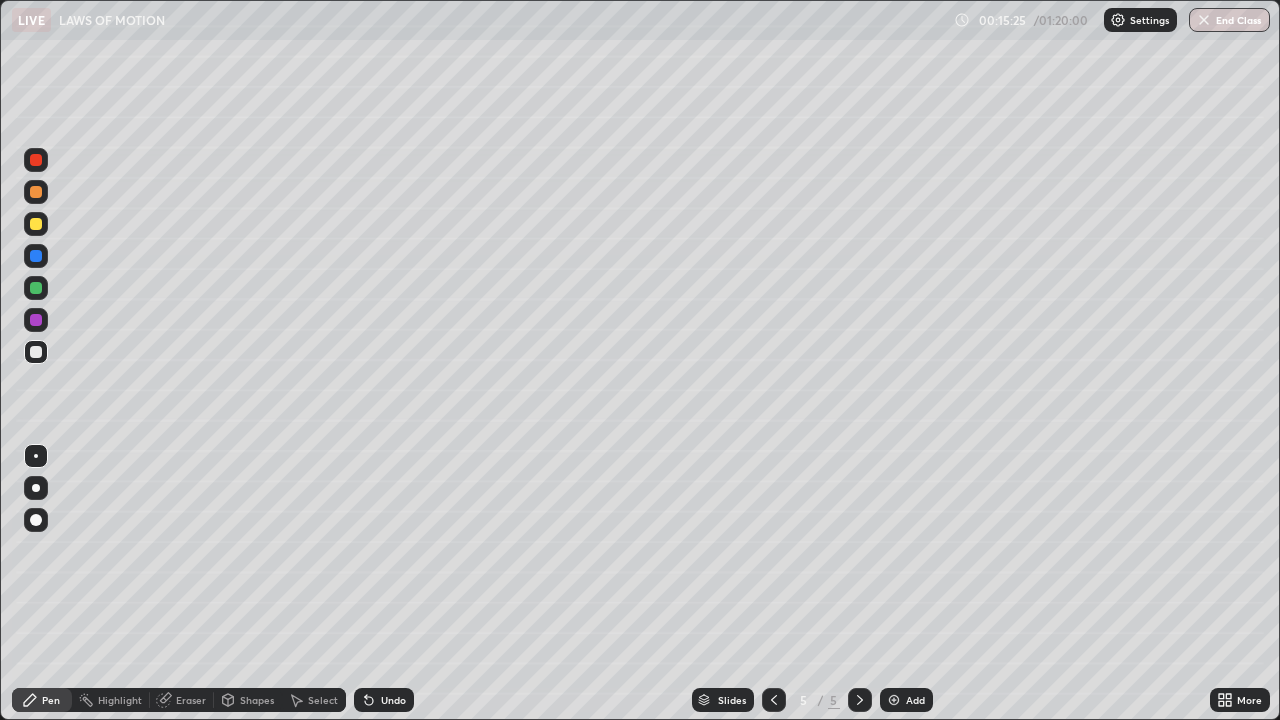 click on "Shapes" at bounding box center [248, 700] 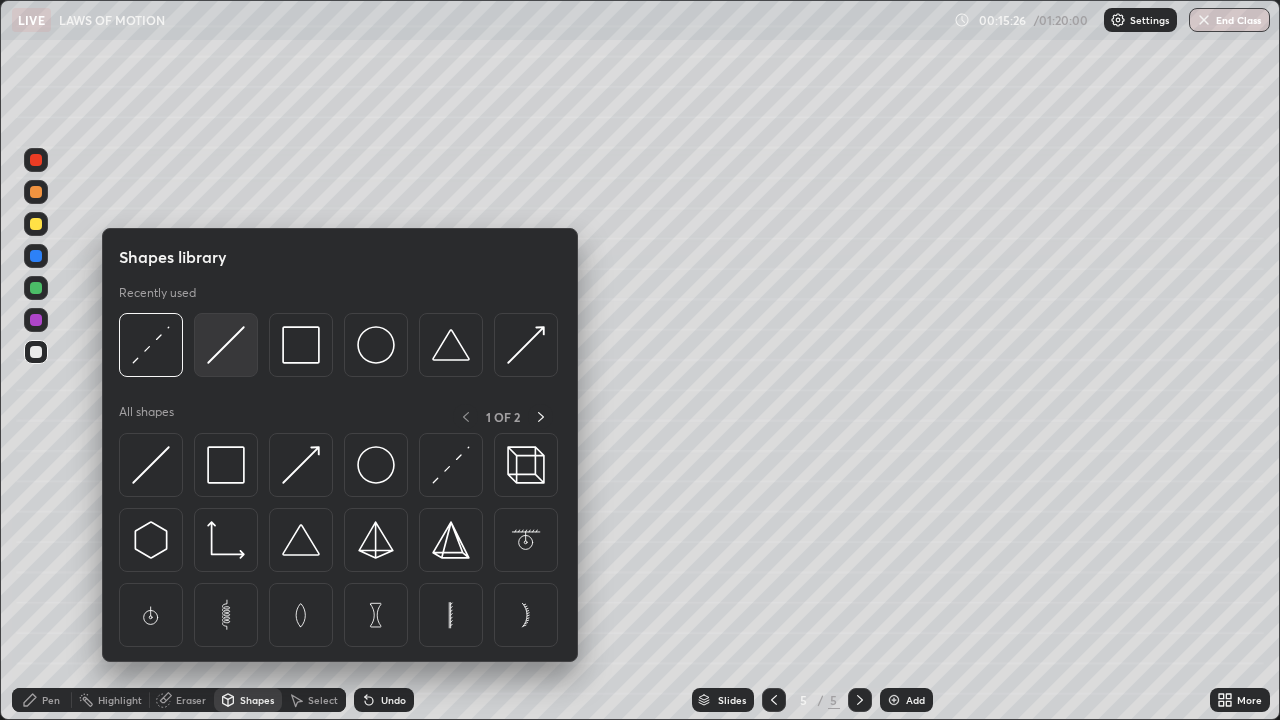 click at bounding box center [226, 345] 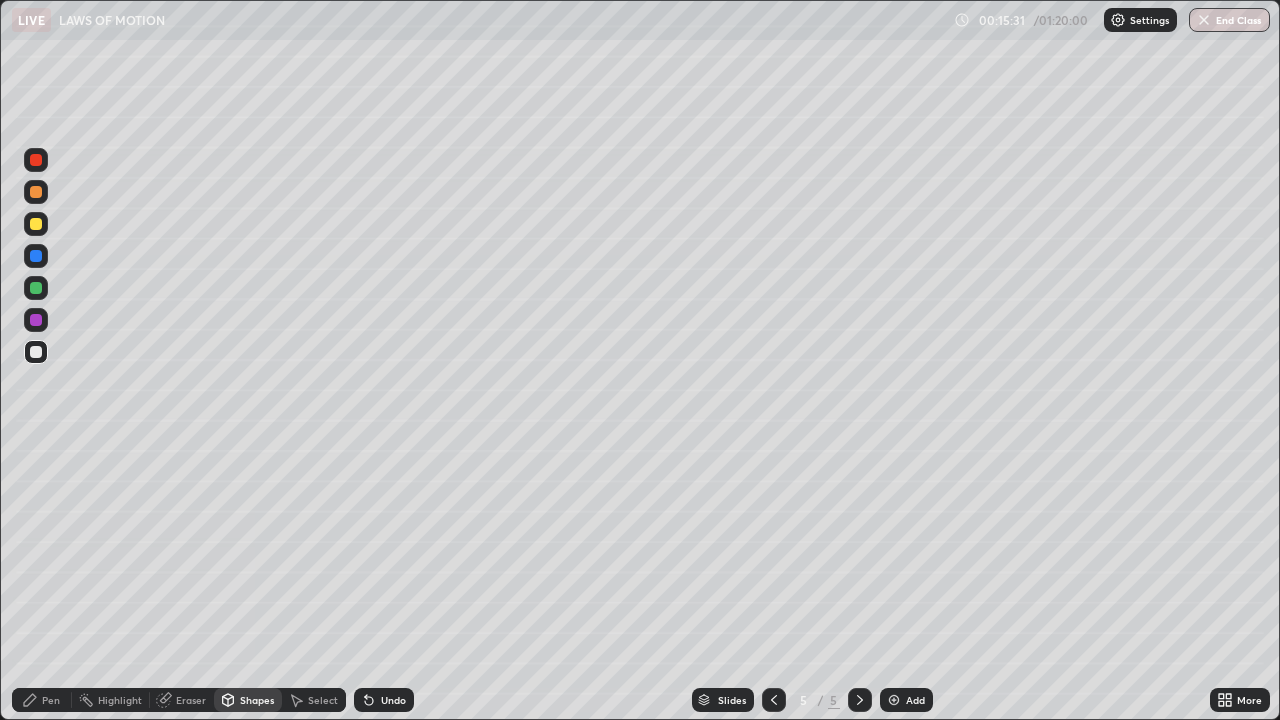 click at bounding box center (36, 352) 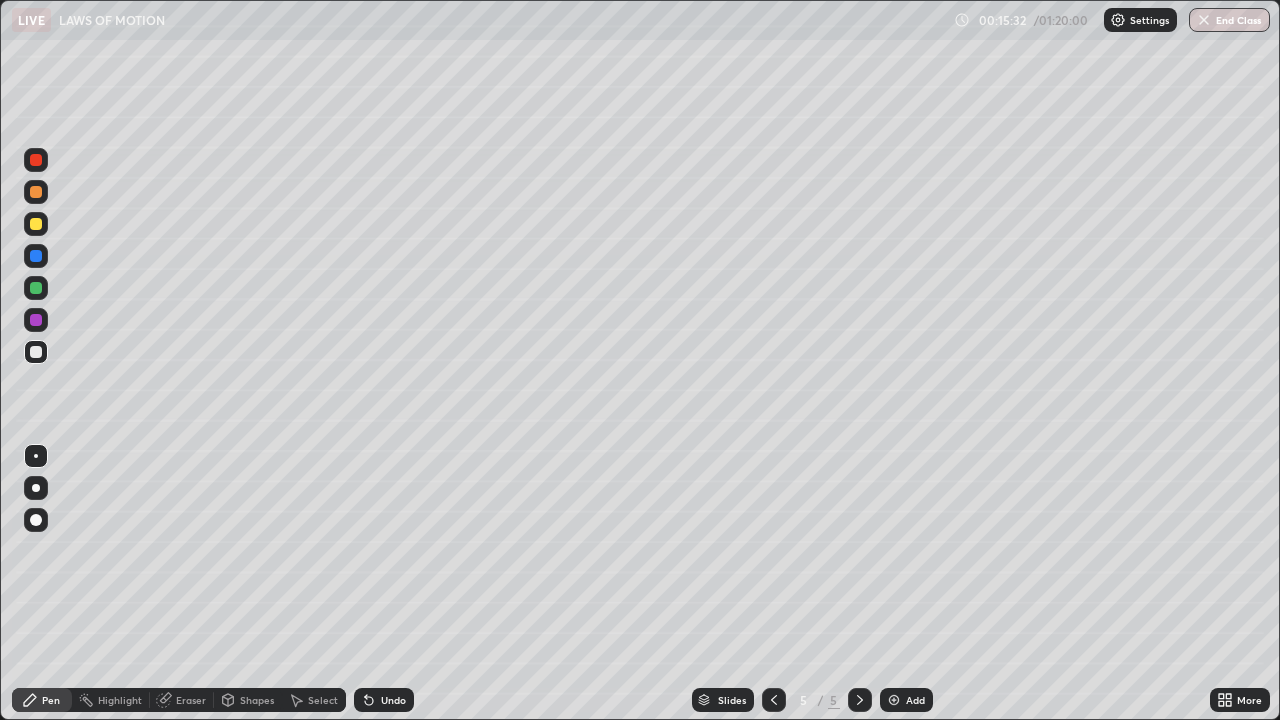 click at bounding box center [36, 520] 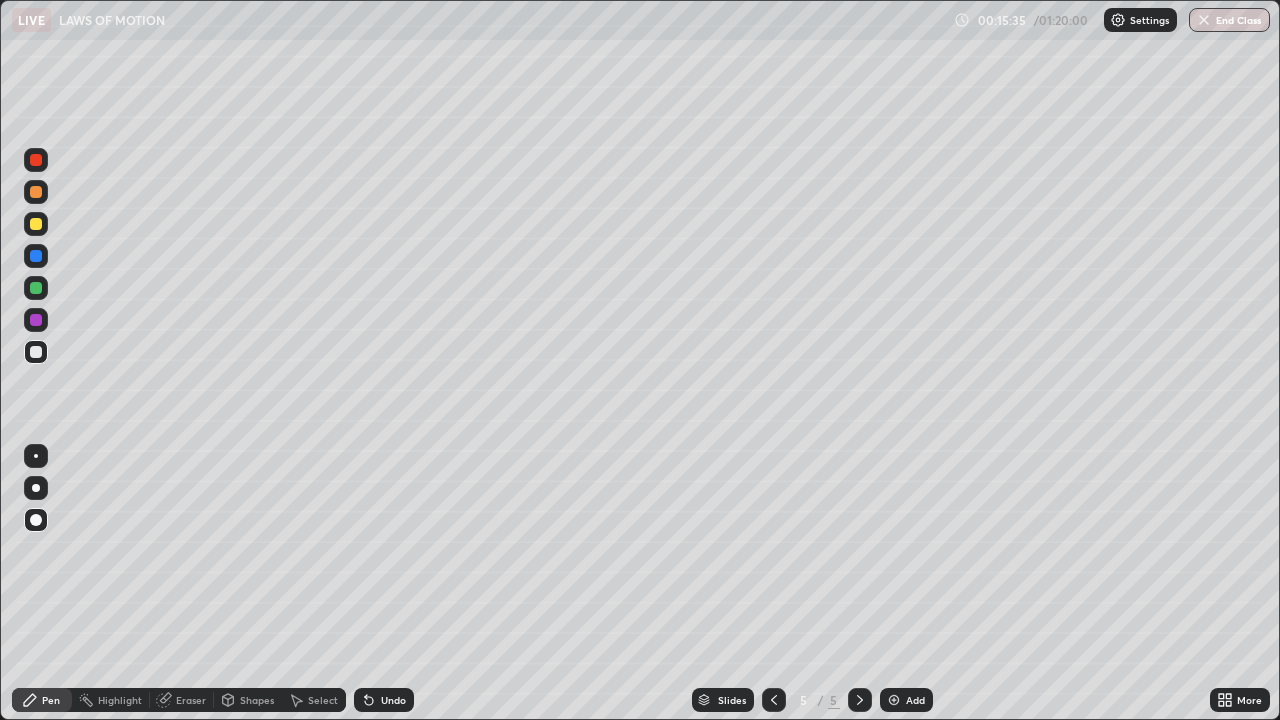 click on "Undo" at bounding box center [384, 700] 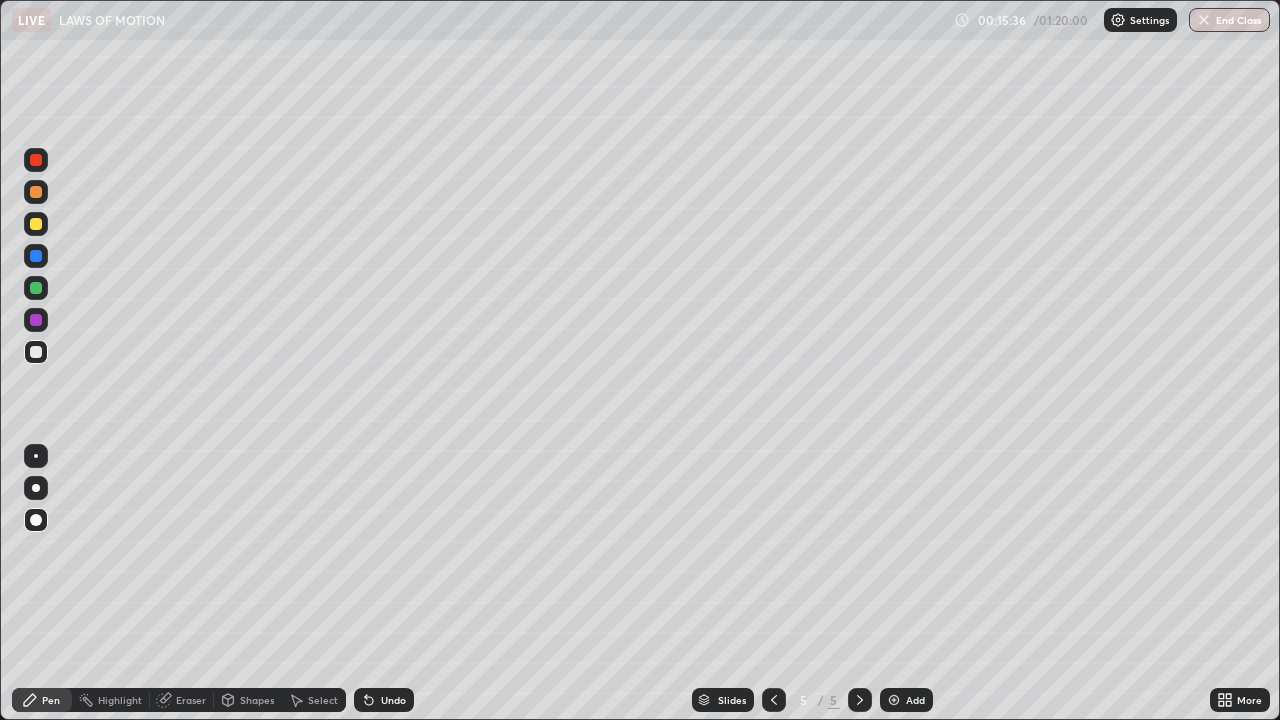 click on "Shapes" at bounding box center [248, 700] 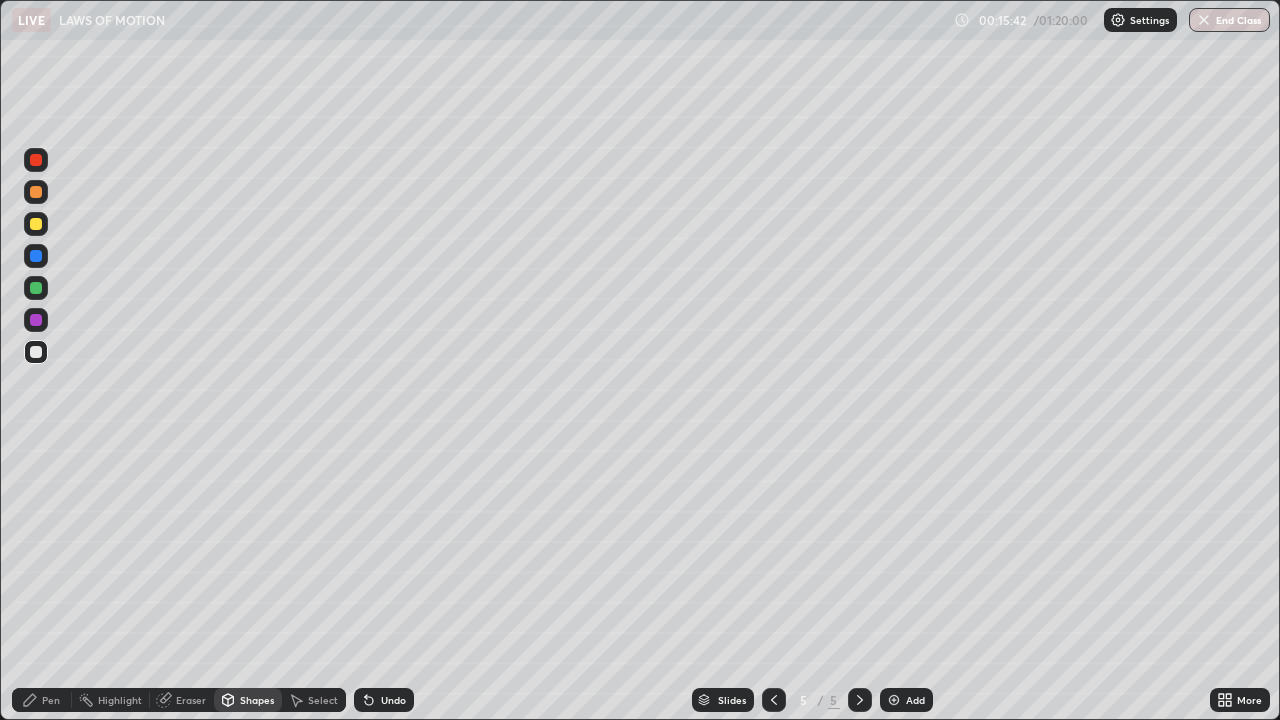 click on "Pen" at bounding box center (51, 700) 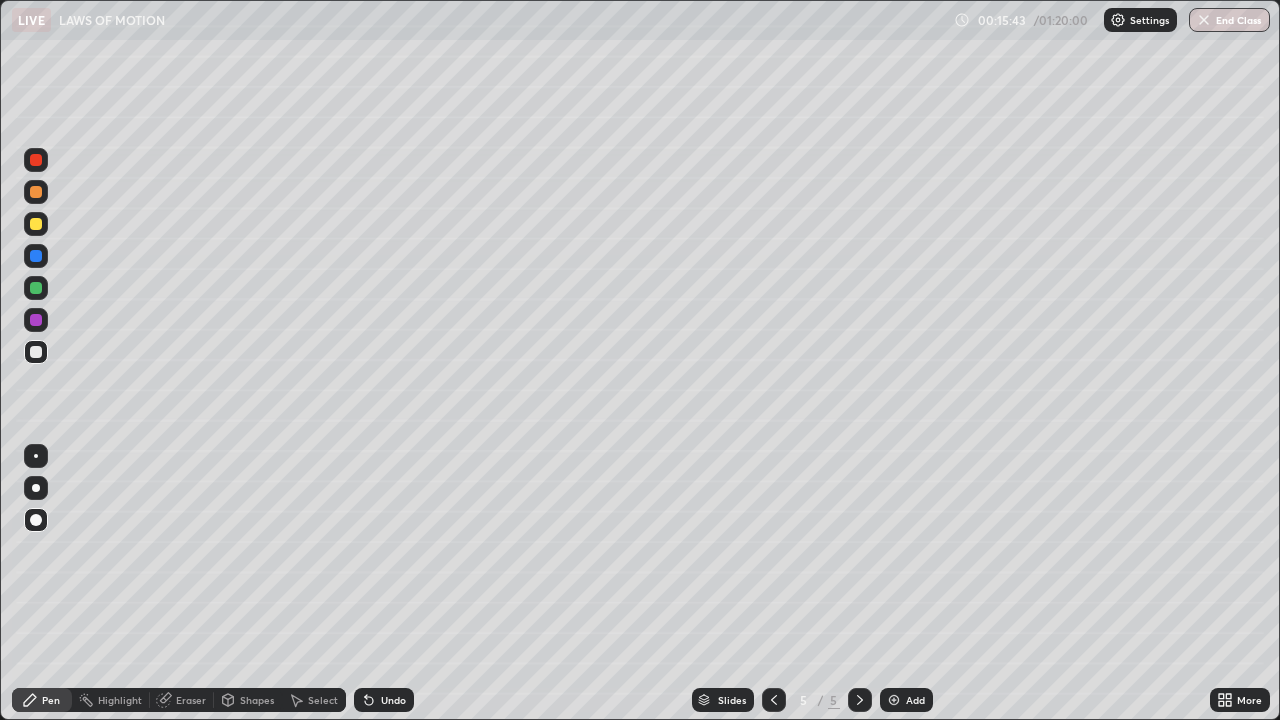 click at bounding box center (36, 456) 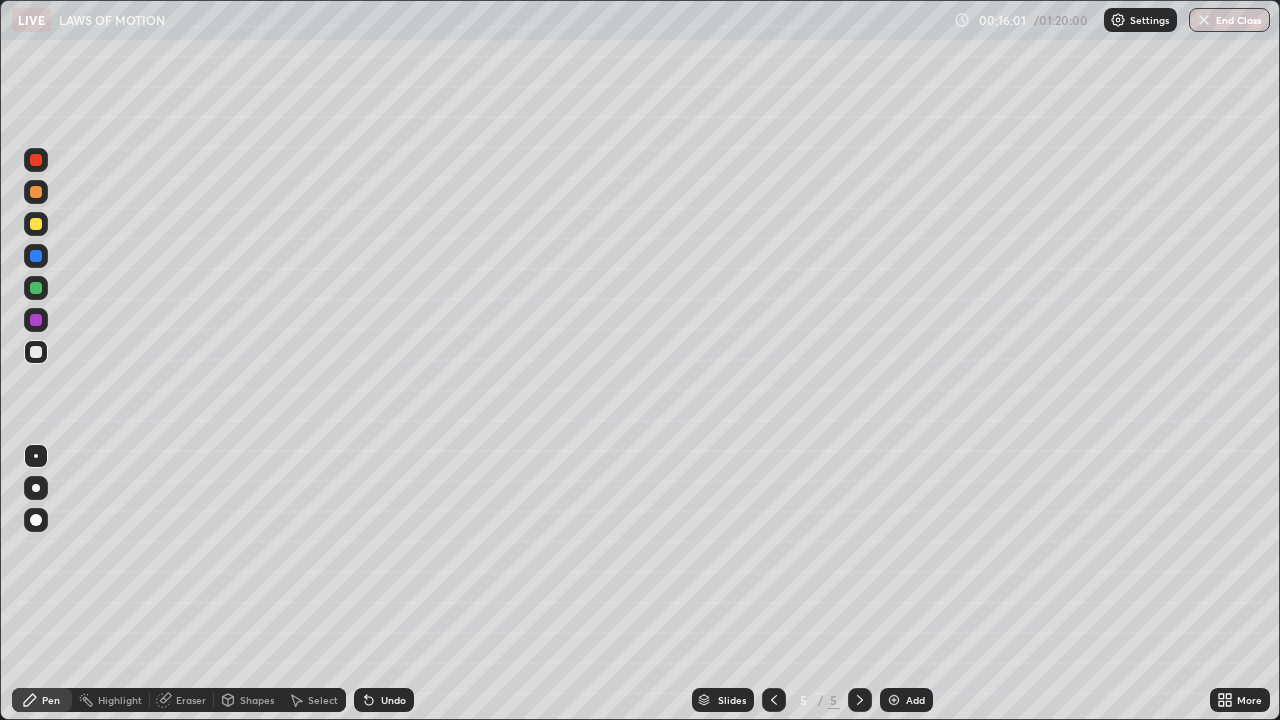 click on "Undo" at bounding box center (393, 700) 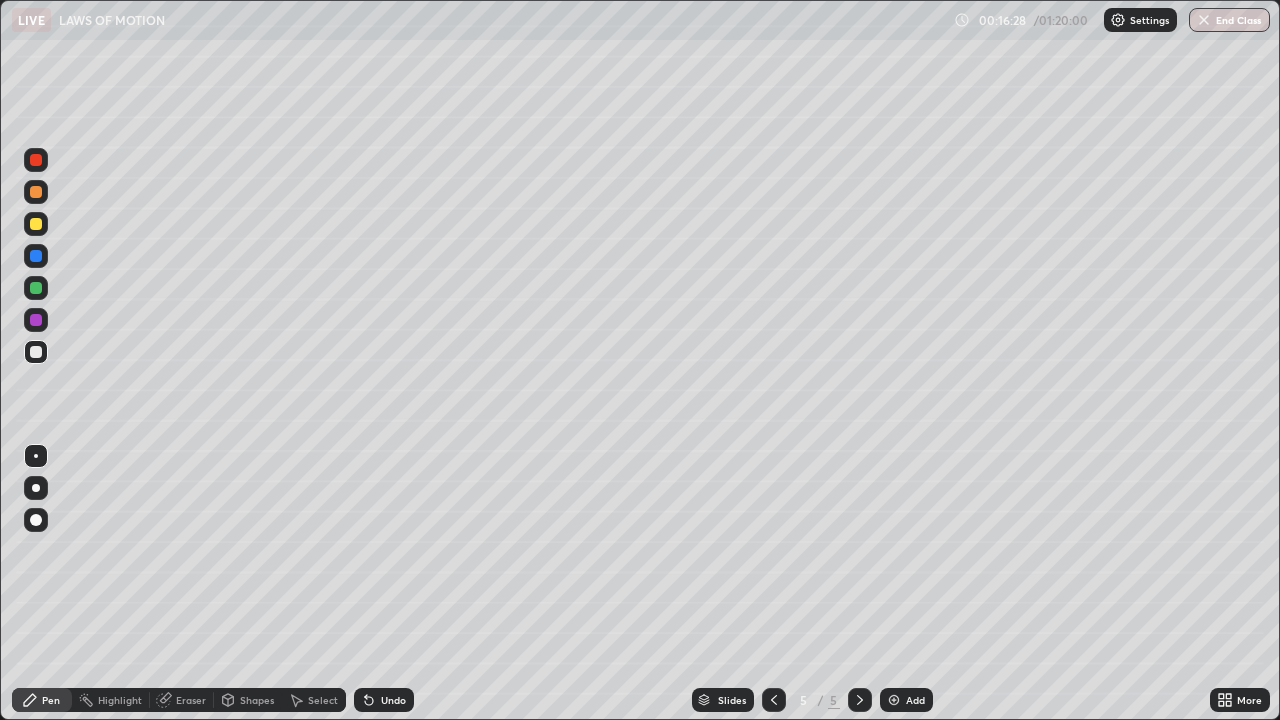 click at bounding box center (36, 224) 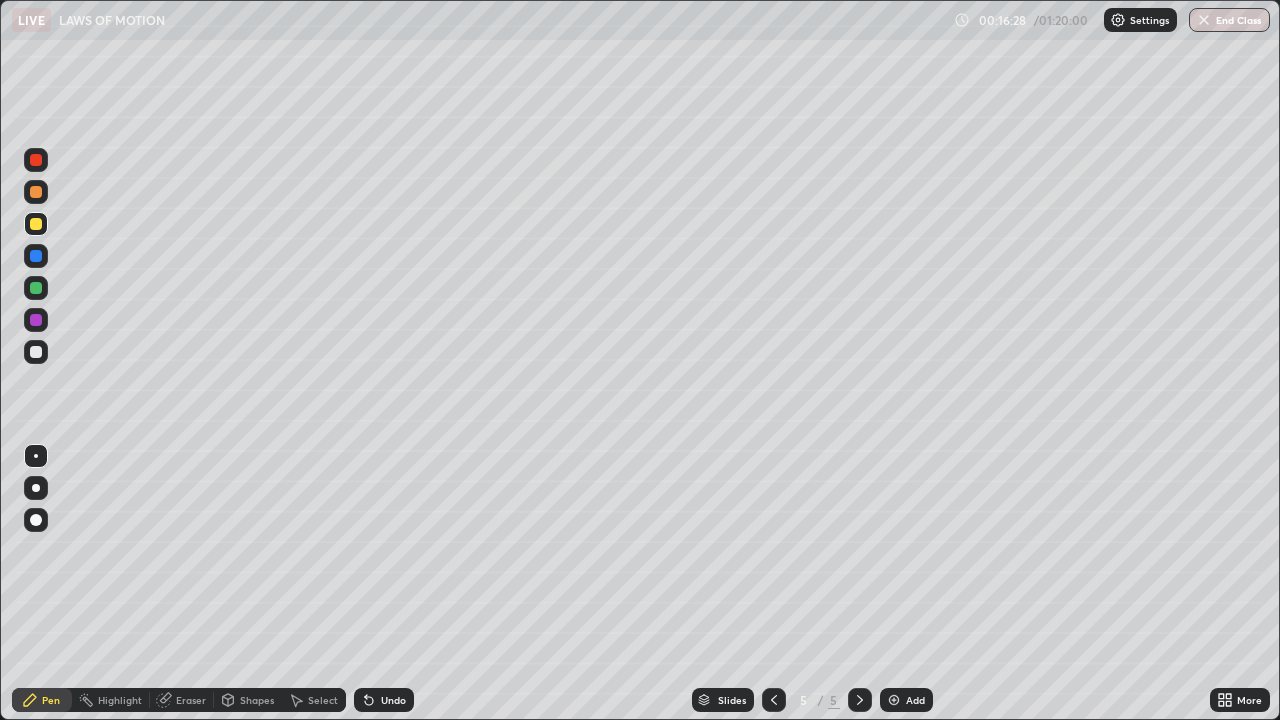 click at bounding box center (36, 352) 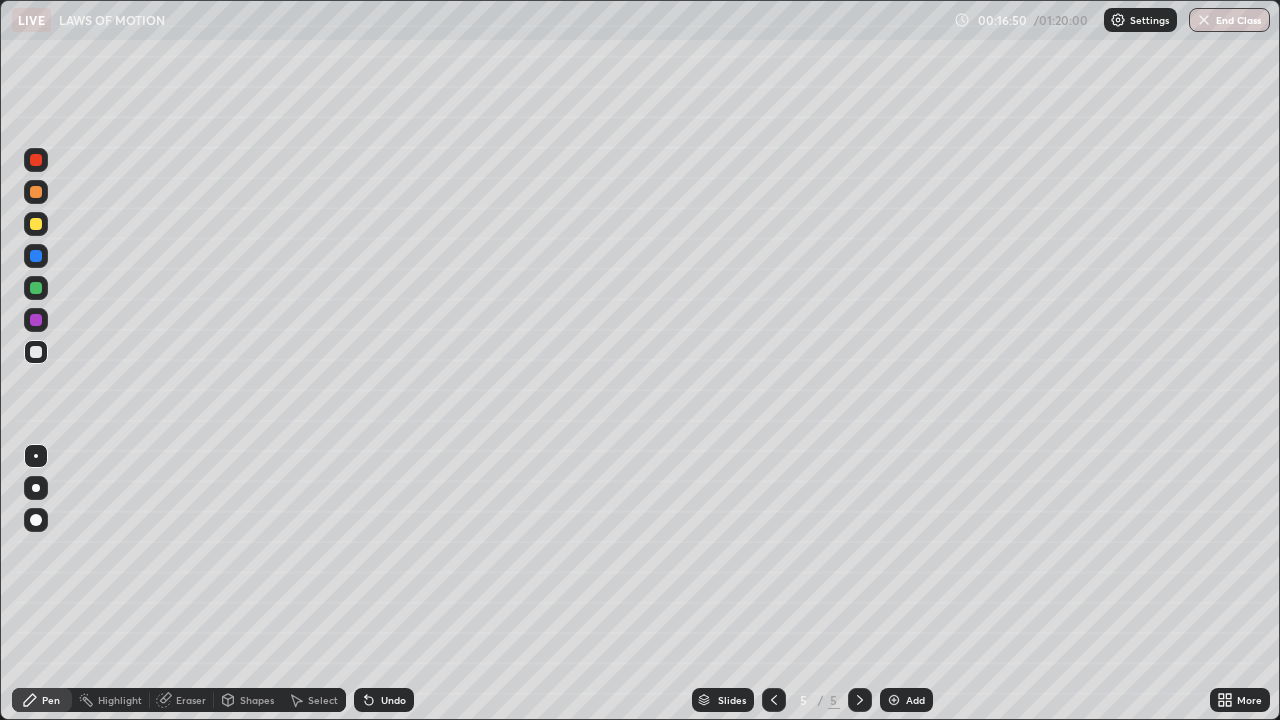 click on "Shapes" at bounding box center (257, 700) 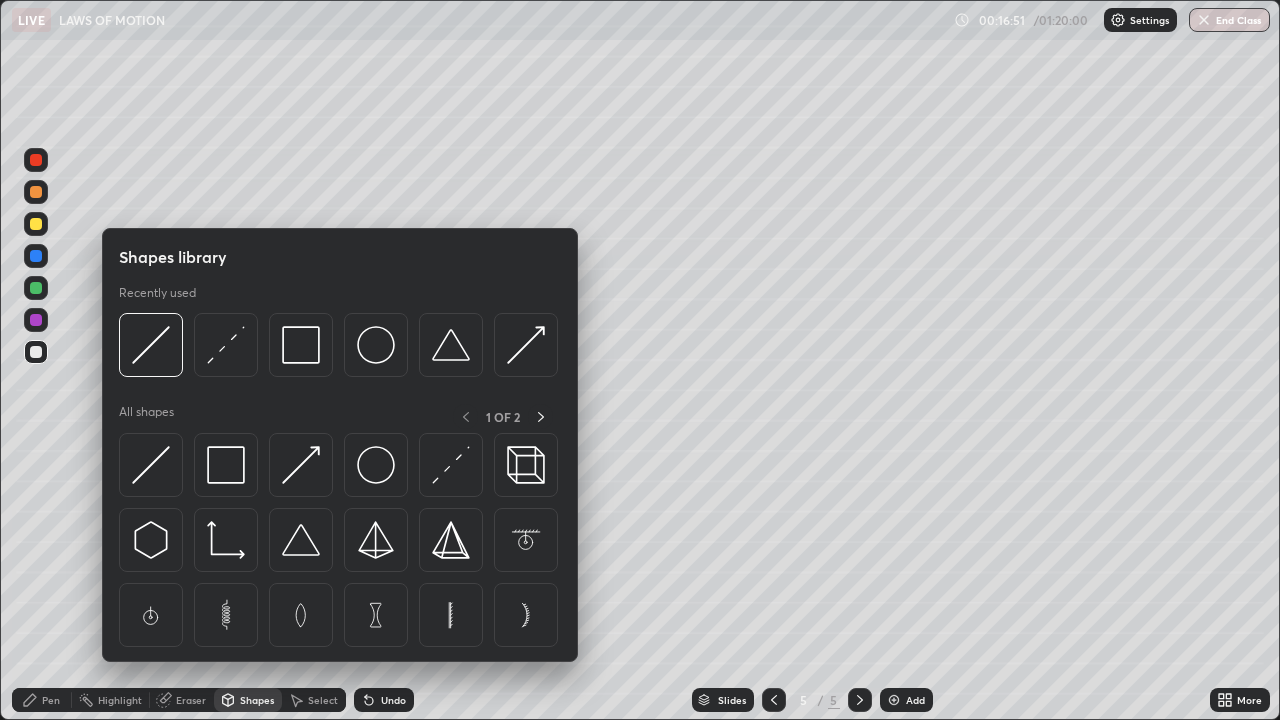 click on "Shapes" at bounding box center [257, 700] 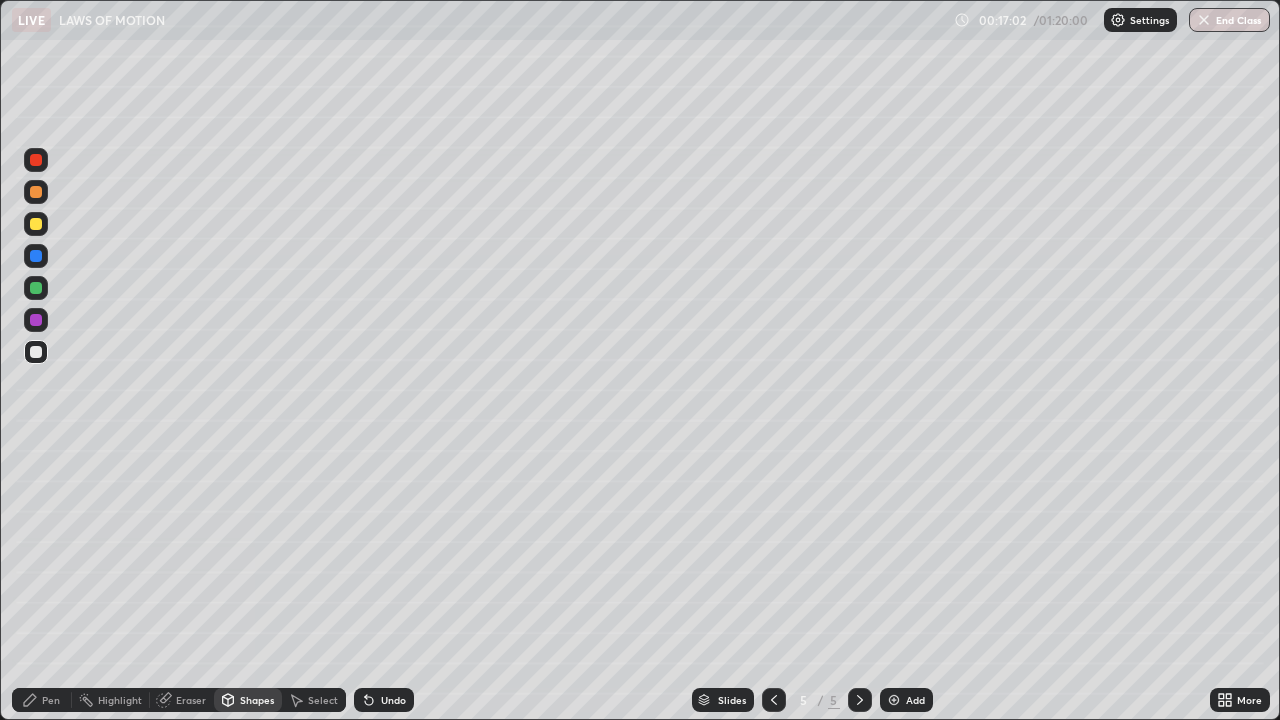 click on "Pen" at bounding box center (51, 700) 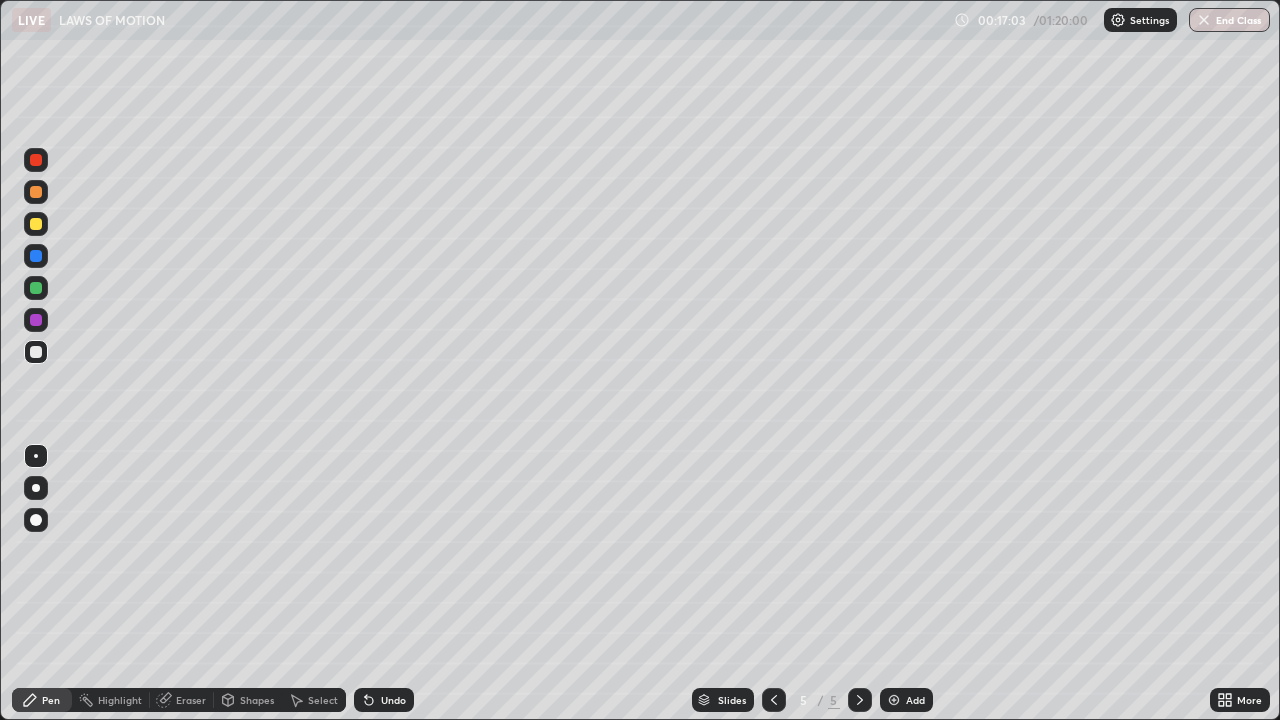 click at bounding box center [36, 520] 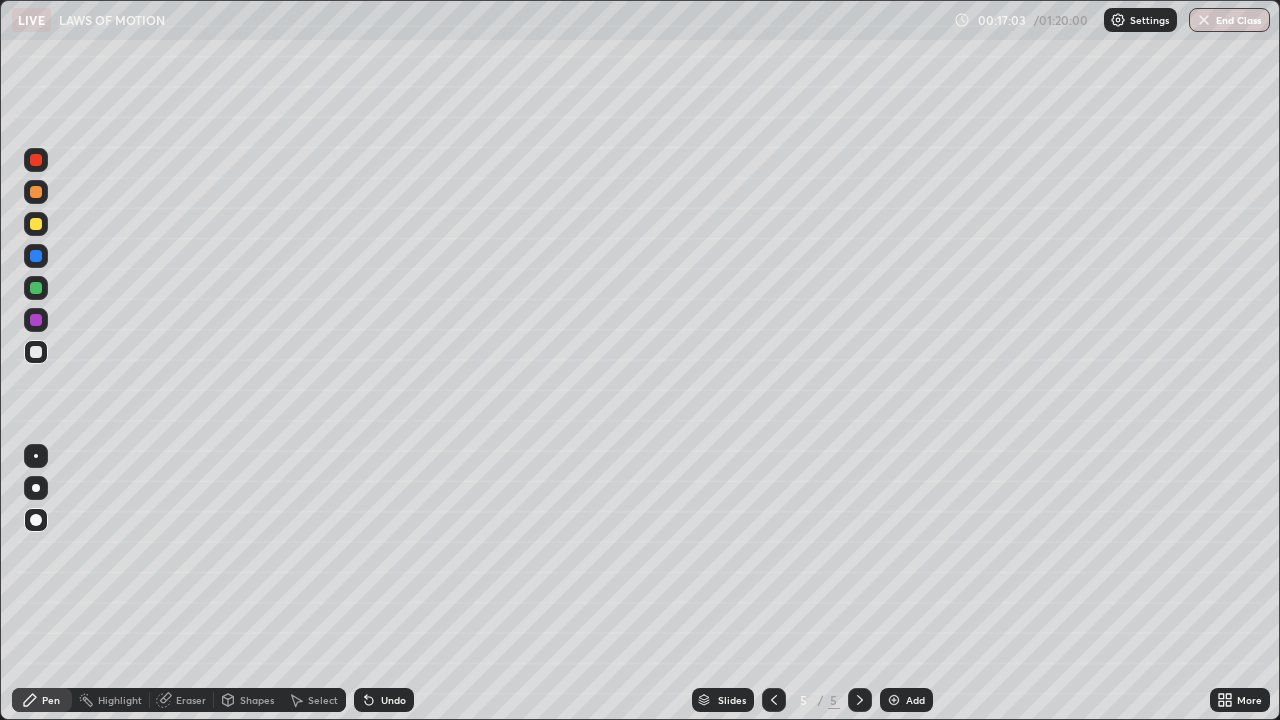 click on "Shapes" at bounding box center [248, 700] 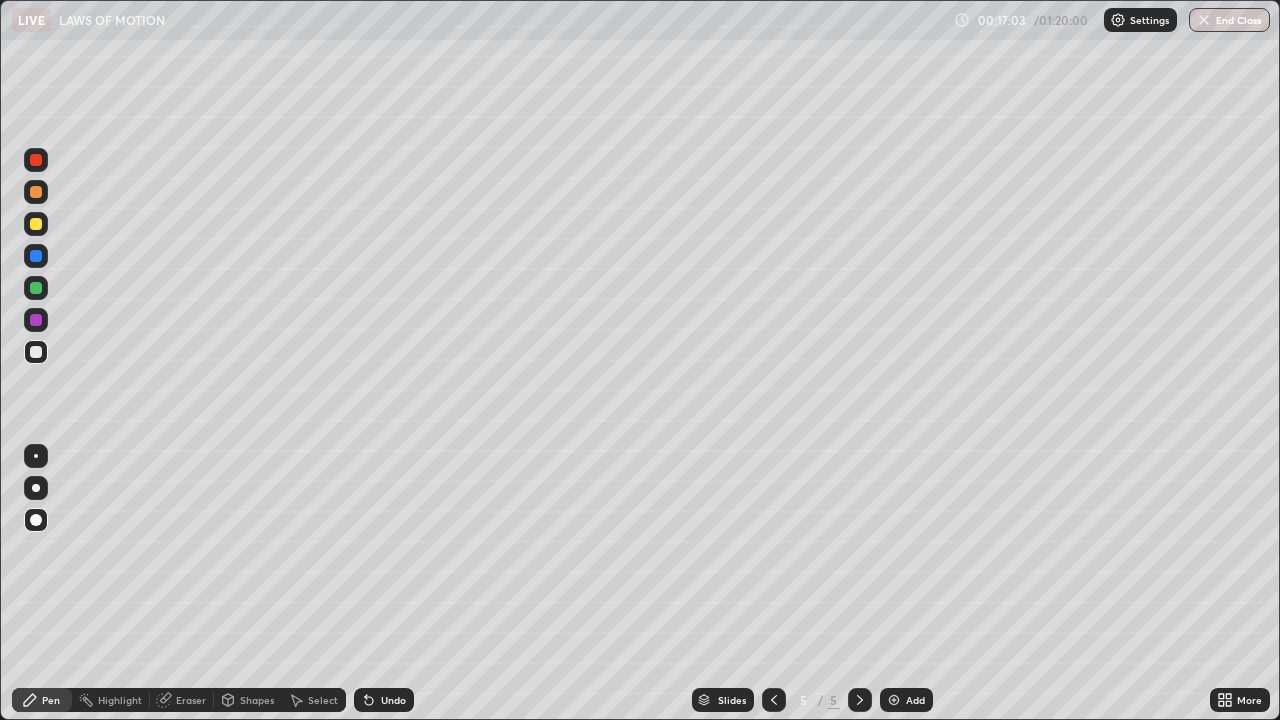 click on "Shapes" at bounding box center (257, 700) 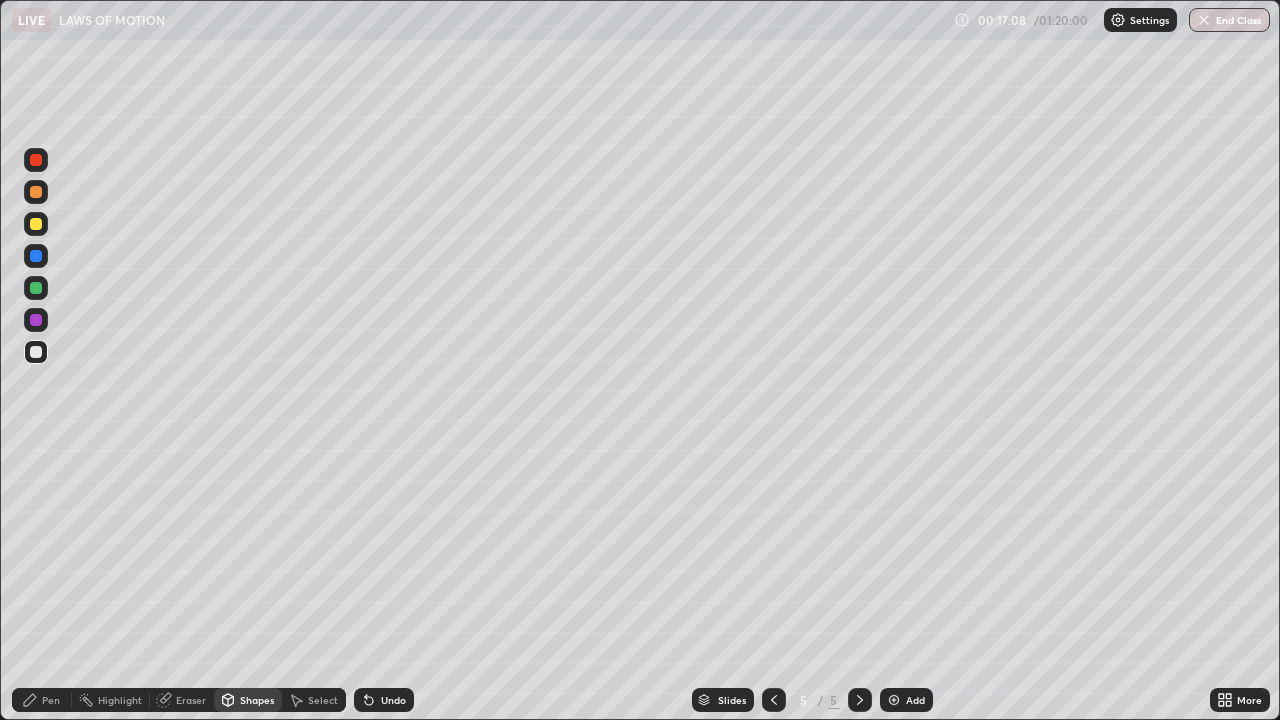 click on "Pen" at bounding box center [51, 700] 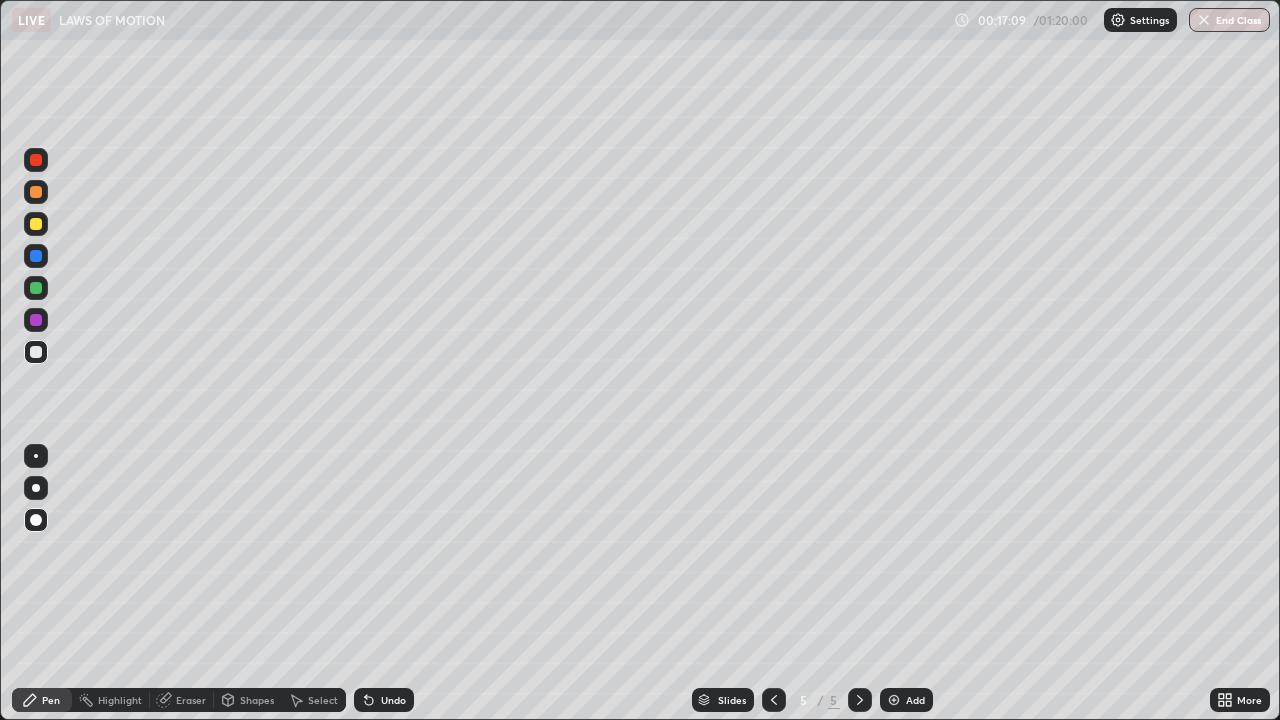 click at bounding box center (36, 456) 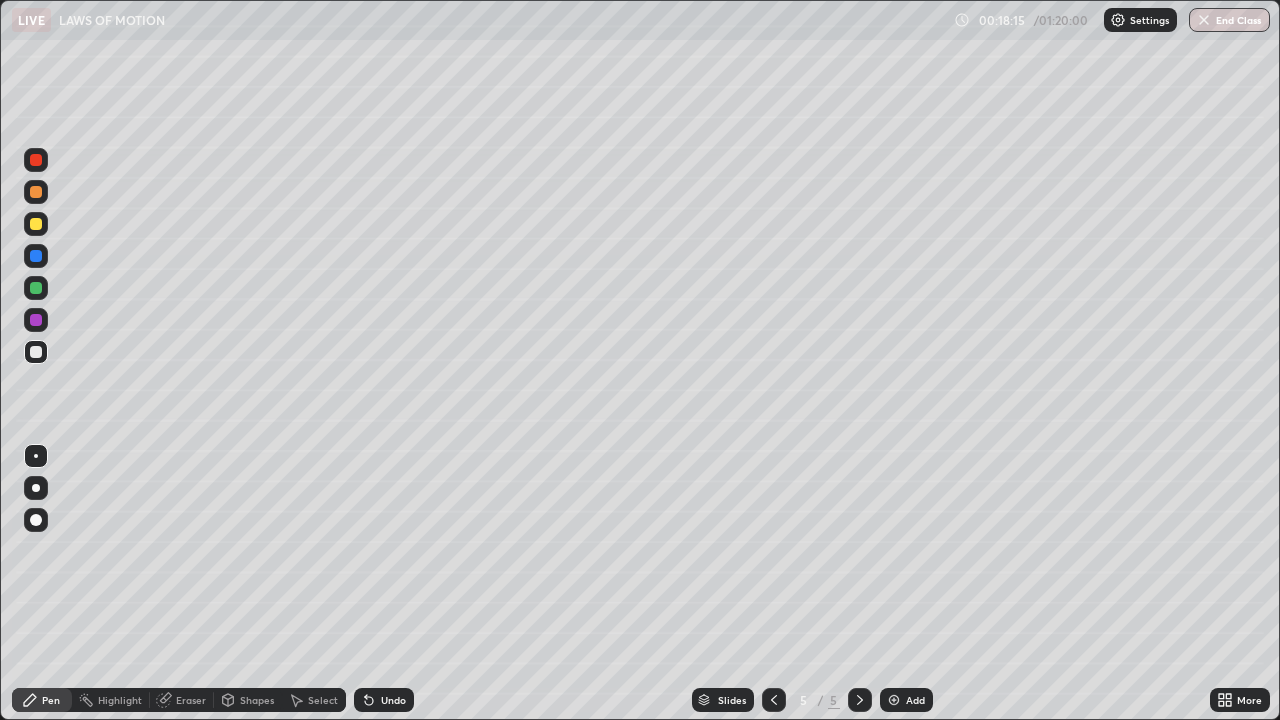 click on "Shapes" at bounding box center [257, 700] 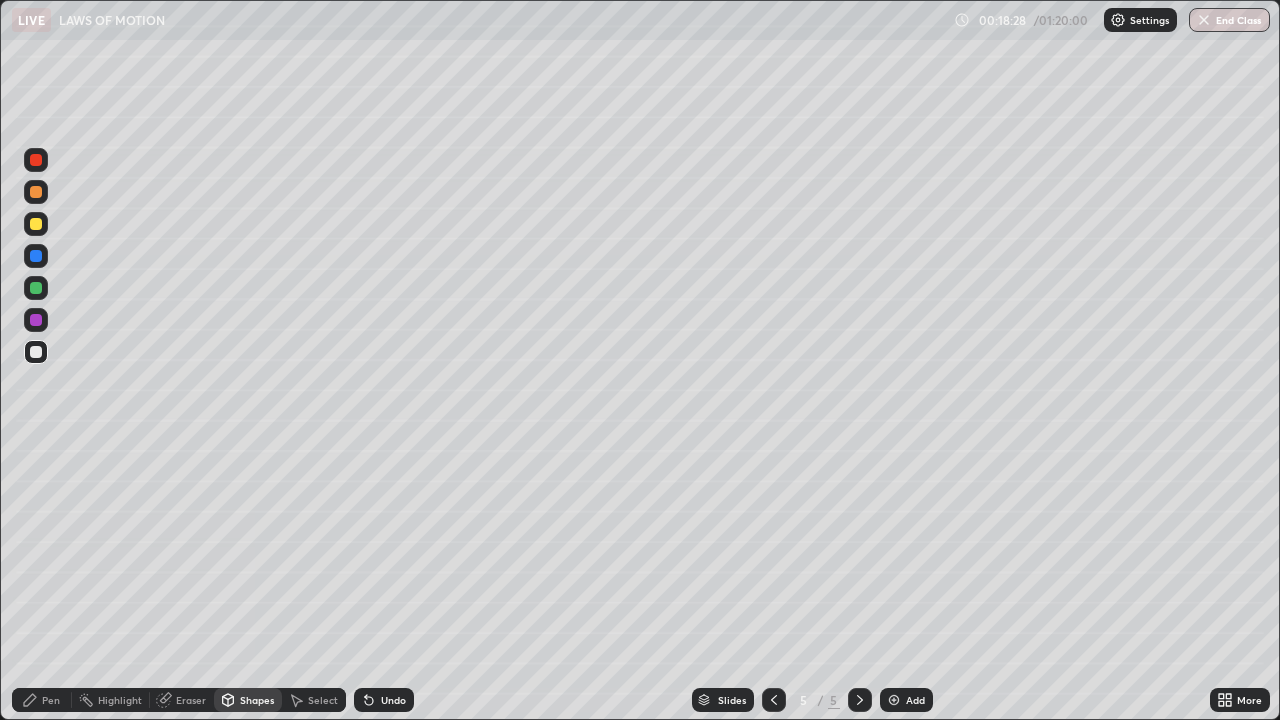 click on "Pen" at bounding box center (51, 700) 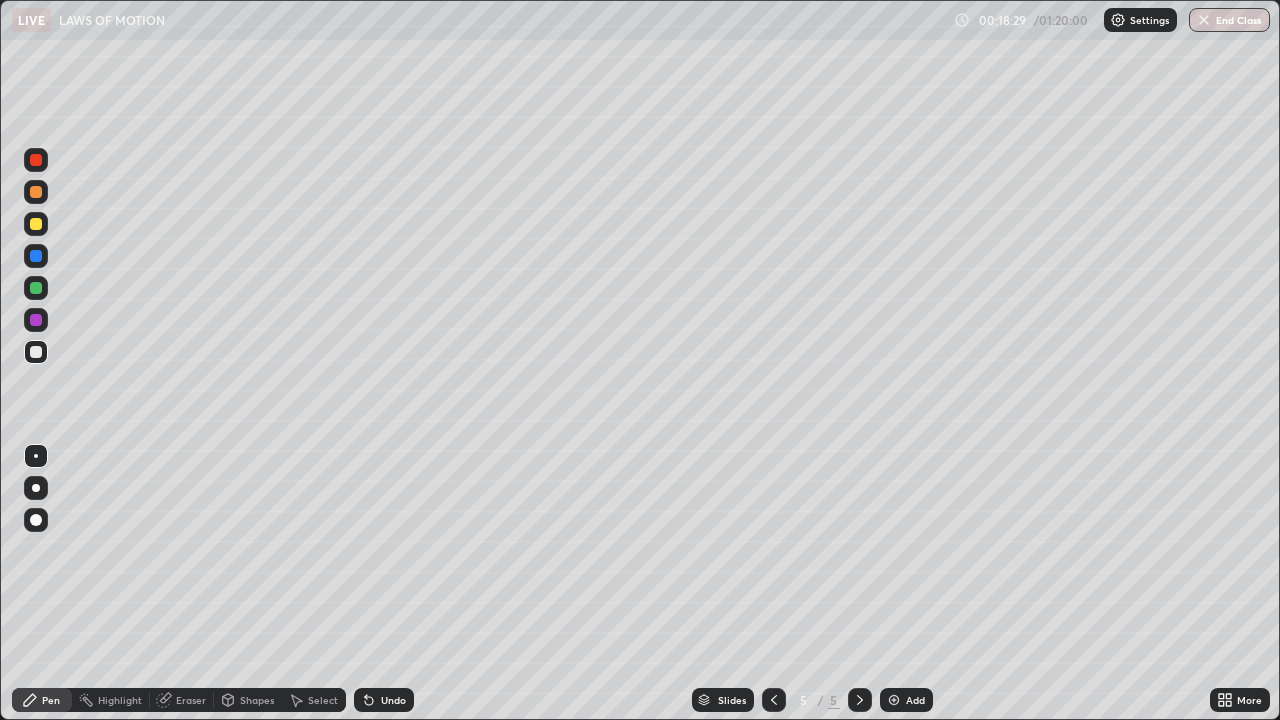 click at bounding box center [36, 520] 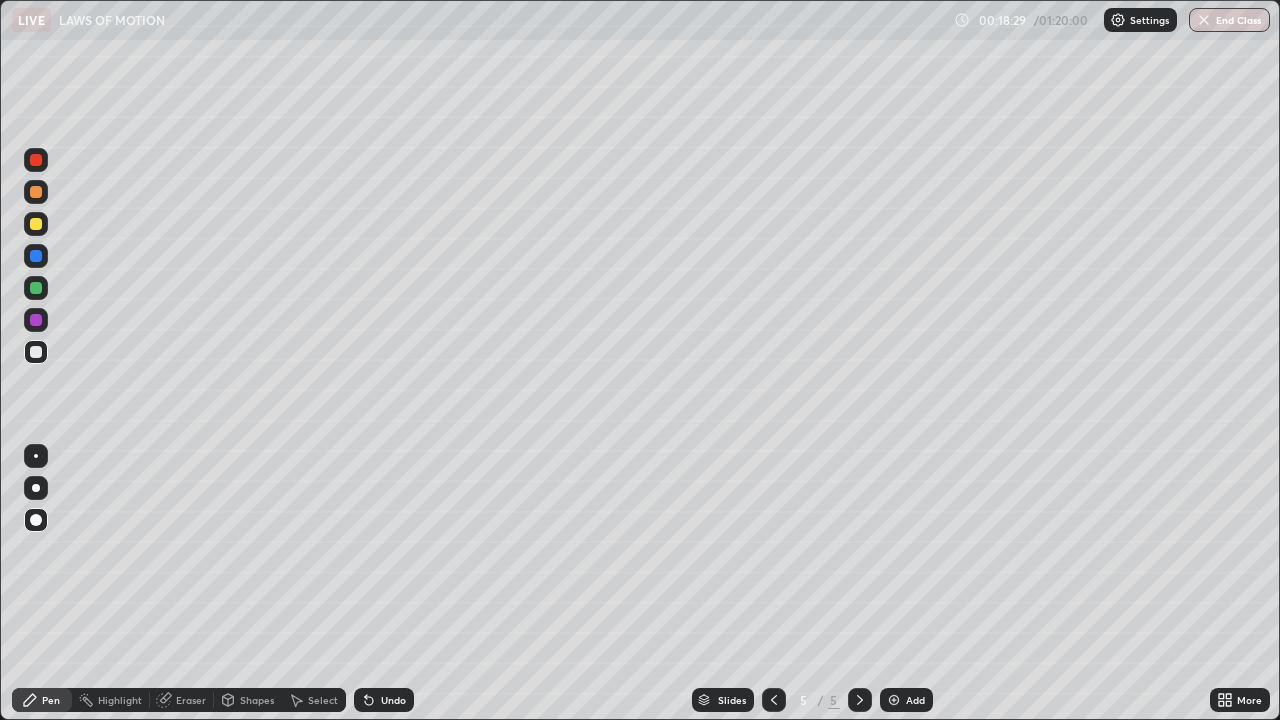 click on "Shapes" at bounding box center [248, 700] 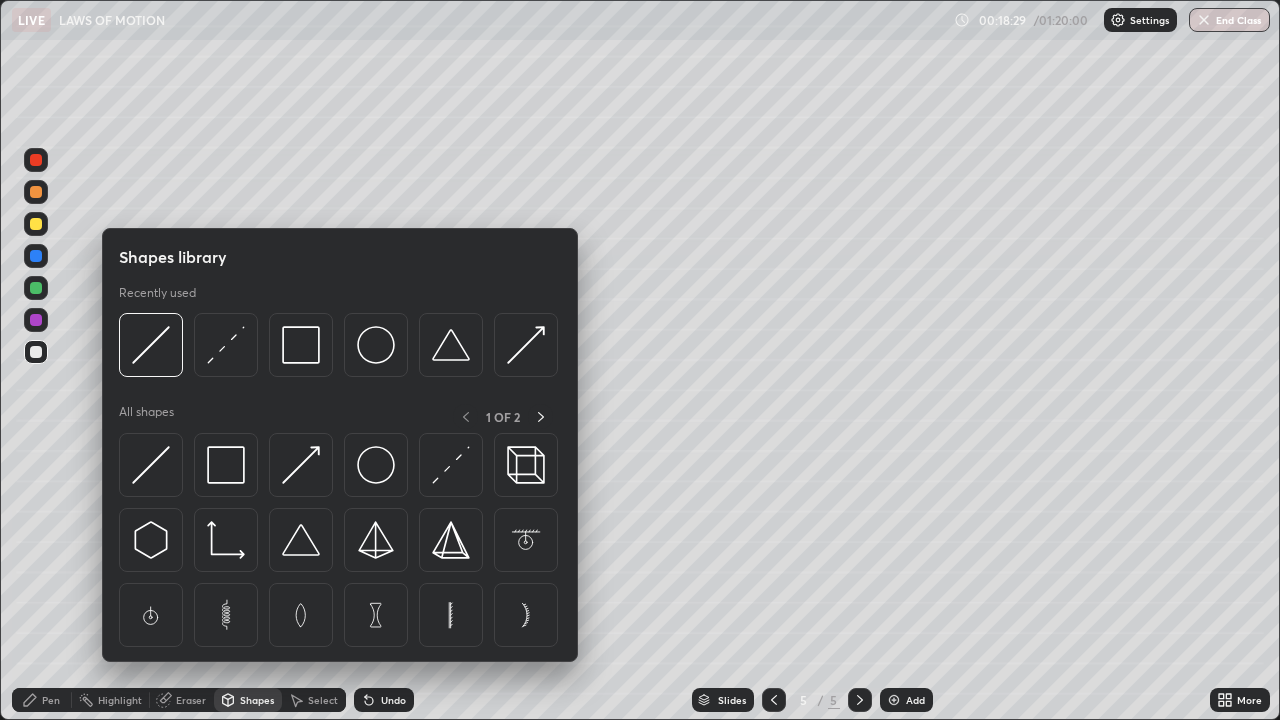 click on "Shapes" at bounding box center [257, 700] 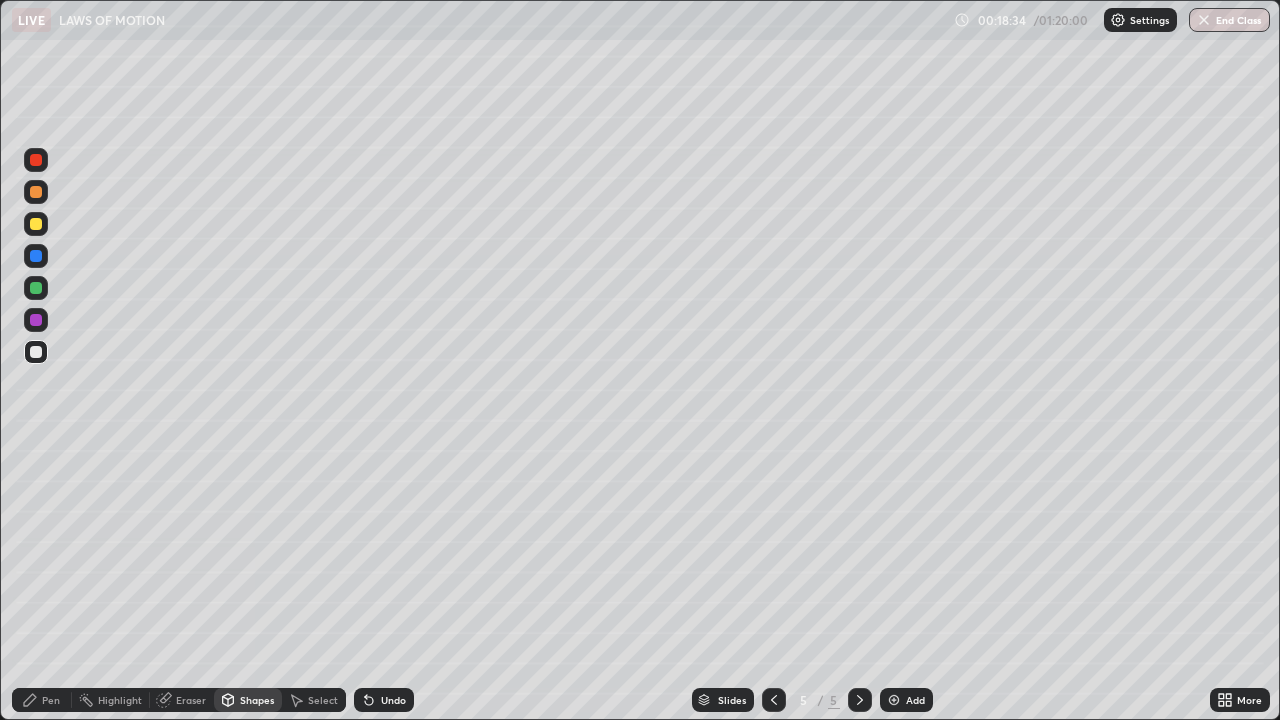 click on "Pen" at bounding box center (42, 700) 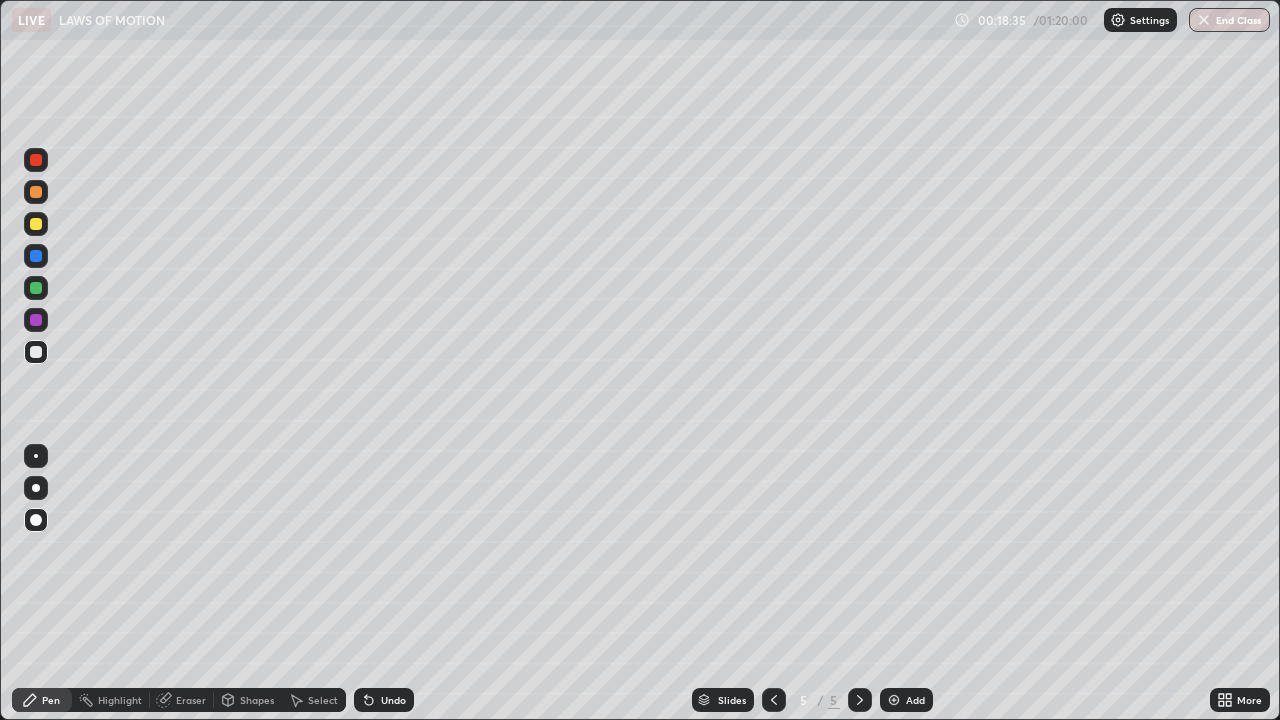 click at bounding box center [36, 456] 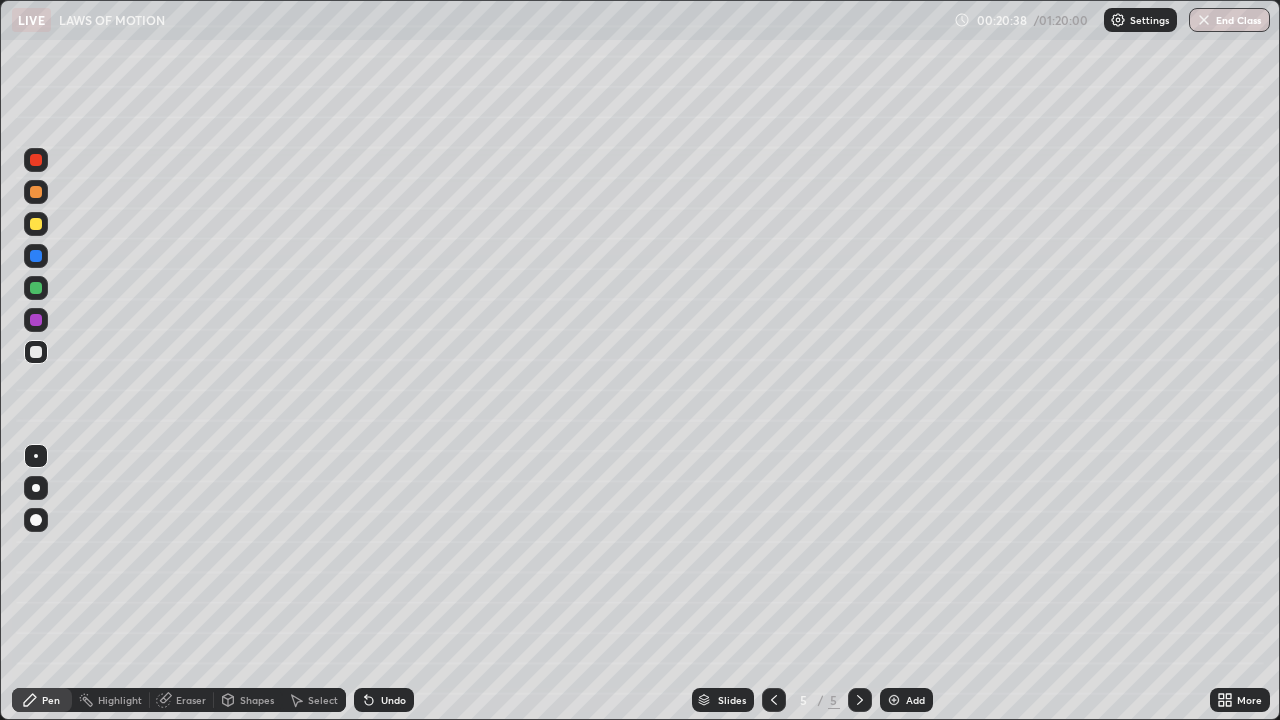 click on "Add" at bounding box center (915, 700) 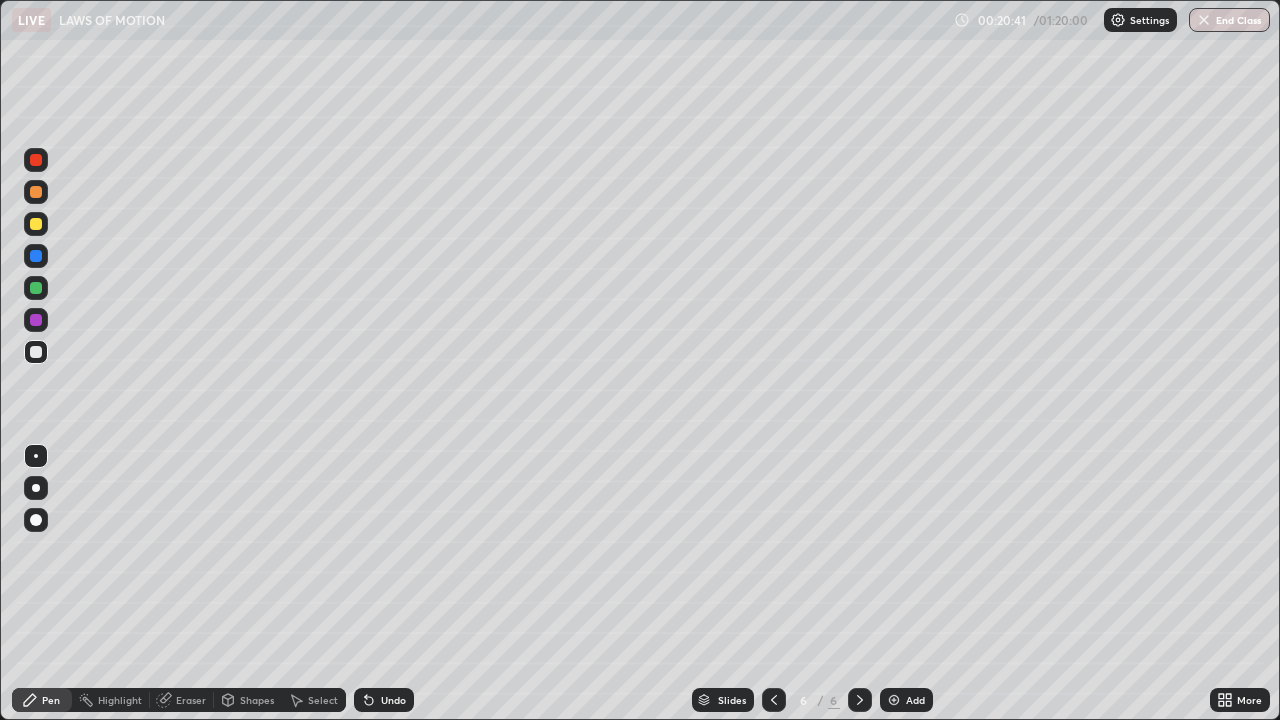 click on "Shapes" at bounding box center (248, 700) 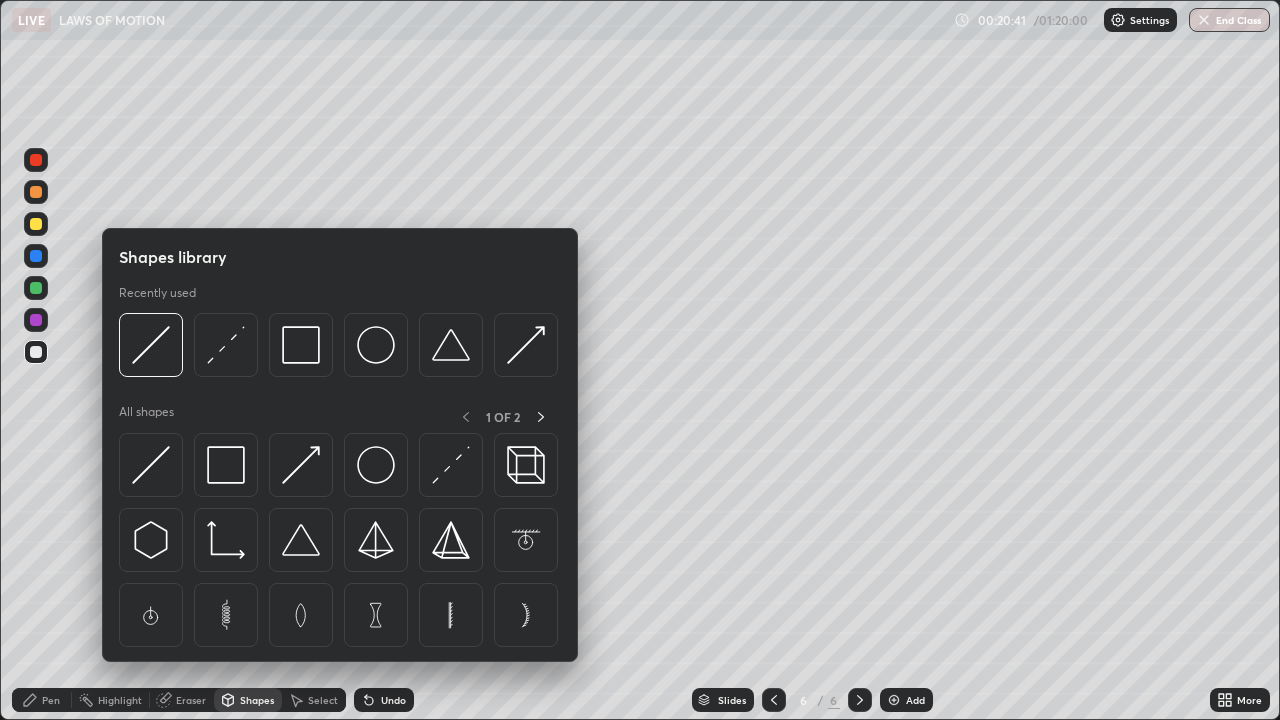 click on "Shapes" at bounding box center [257, 700] 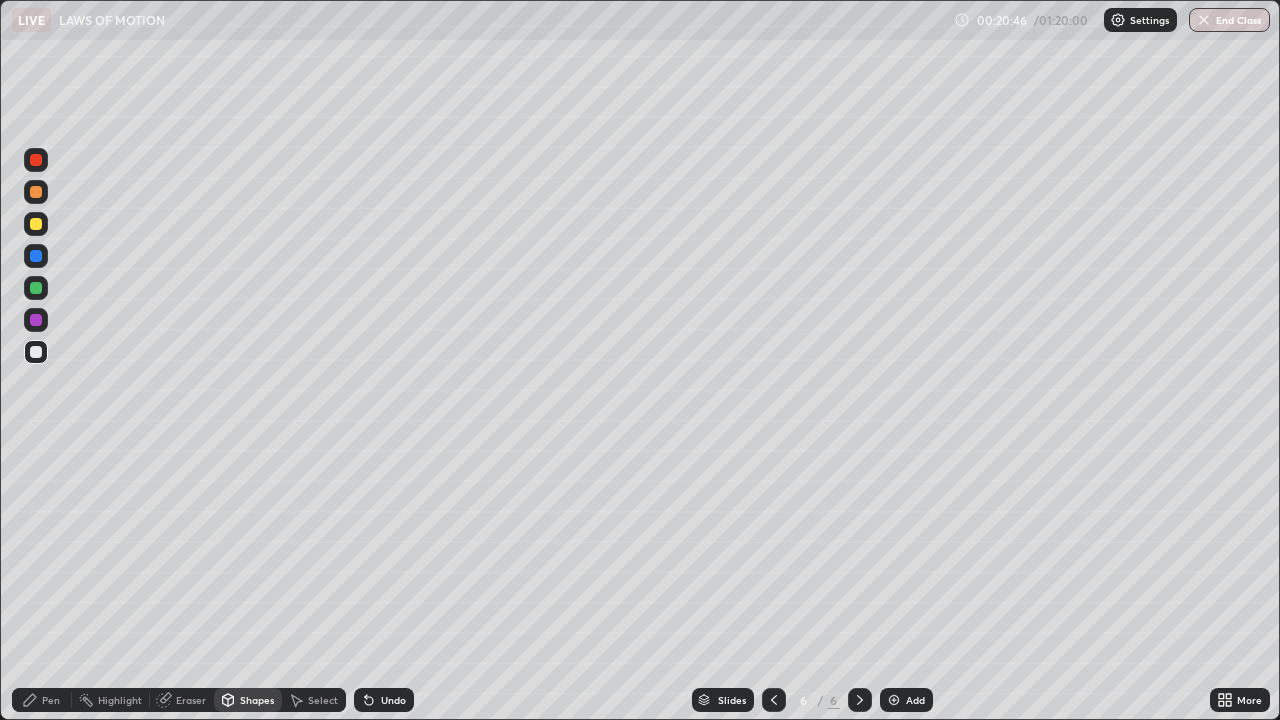 click on "Pen" at bounding box center [42, 700] 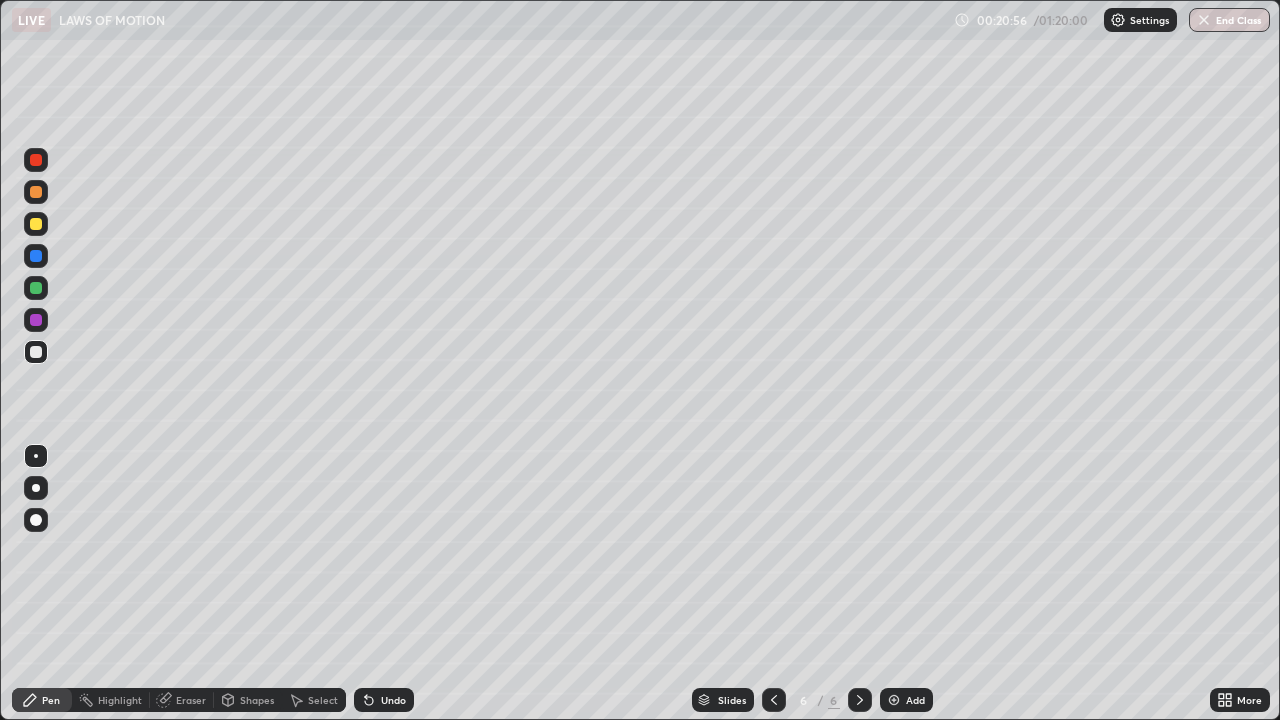 click on "Undo" at bounding box center (384, 700) 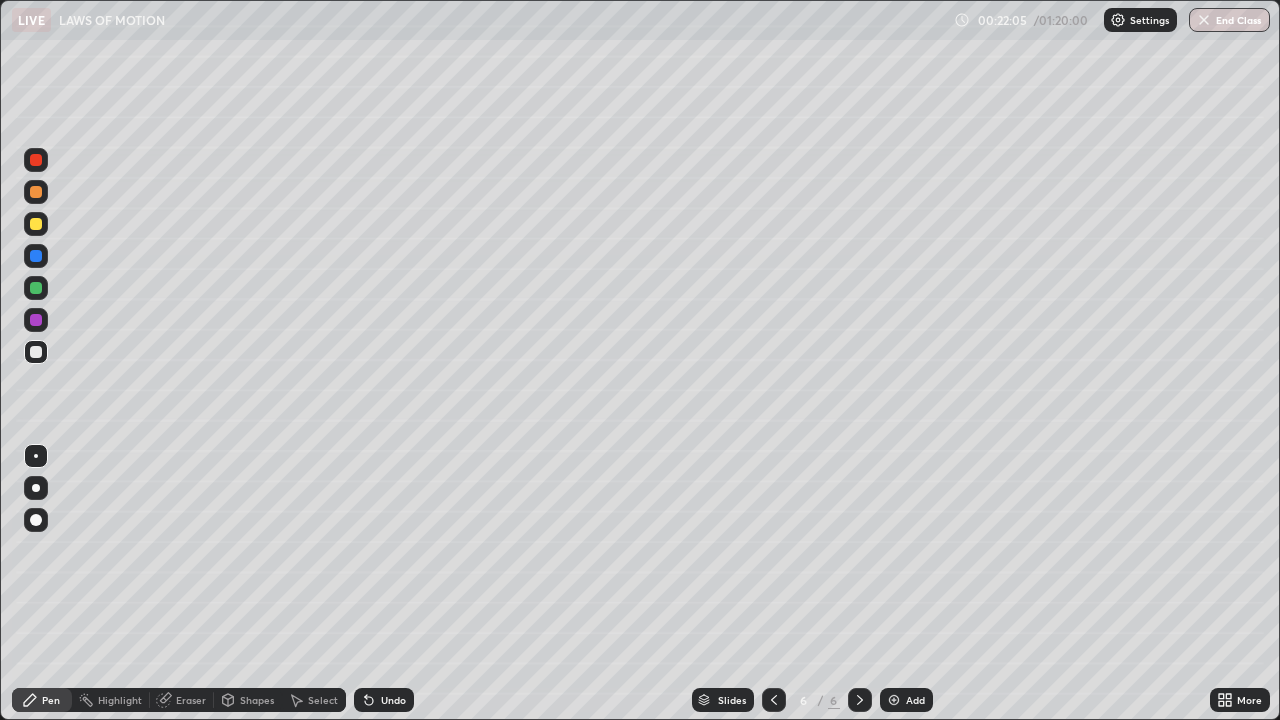 click on "Shapes" at bounding box center [257, 700] 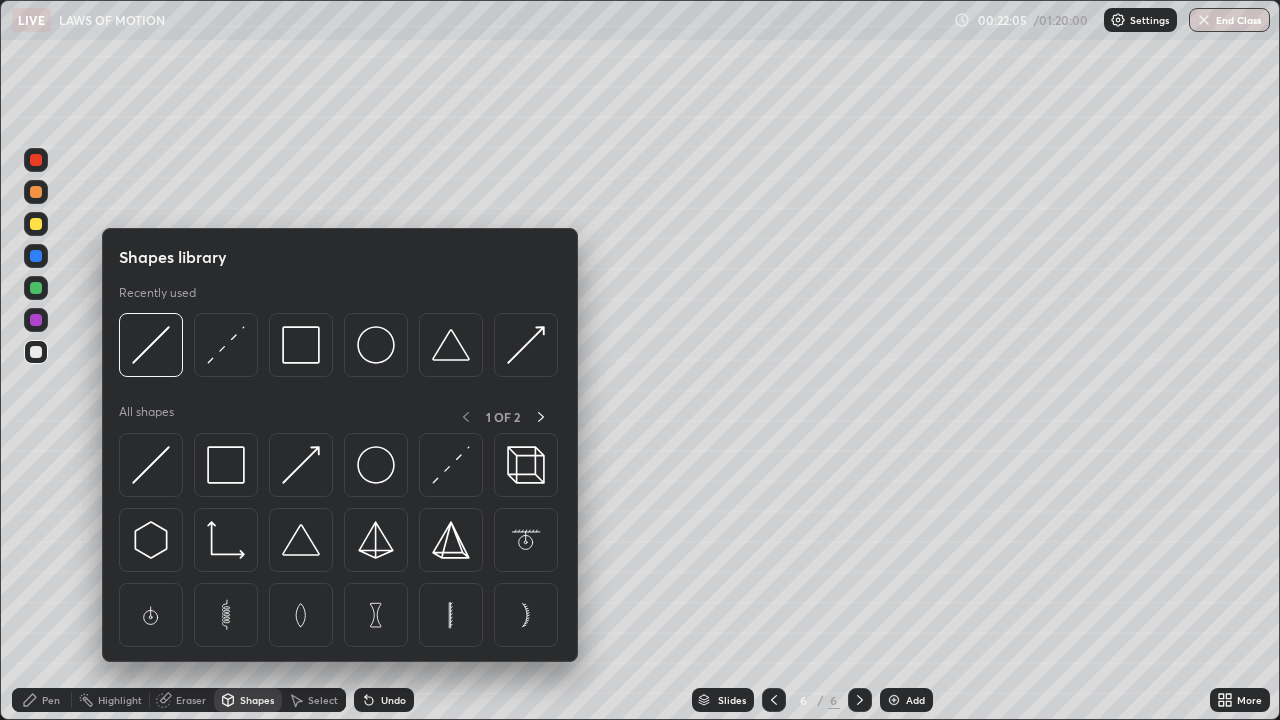 click on "Shapes" at bounding box center [257, 700] 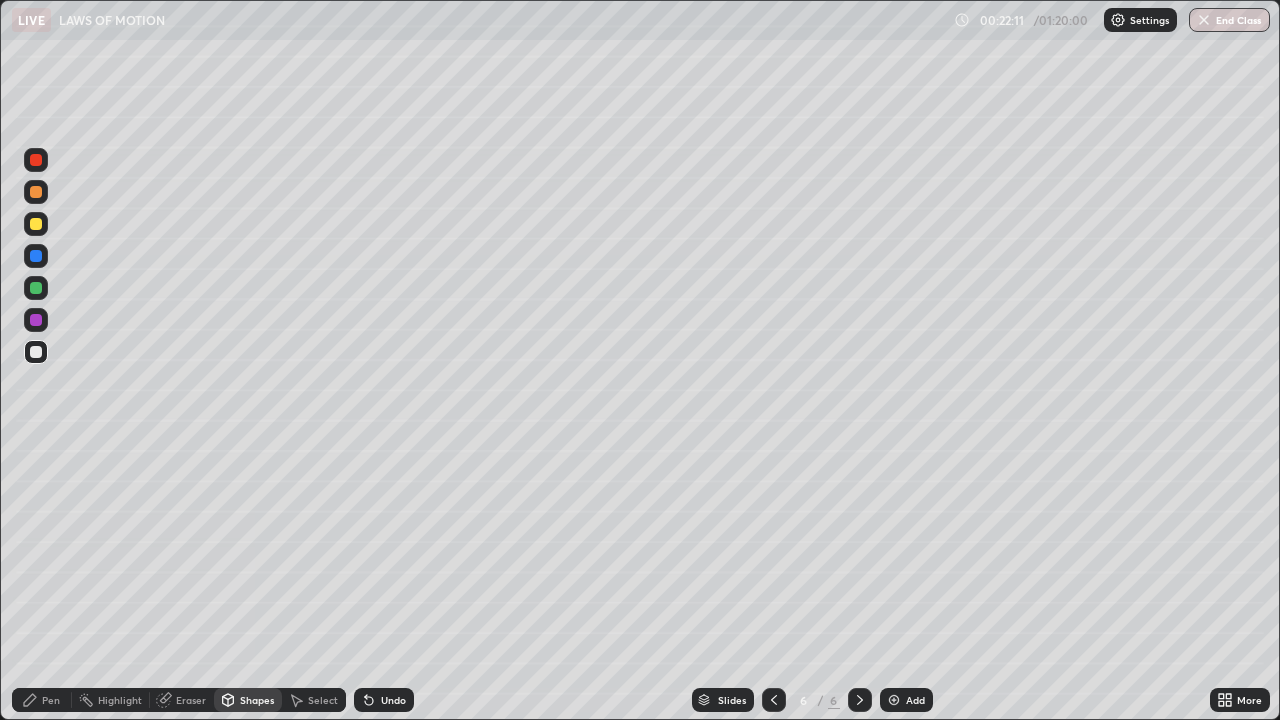 click on "Pen" at bounding box center (51, 700) 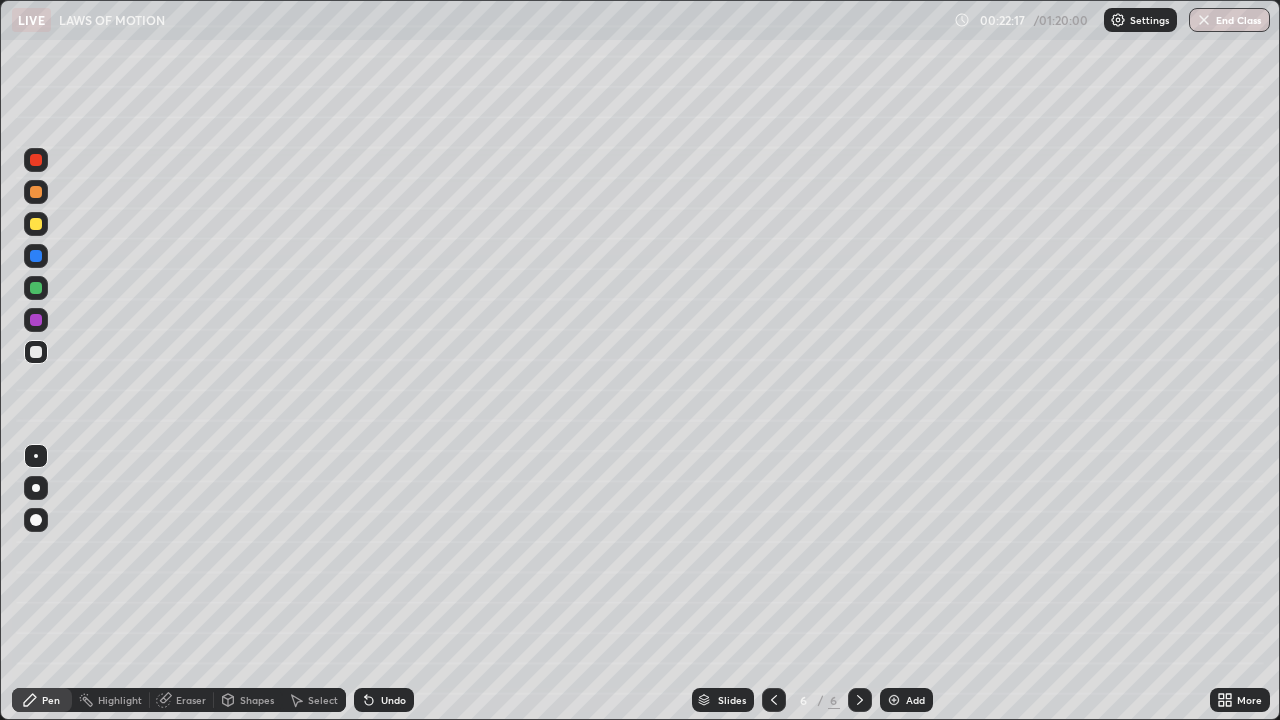 click on "Shapes" at bounding box center (257, 700) 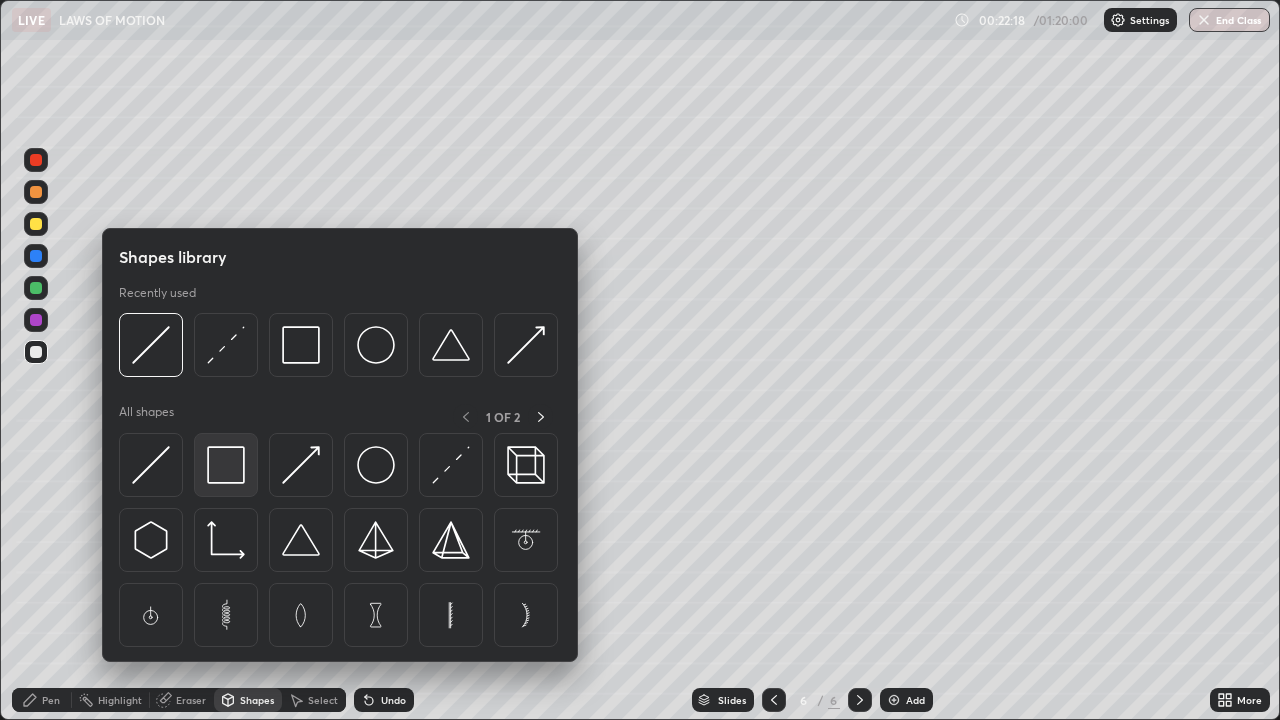 click at bounding box center [226, 465] 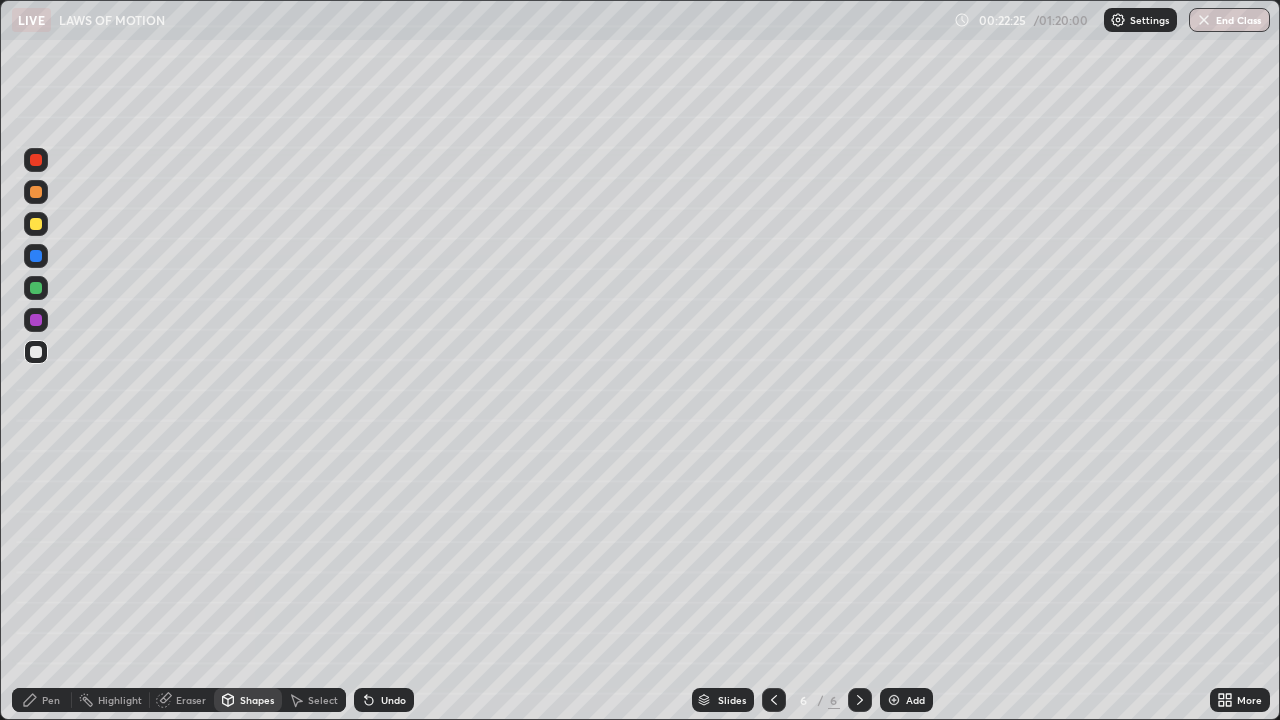 click on "Pen" at bounding box center (51, 700) 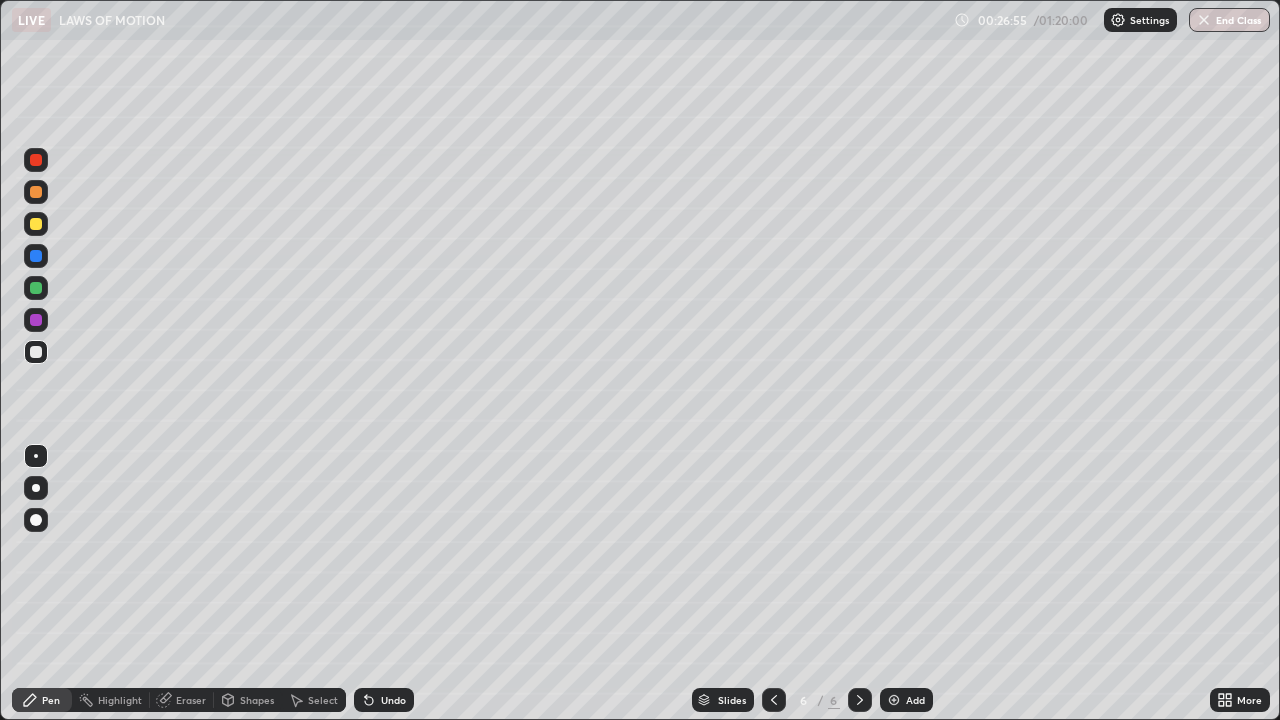 click at bounding box center (36, 224) 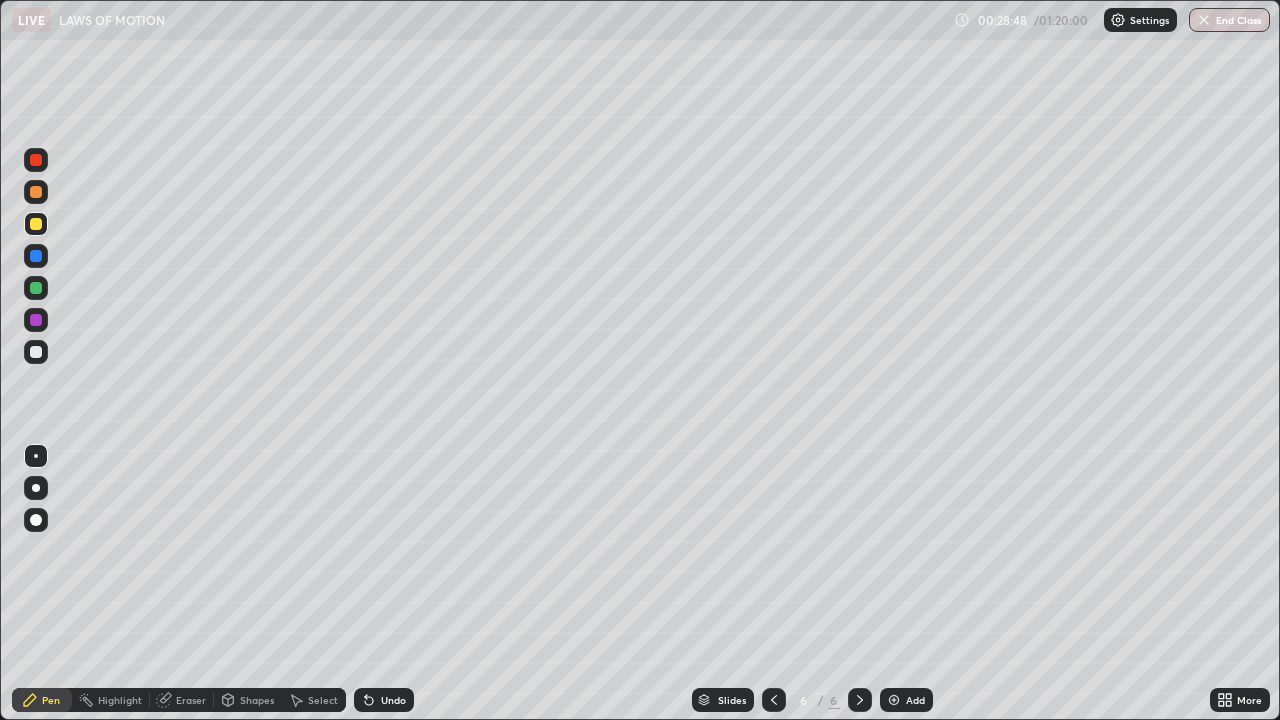 click at bounding box center (36, 352) 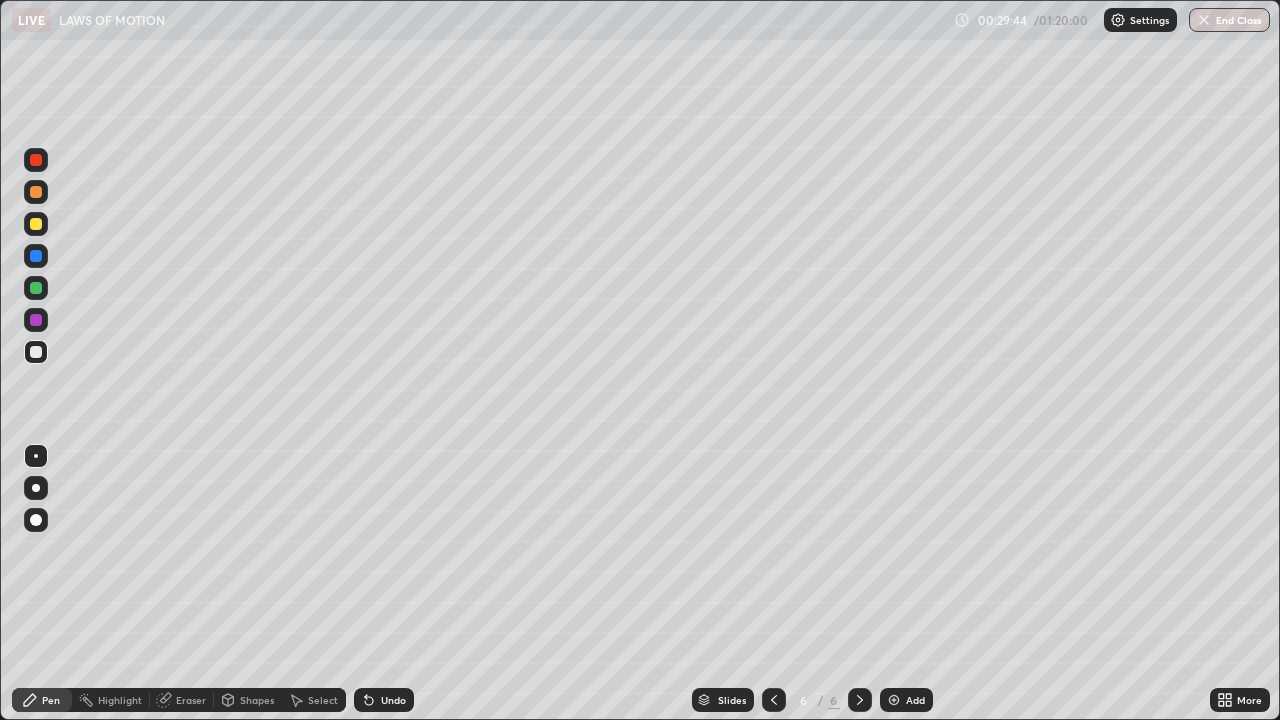 click at bounding box center (894, 700) 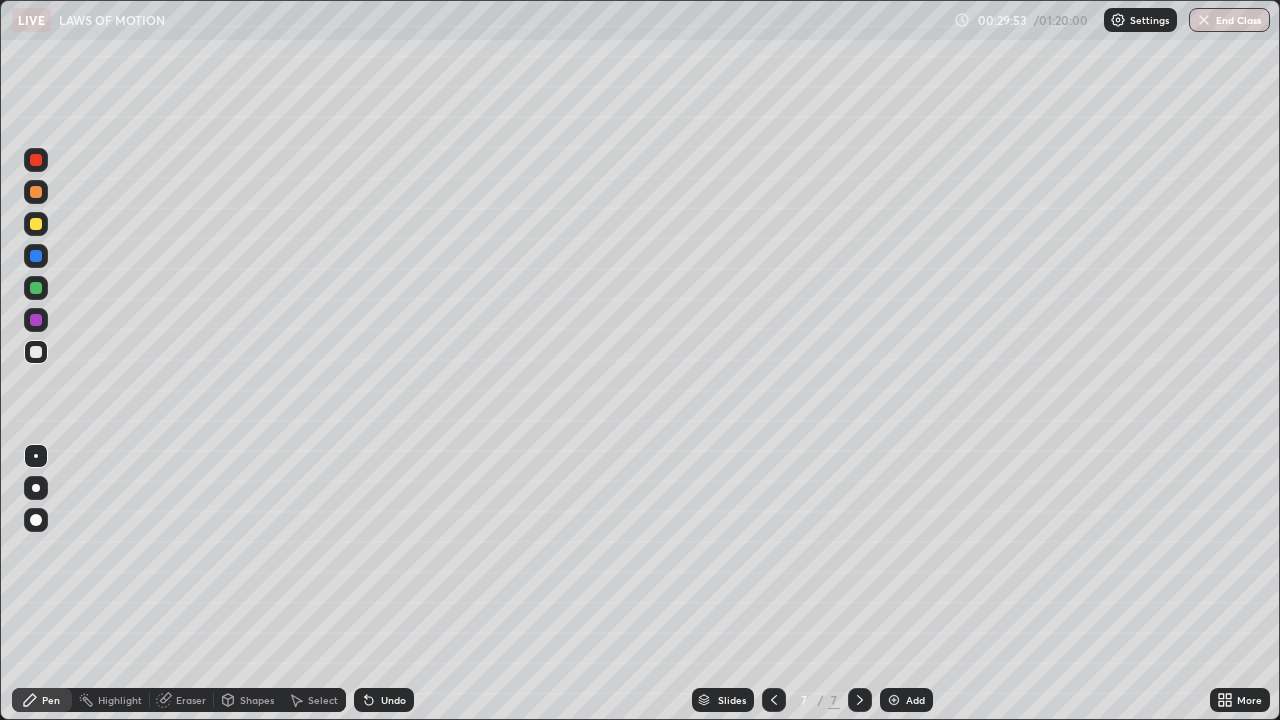 click on "Shapes" at bounding box center (257, 700) 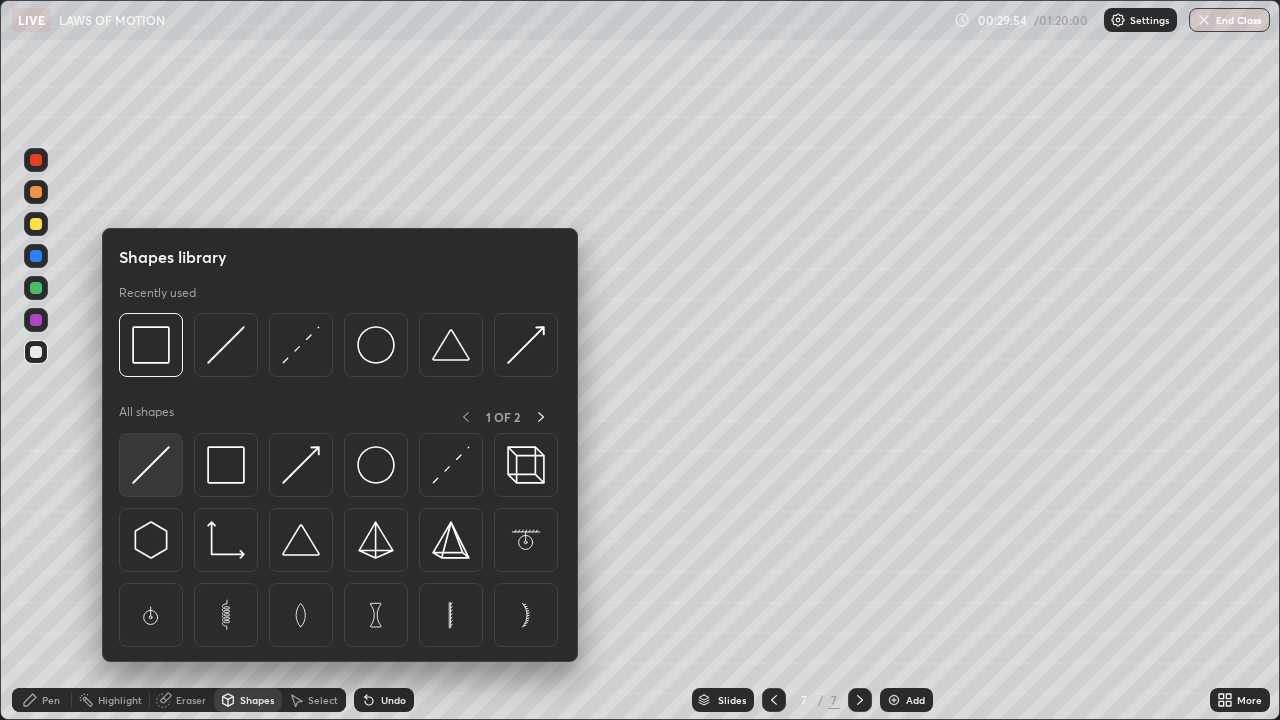 click at bounding box center (151, 465) 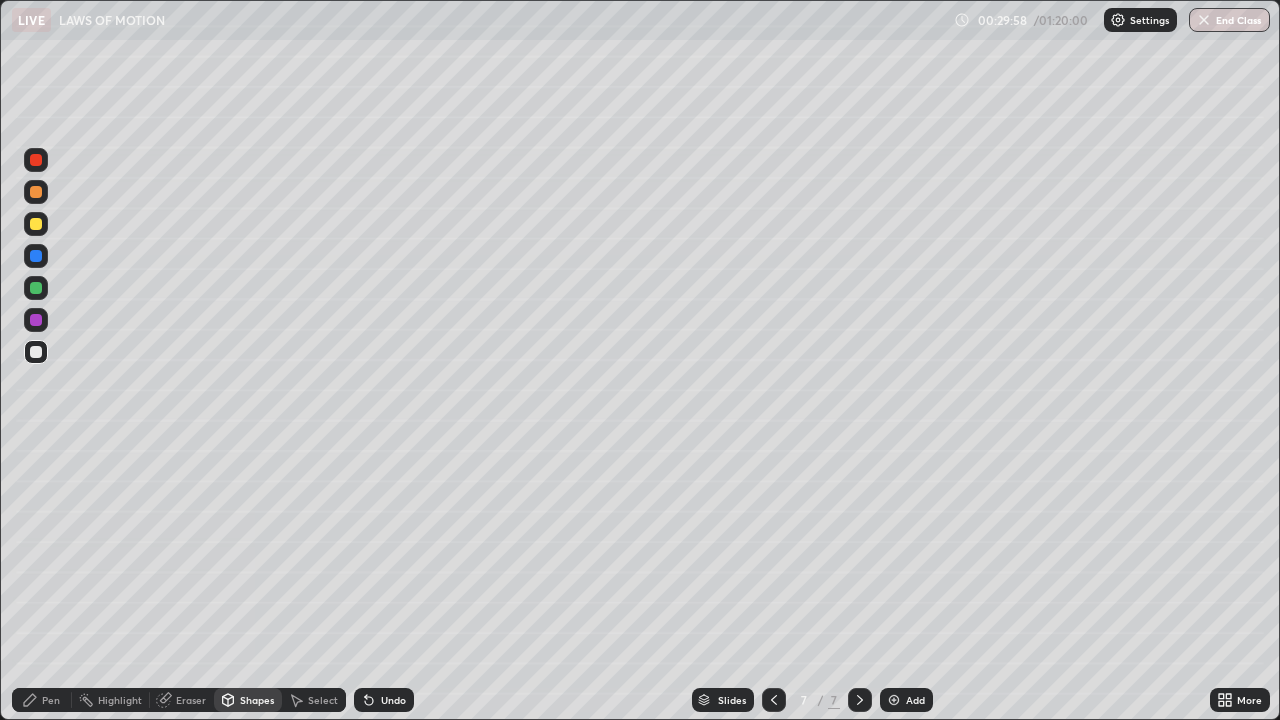 click on "Pen" at bounding box center [51, 700] 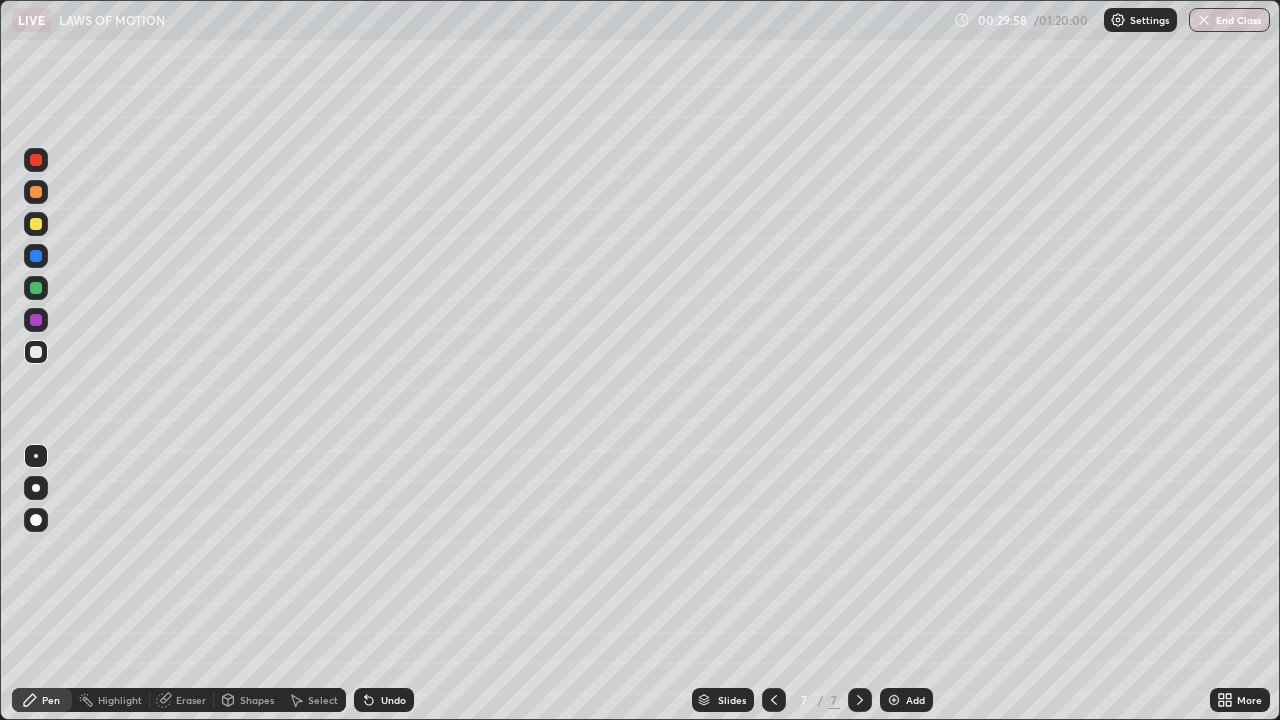 click on "Shapes" at bounding box center [257, 700] 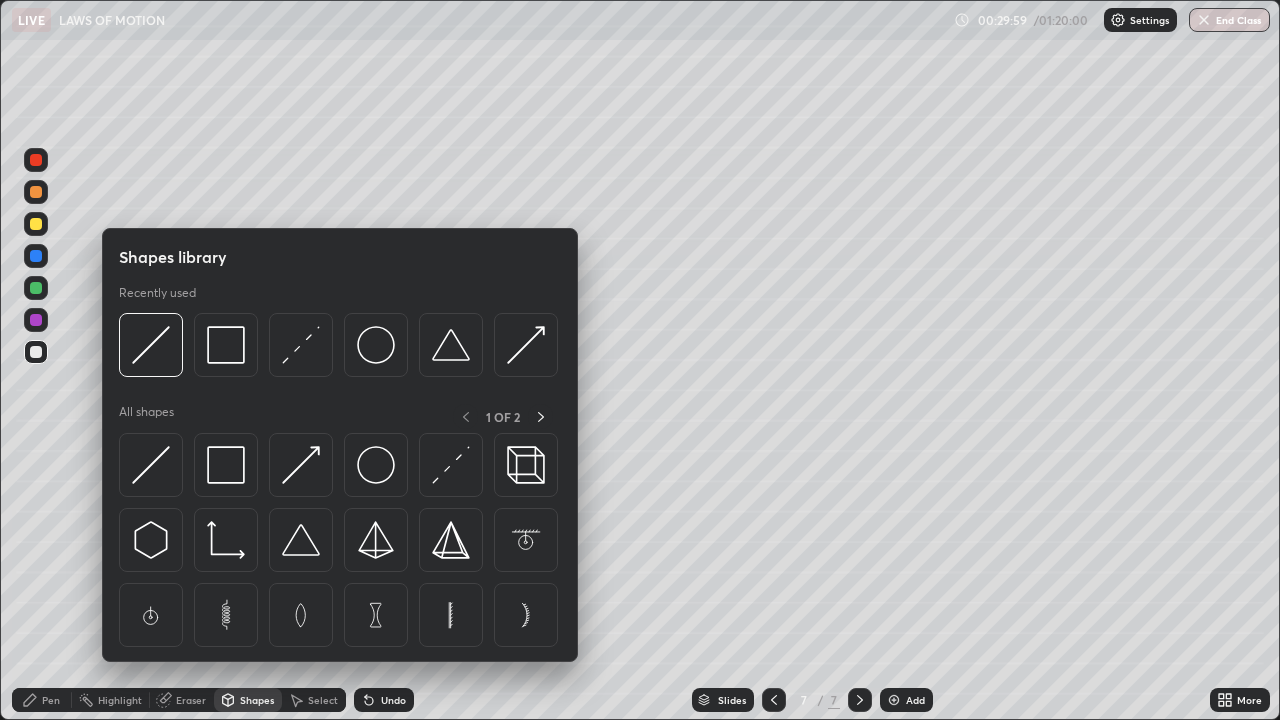 click at bounding box center (226, 465) 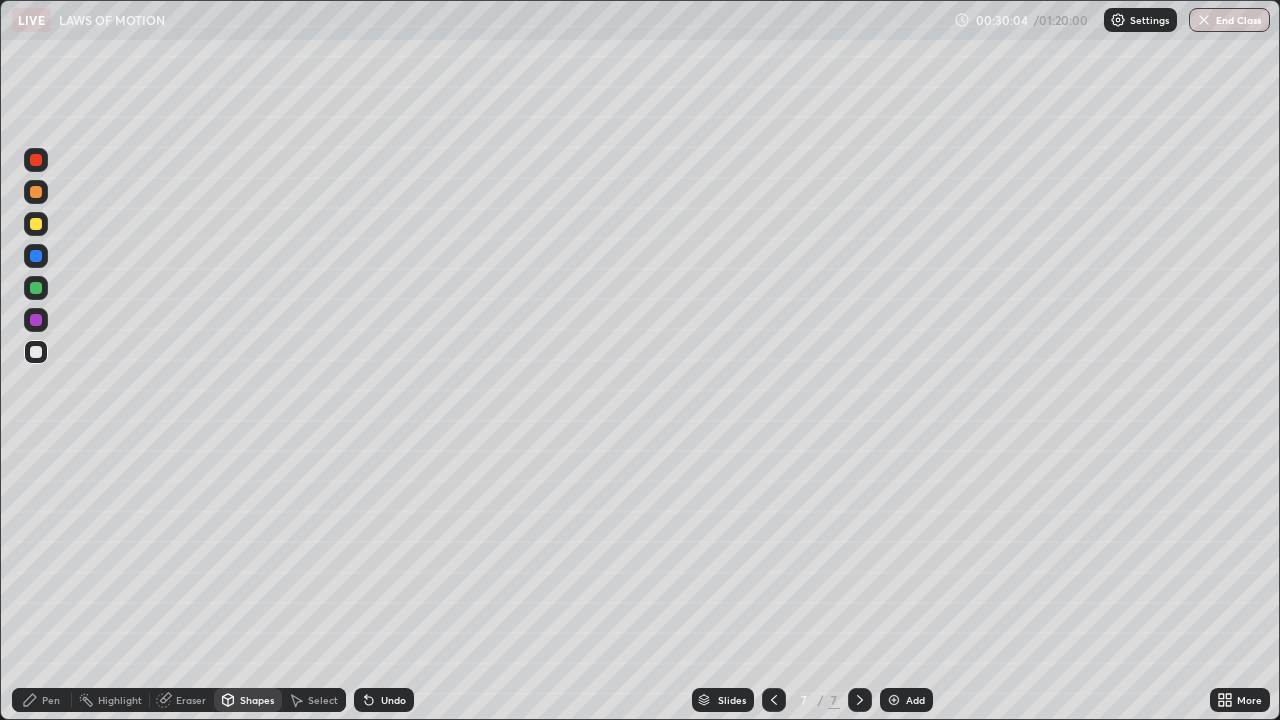 click on "Pen" at bounding box center [51, 700] 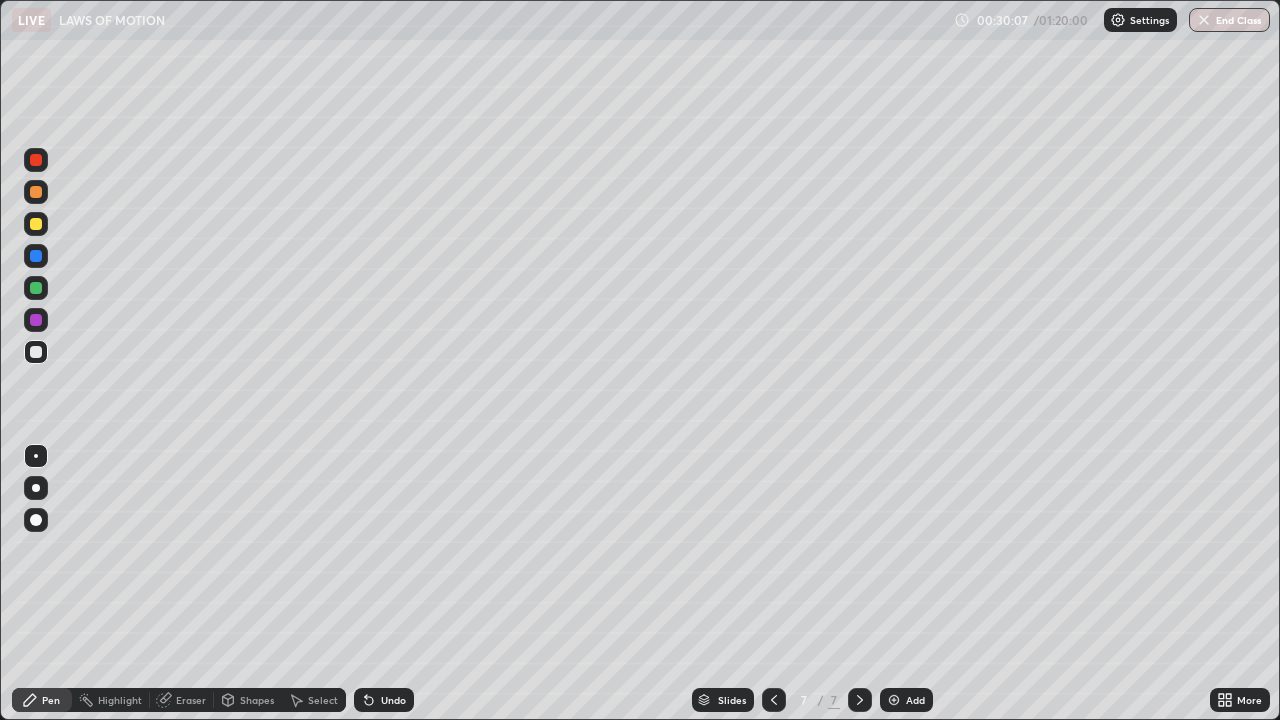 click on "Shapes" at bounding box center (257, 700) 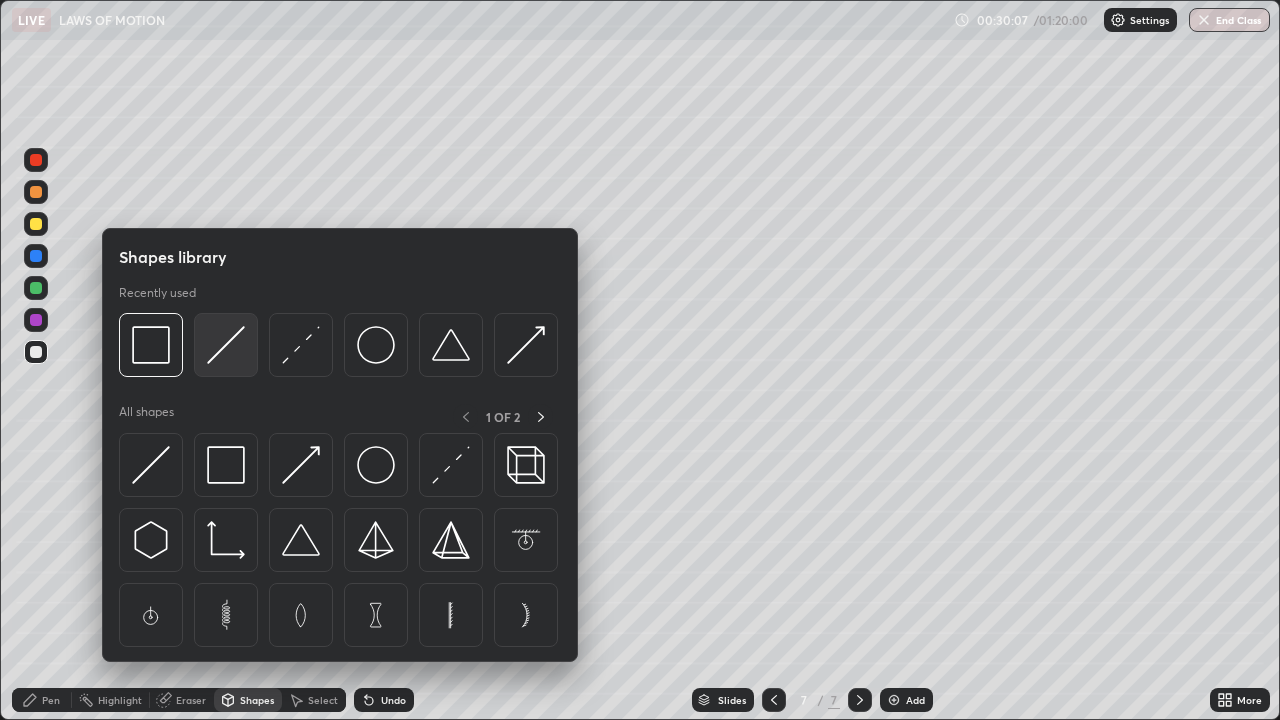 click at bounding box center (226, 345) 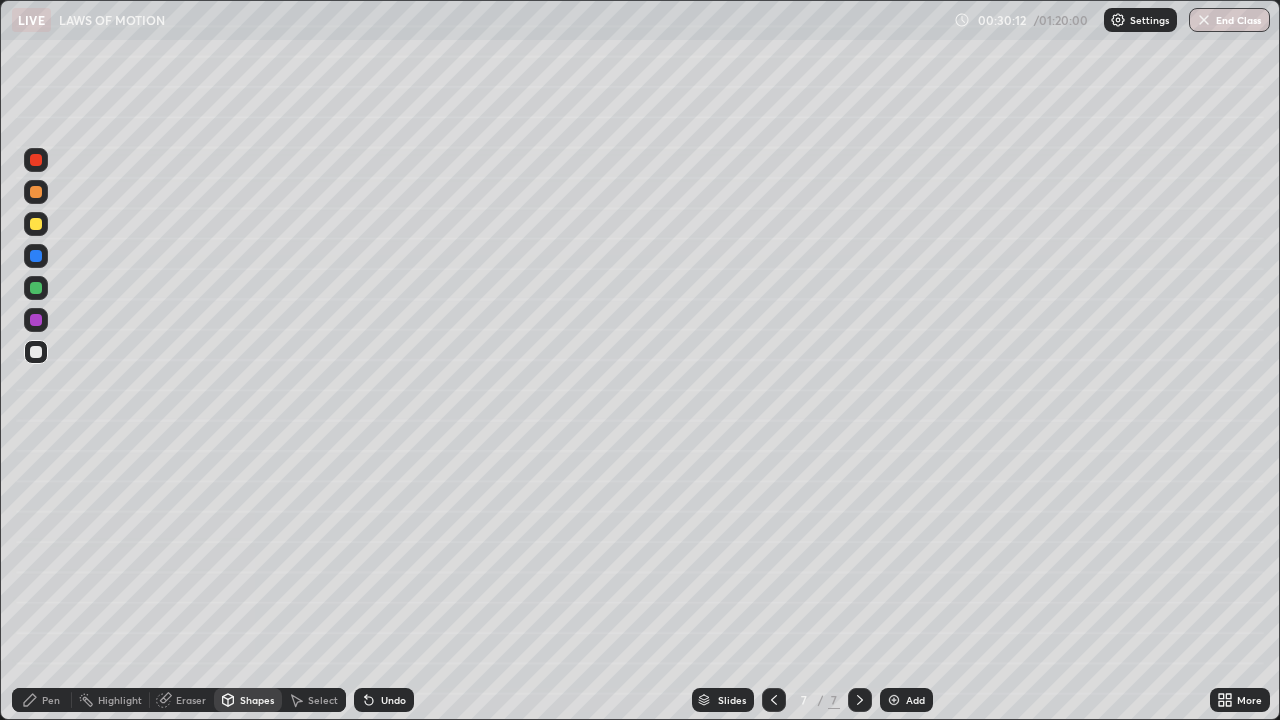 click on "Pen" at bounding box center [42, 700] 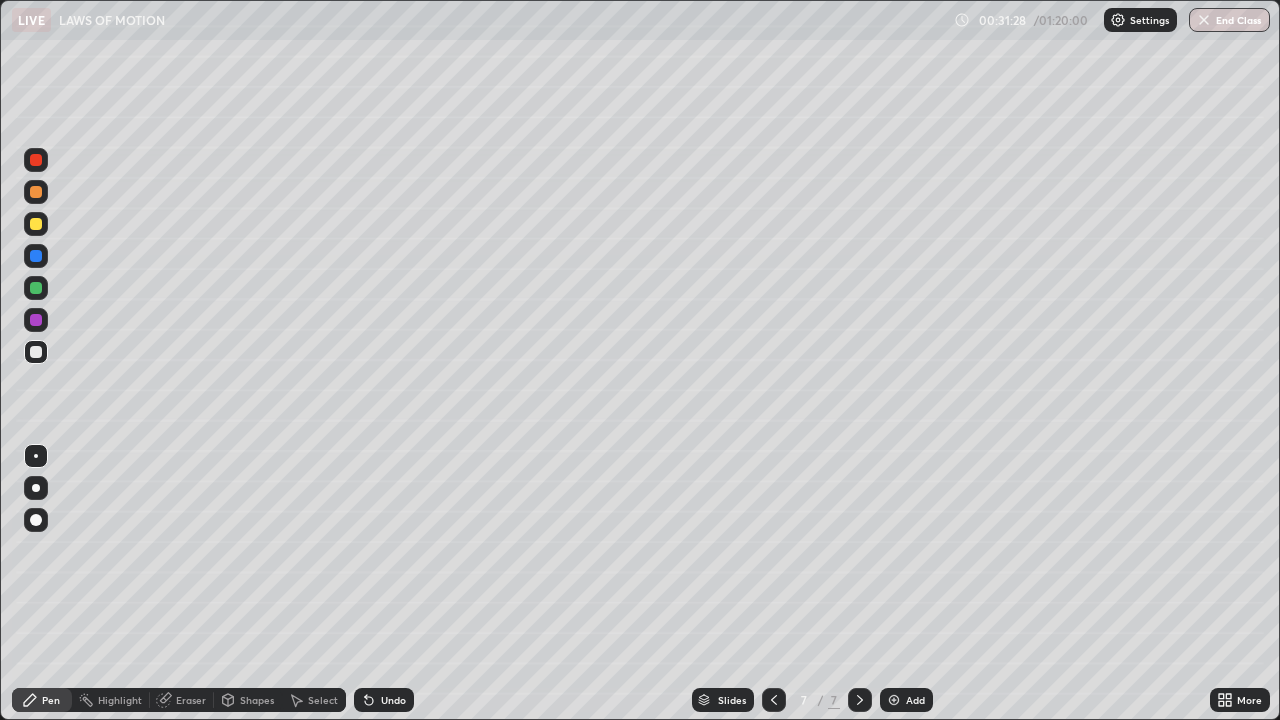click at bounding box center [36, 224] 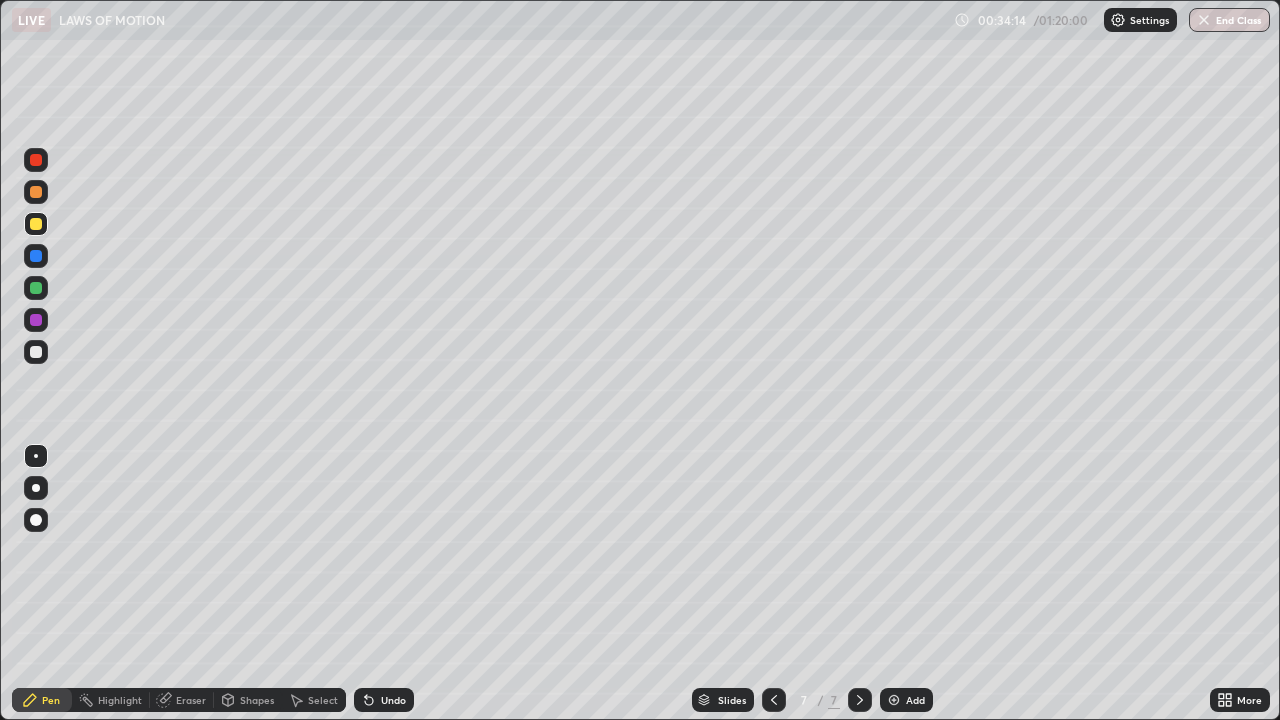 click on "Undo" at bounding box center (393, 700) 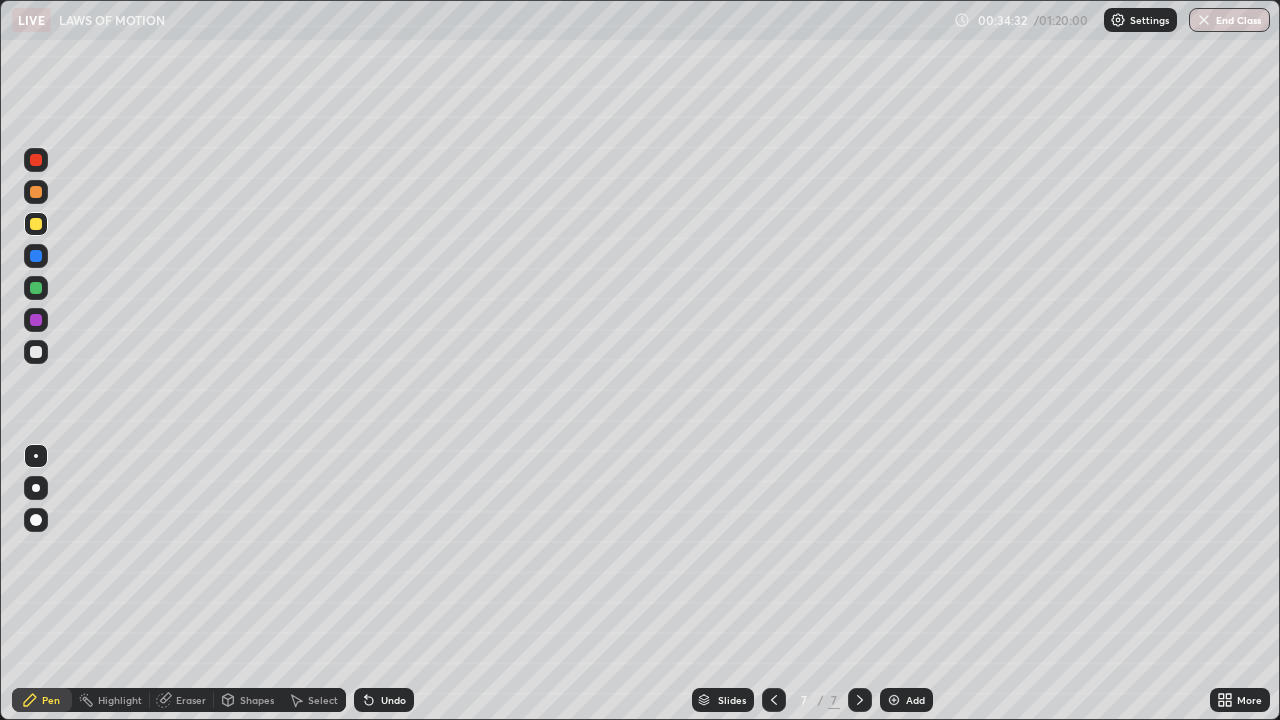 click on "Eraser" at bounding box center [191, 700] 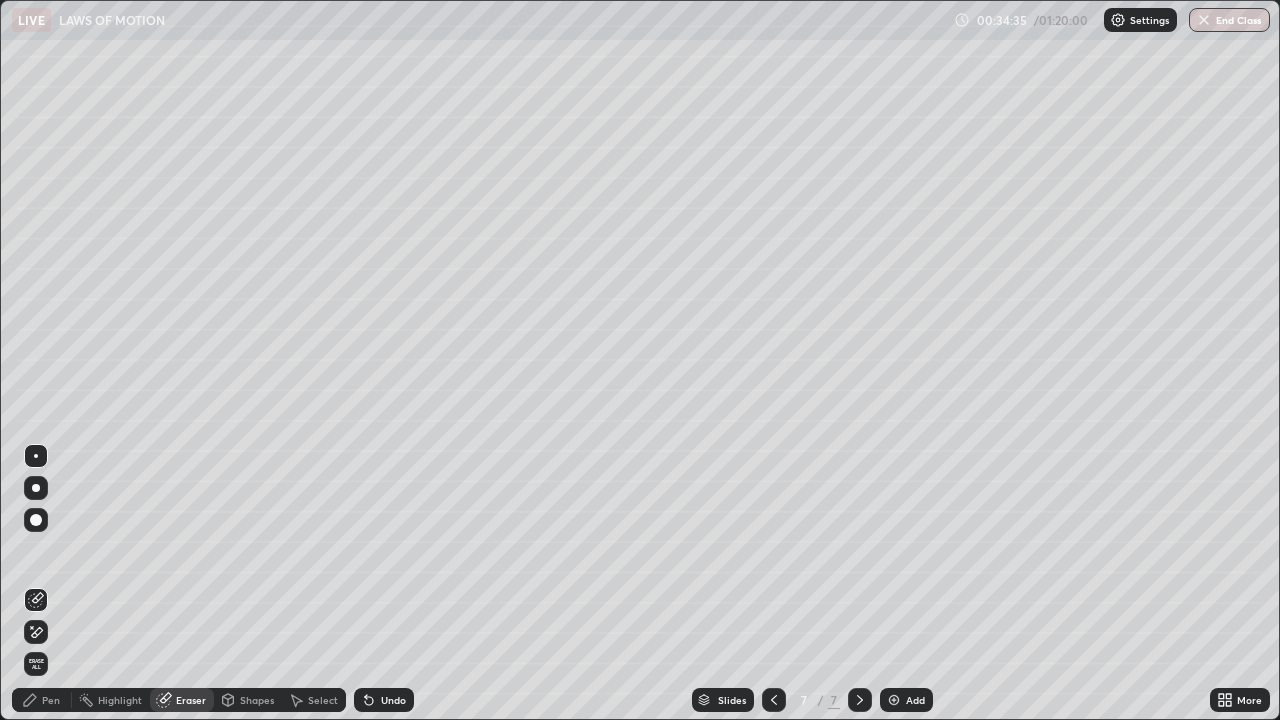 click on "Pen" at bounding box center [51, 700] 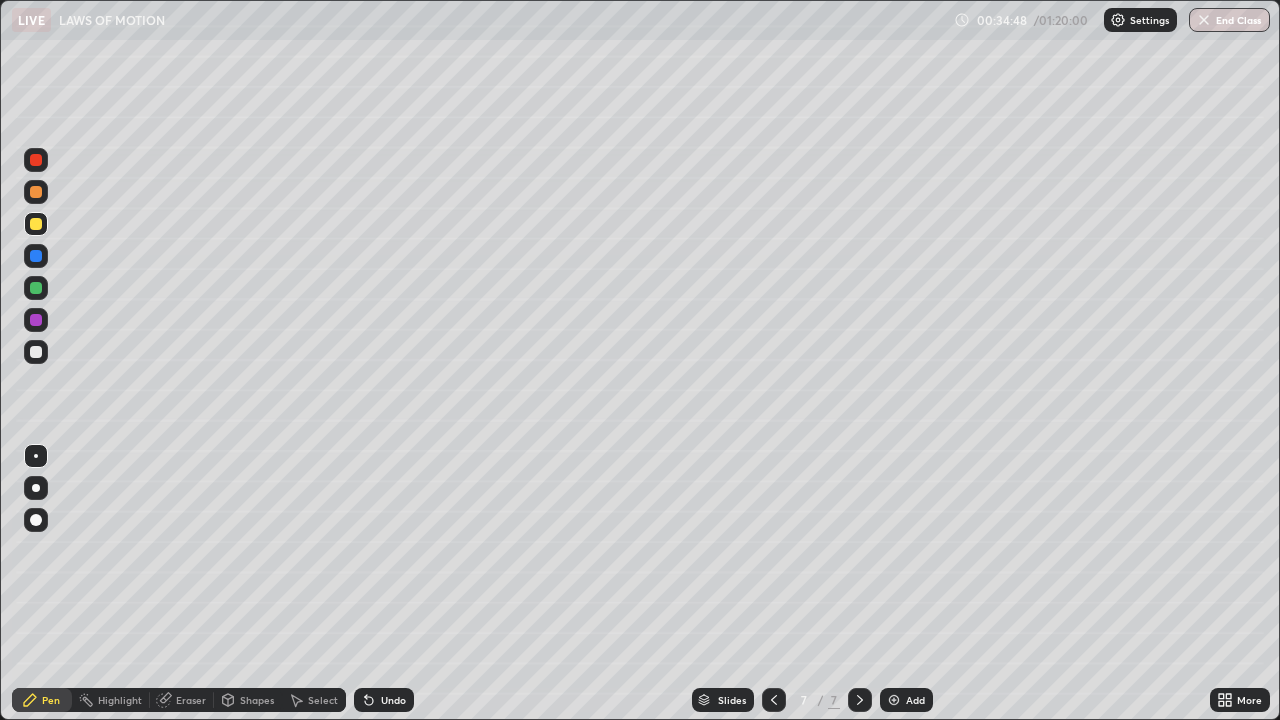 click on "Eraser" at bounding box center (191, 700) 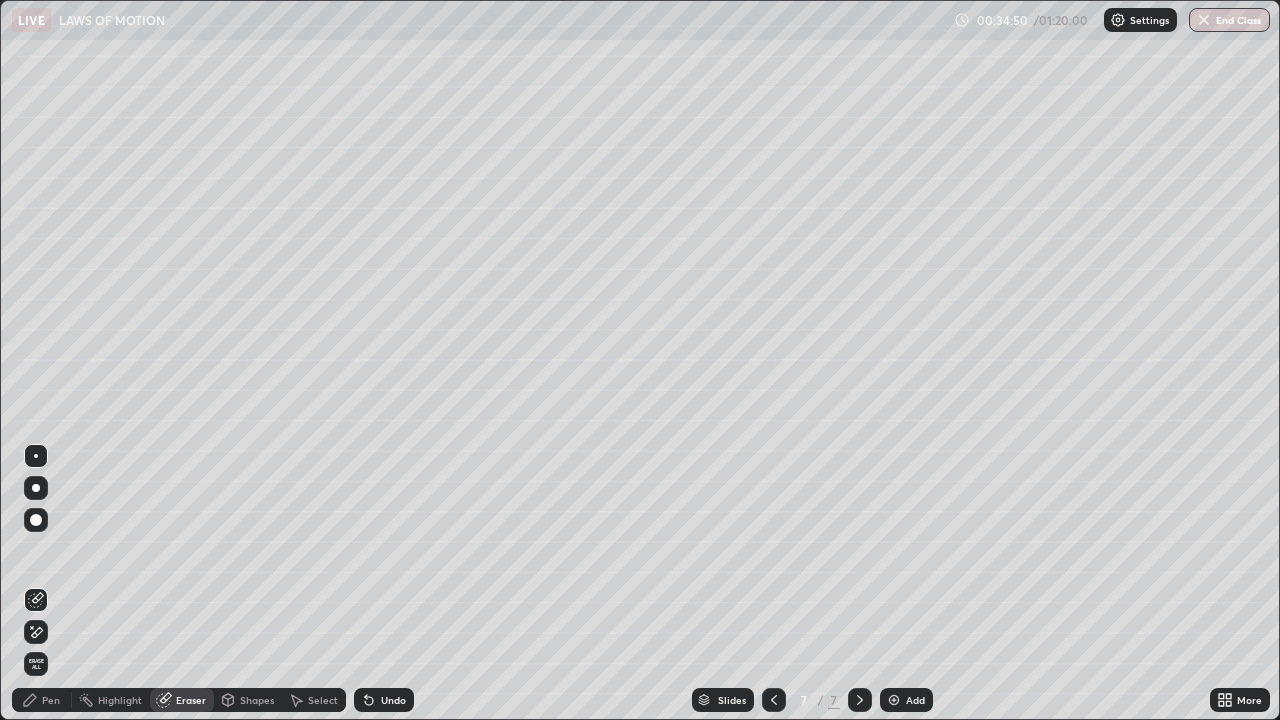 click on "Pen" at bounding box center [42, 700] 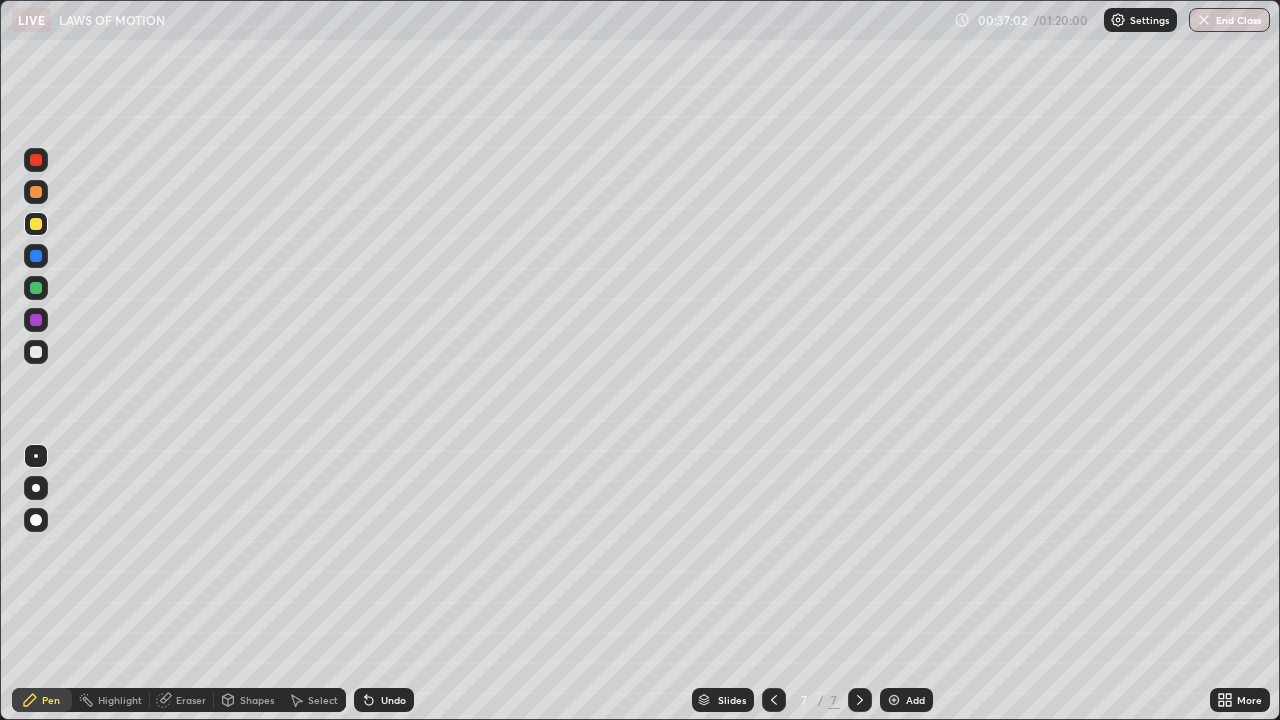 click on "Add" at bounding box center (906, 700) 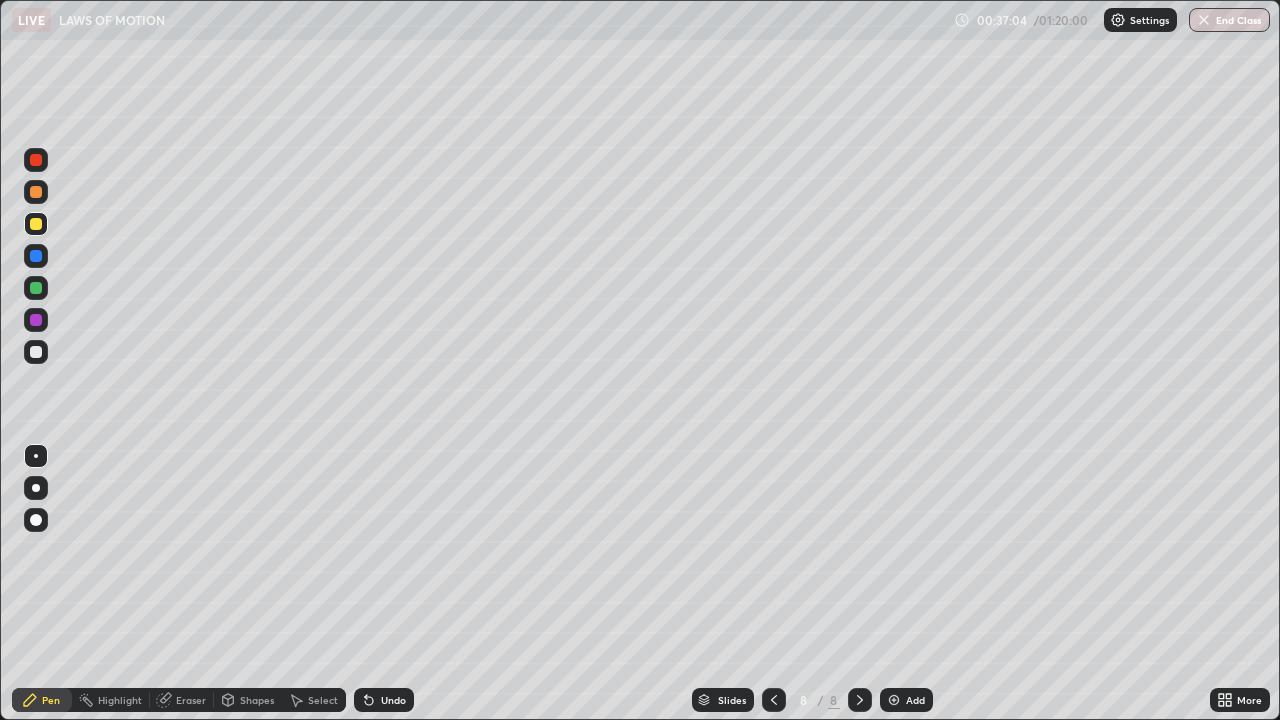 click at bounding box center (36, 352) 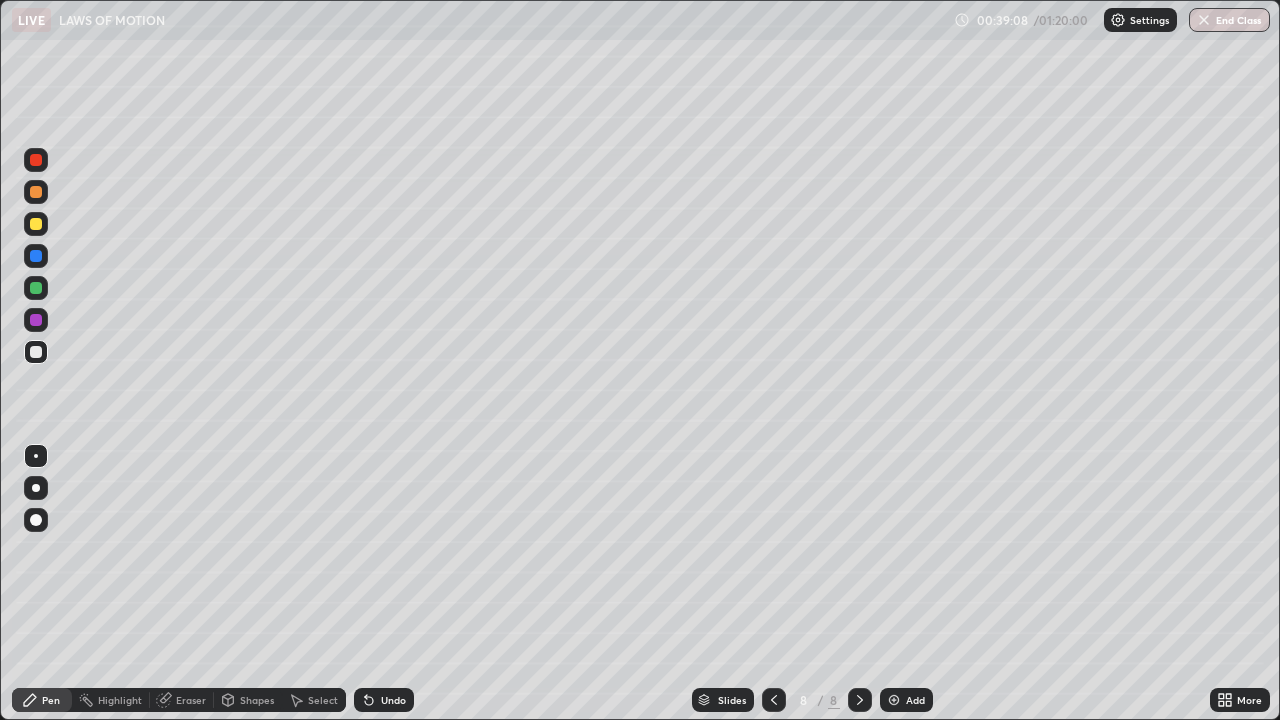 click on "Add" at bounding box center [915, 700] 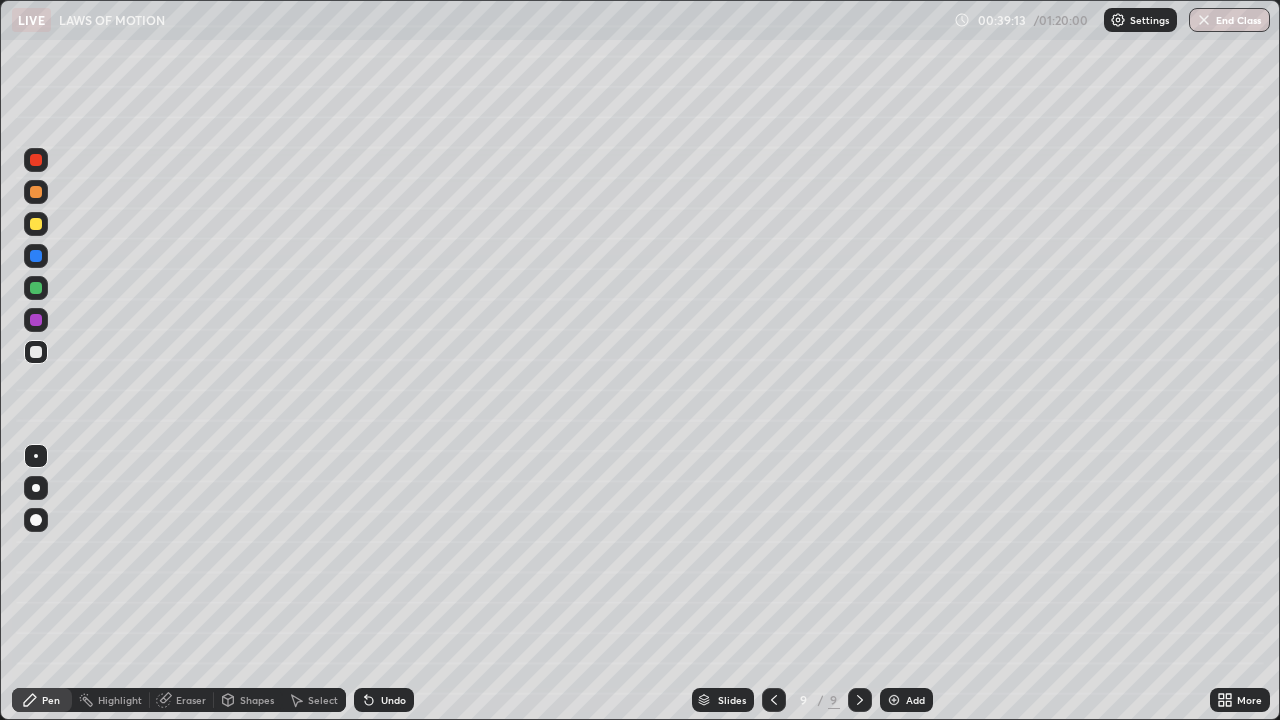click on "Undo" at bounding box center [393, 700] 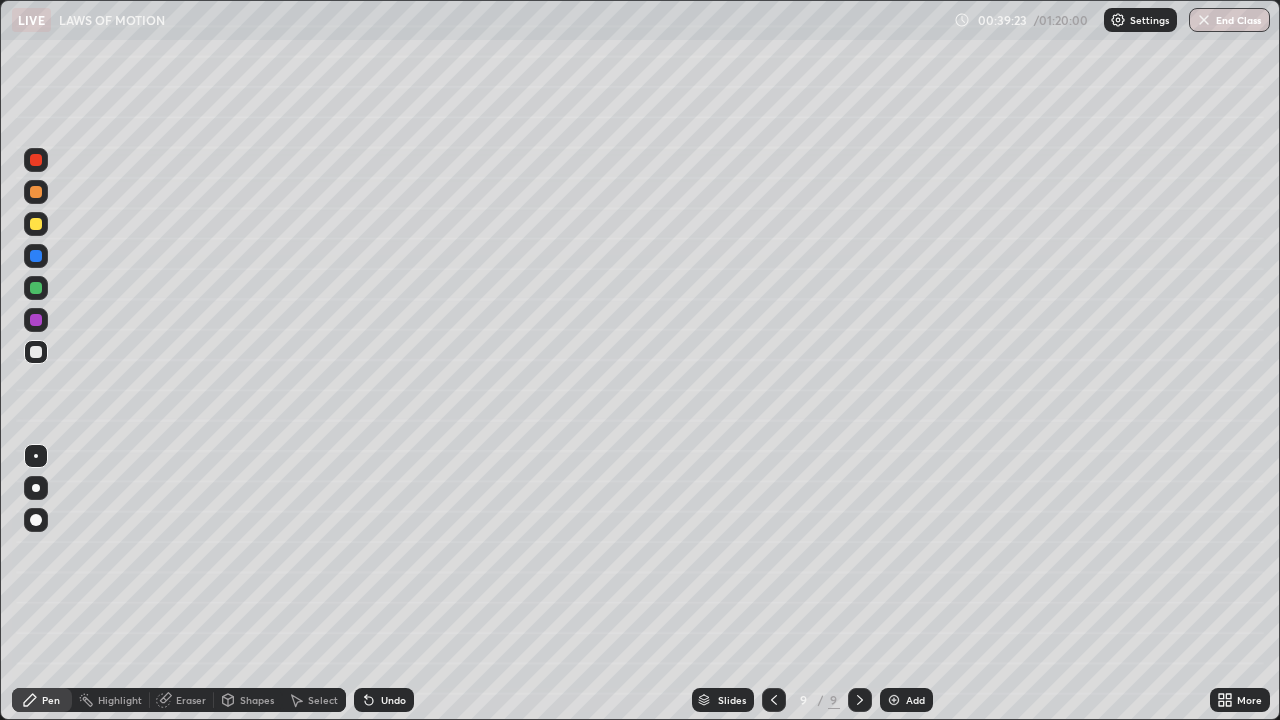 click on "Undo" at bounding box center [384, 700] 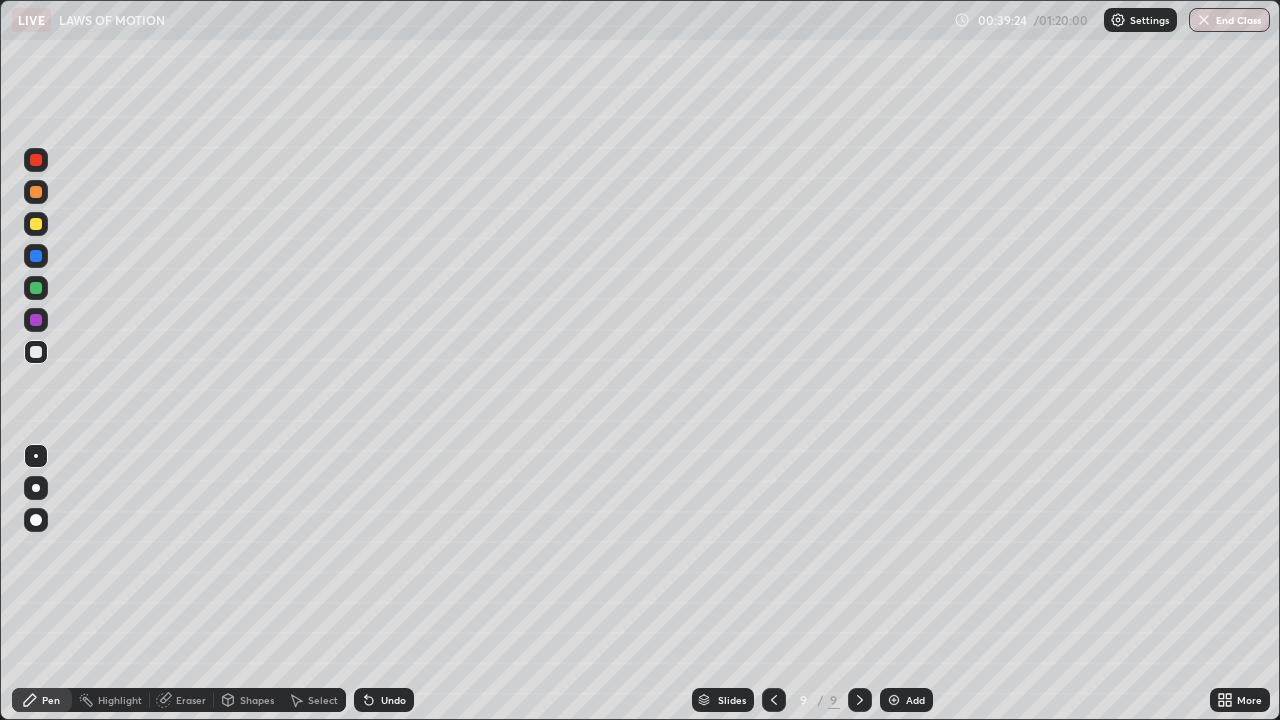 click on "Undo" at bounding box center (393, 700) 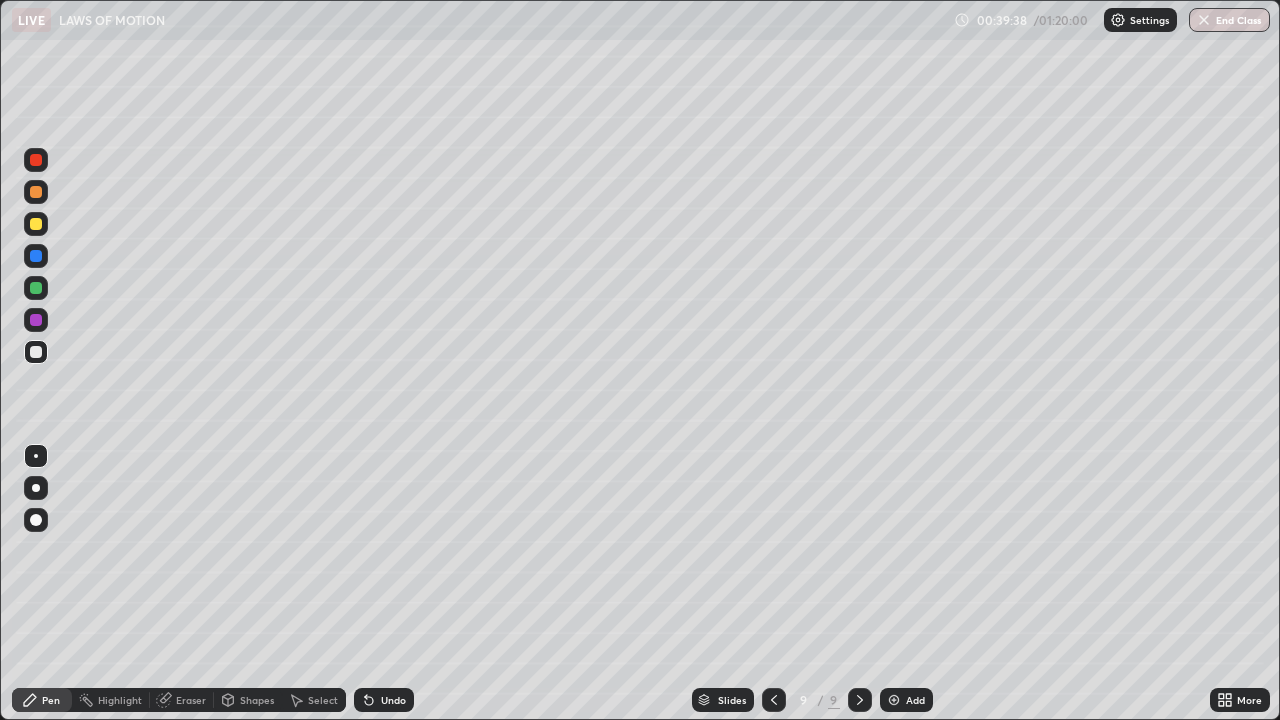 click on "Shapes" at bounding box center (257, 700) 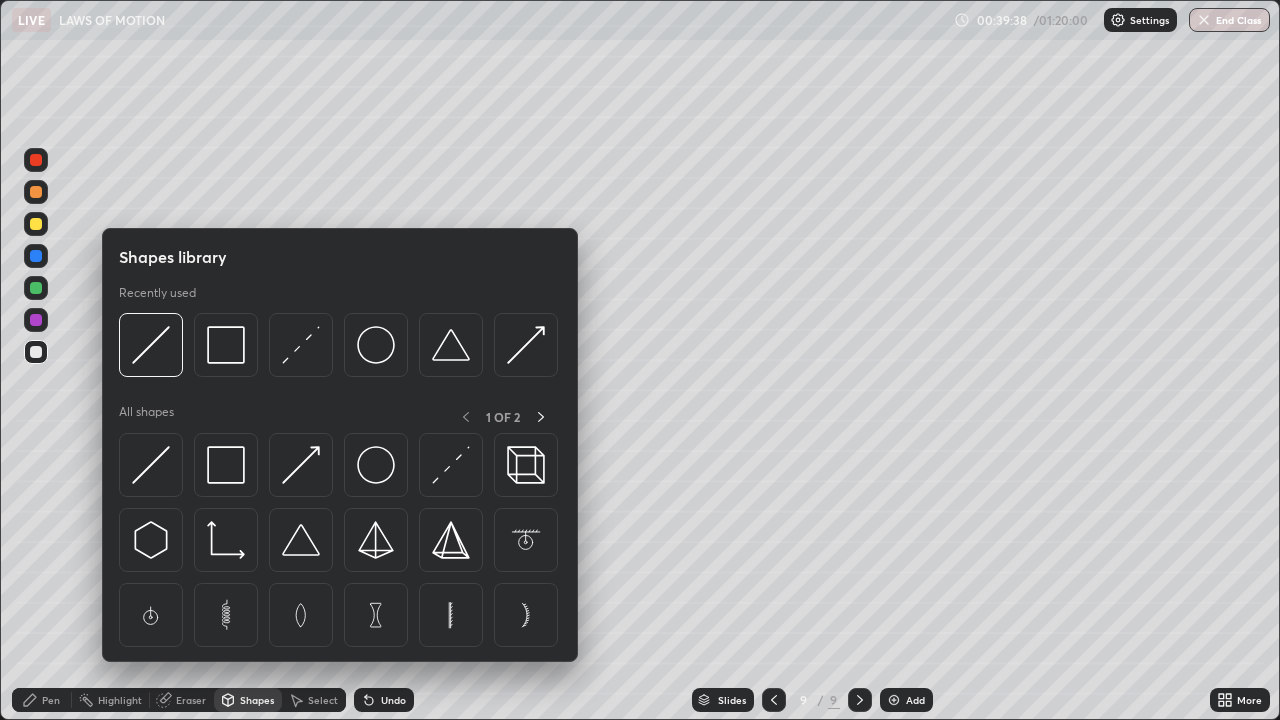 click at bounding box center (301, 345) 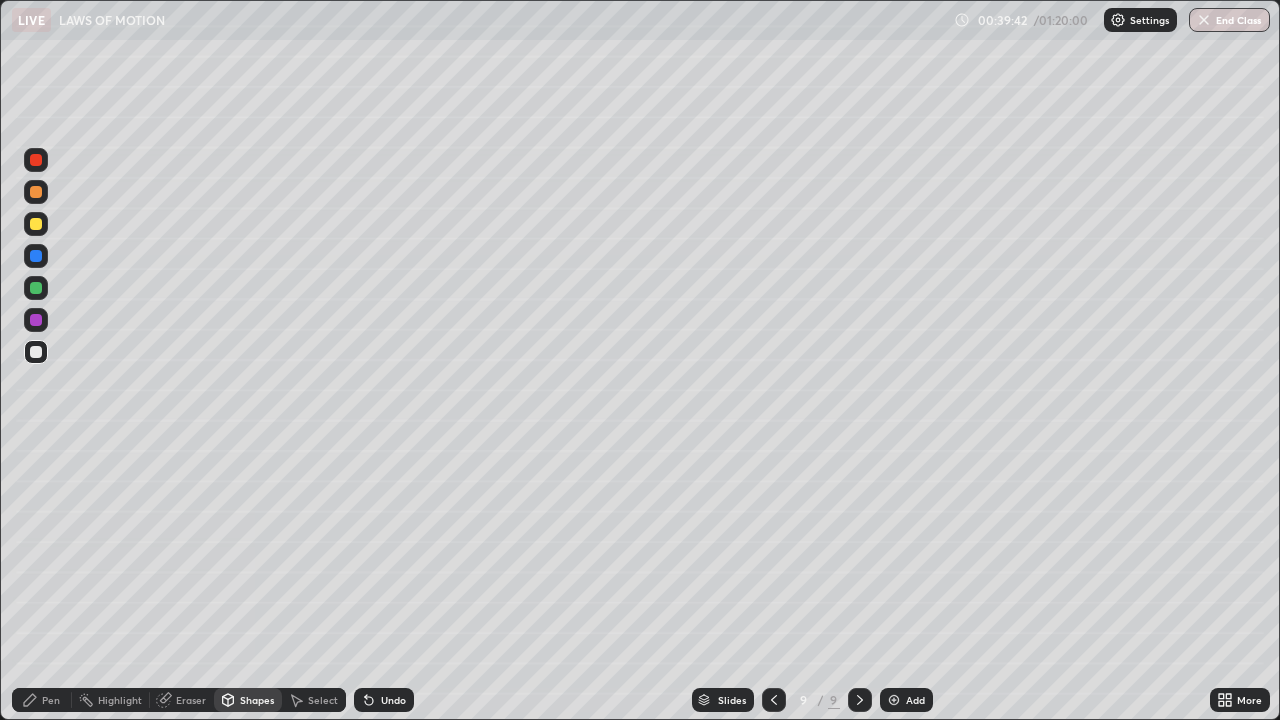 click on "Pen" at bounding box center (51, 700) 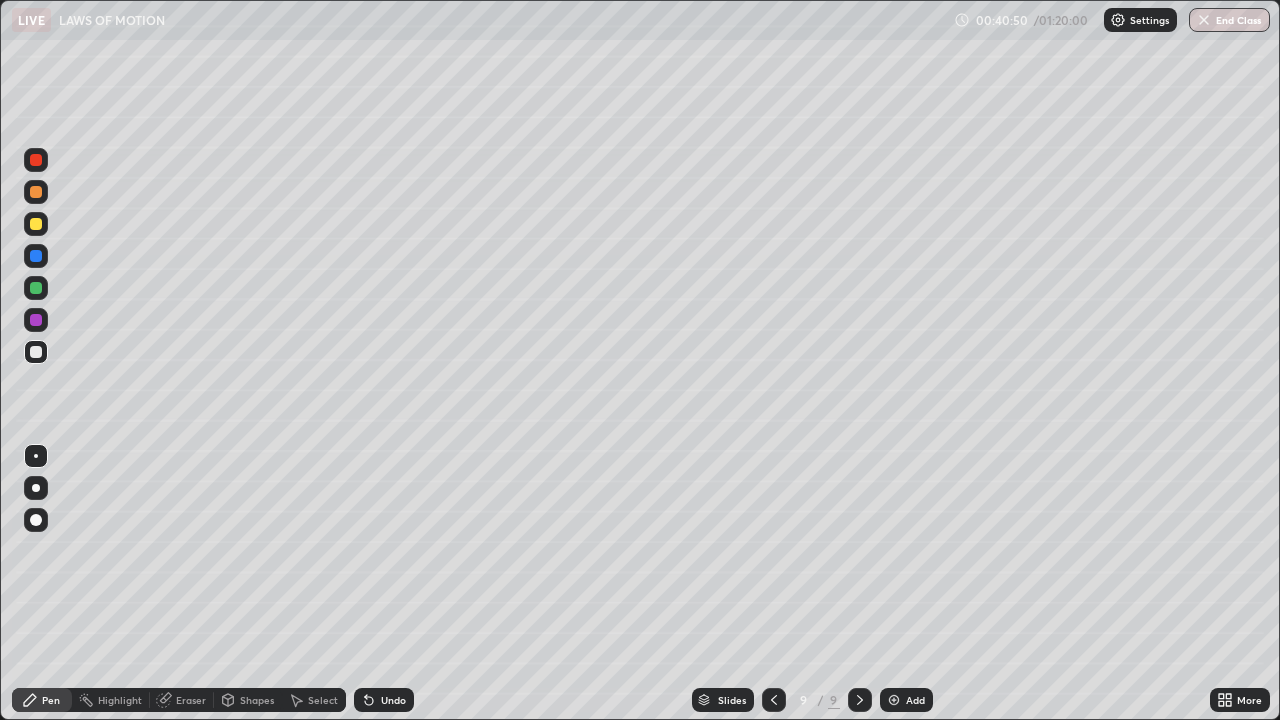 click at bounding box center (36, 224) 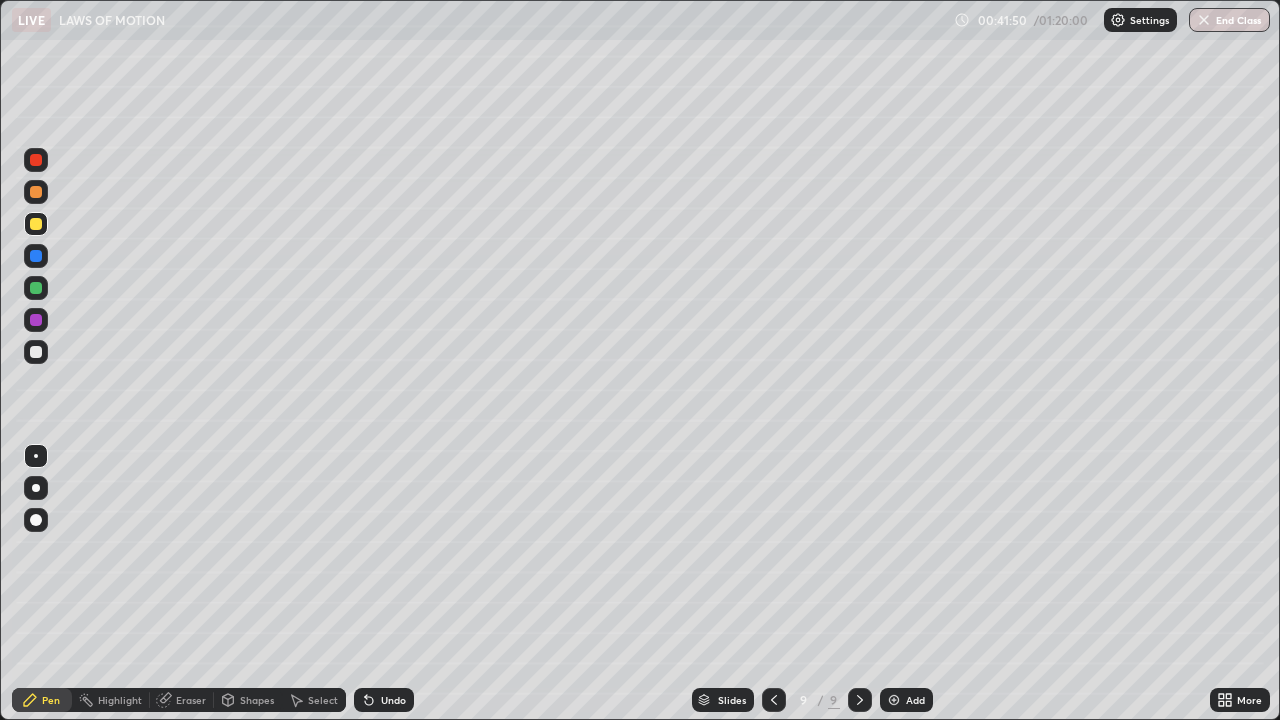 click at bounding box center [36, 320] 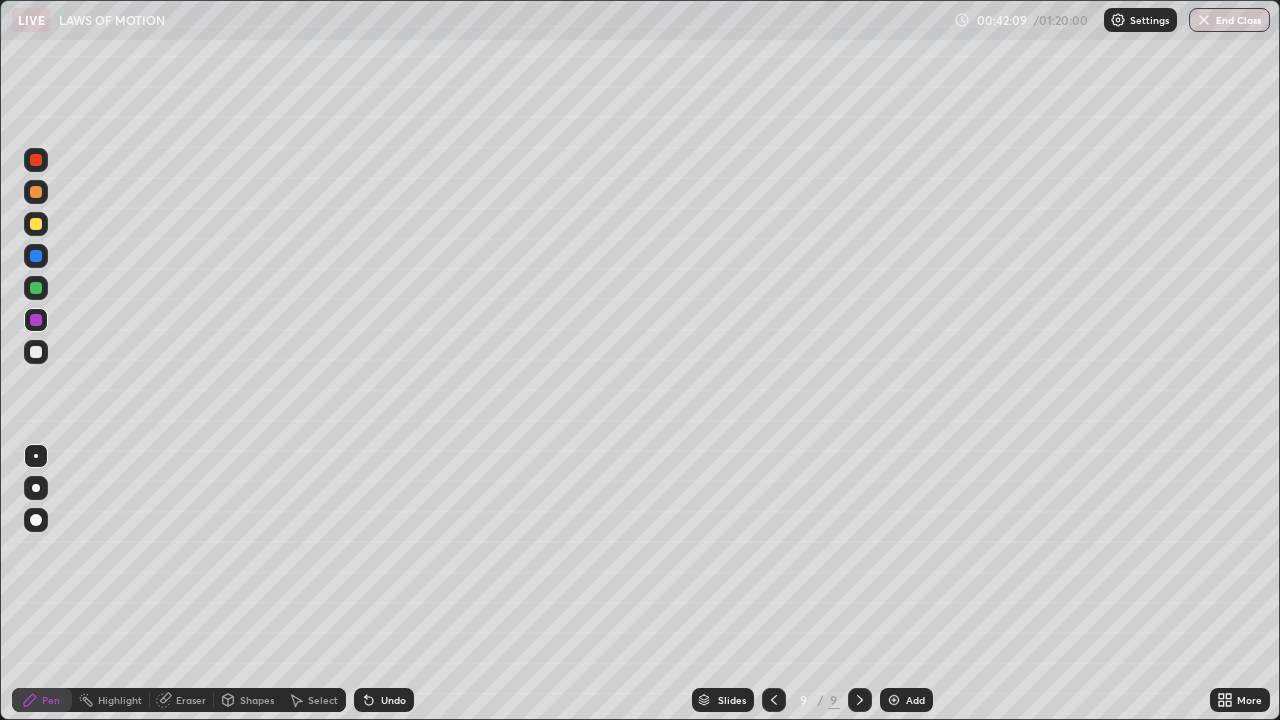 click at bounding box center (36, 352) 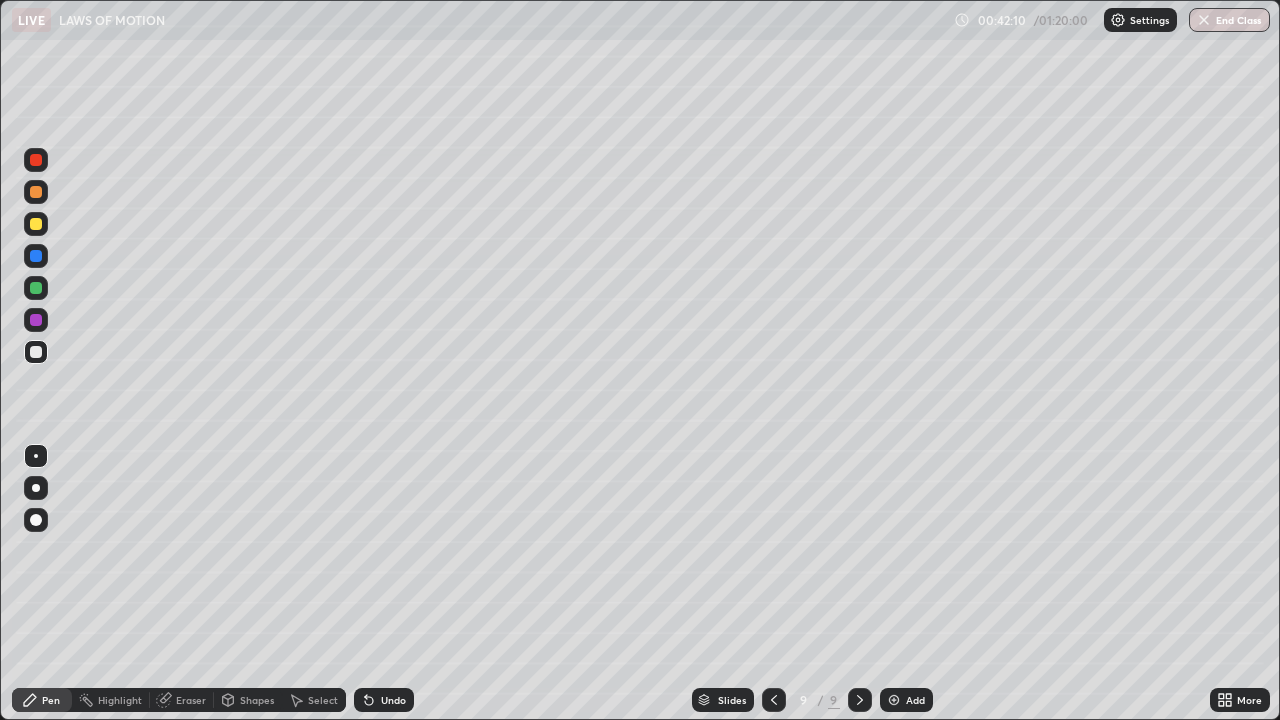 click at bounding box center [36, 520] 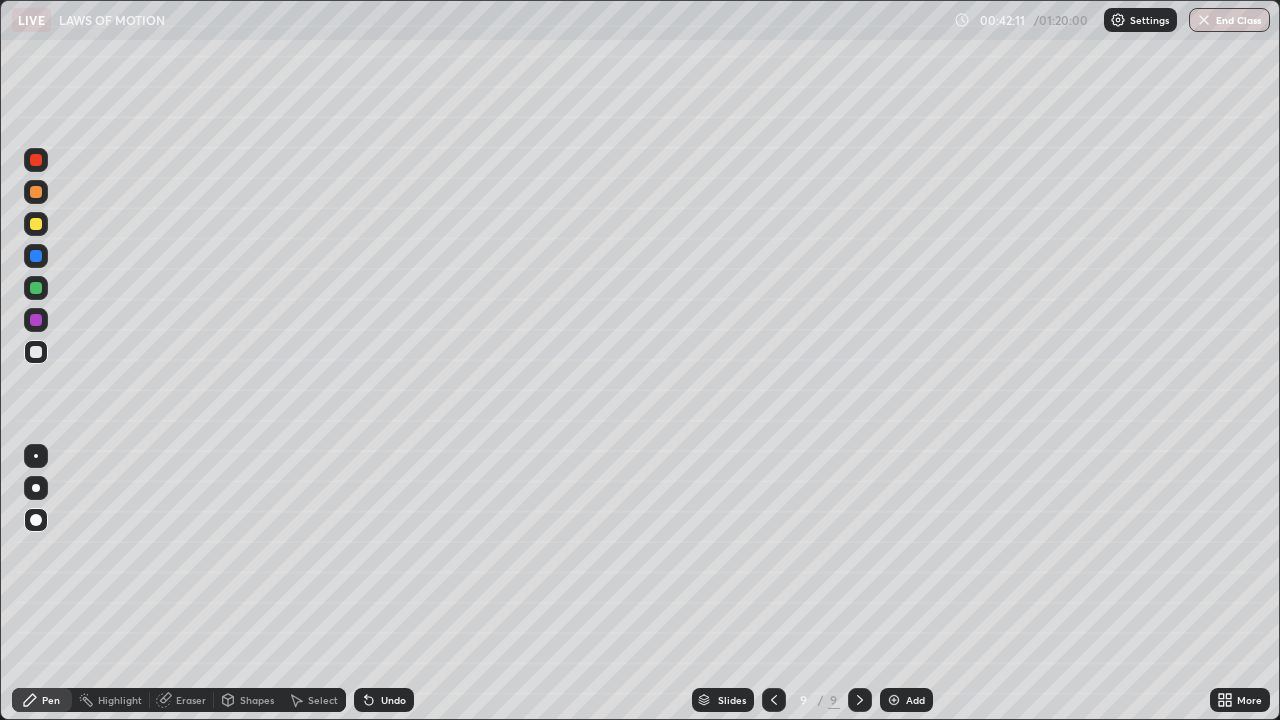 click on "Shapes" at bounding box center (257, 700) 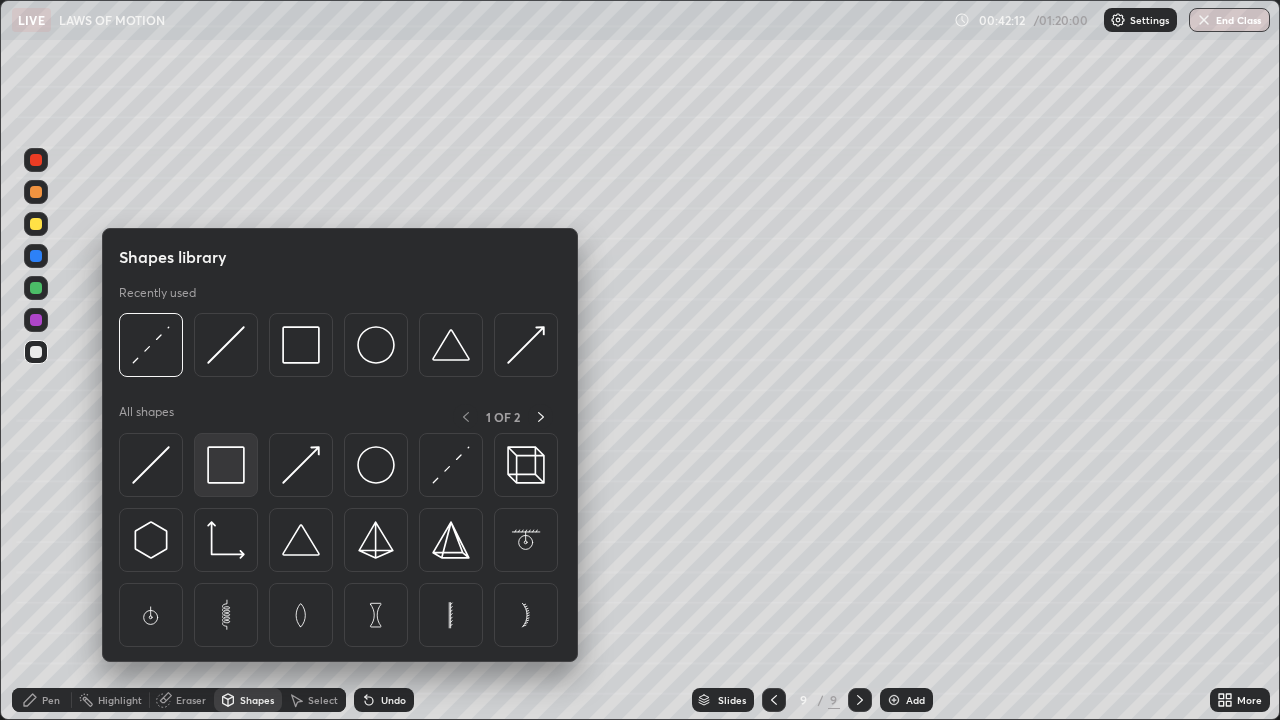 click at bounding box center (226, 465) 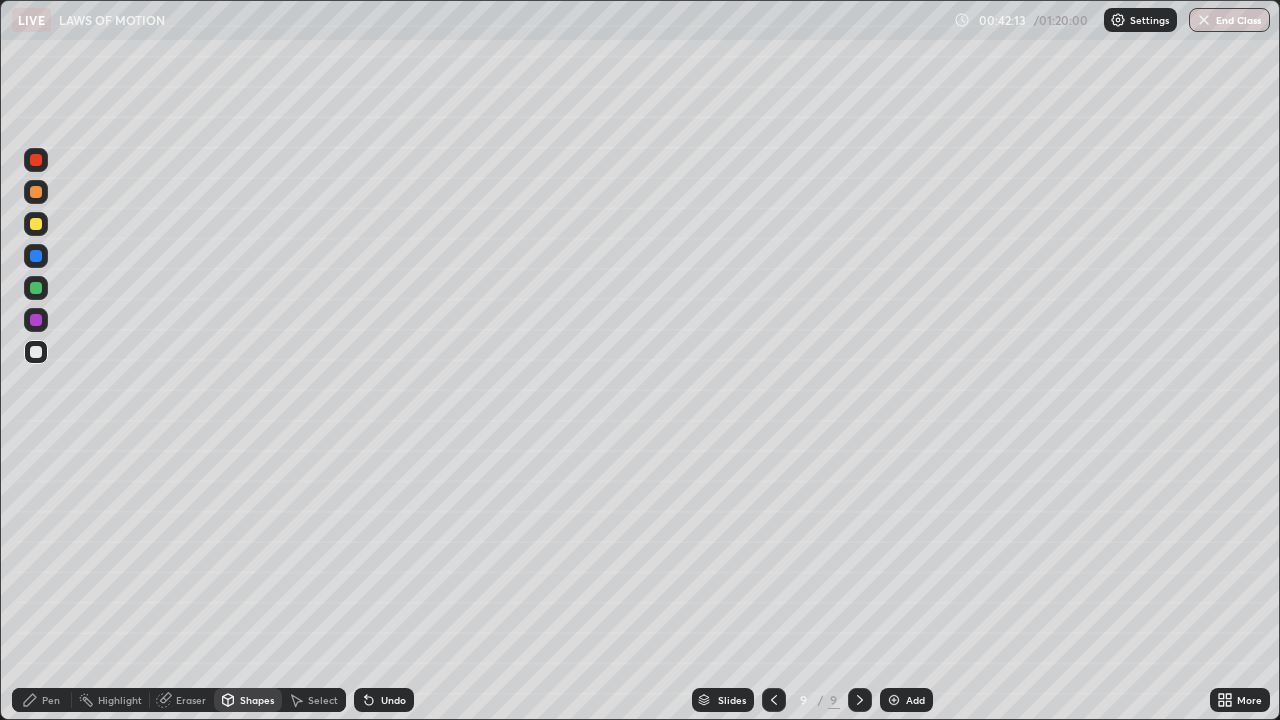 click on "Shapes" at bounding box center [257, 700] 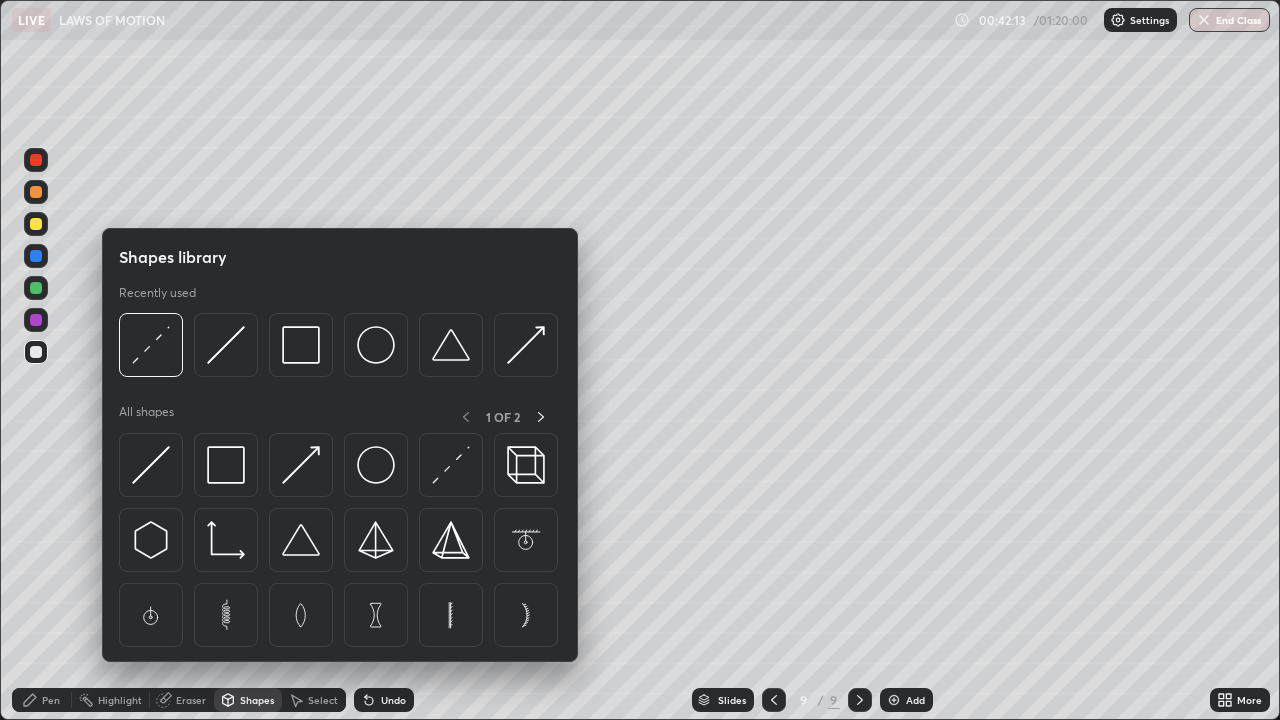 click on "Shapes" at bounding box center [248, 700] 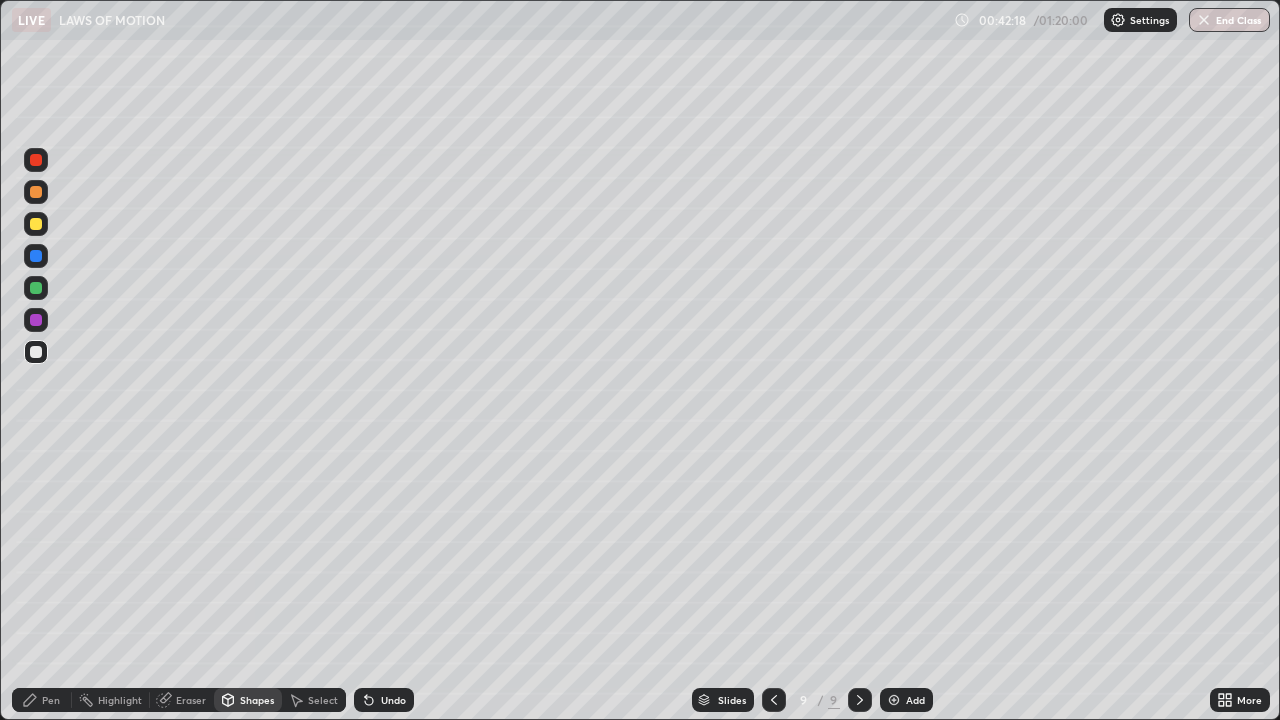 click on "Pen" at bounding box center (42, 700) 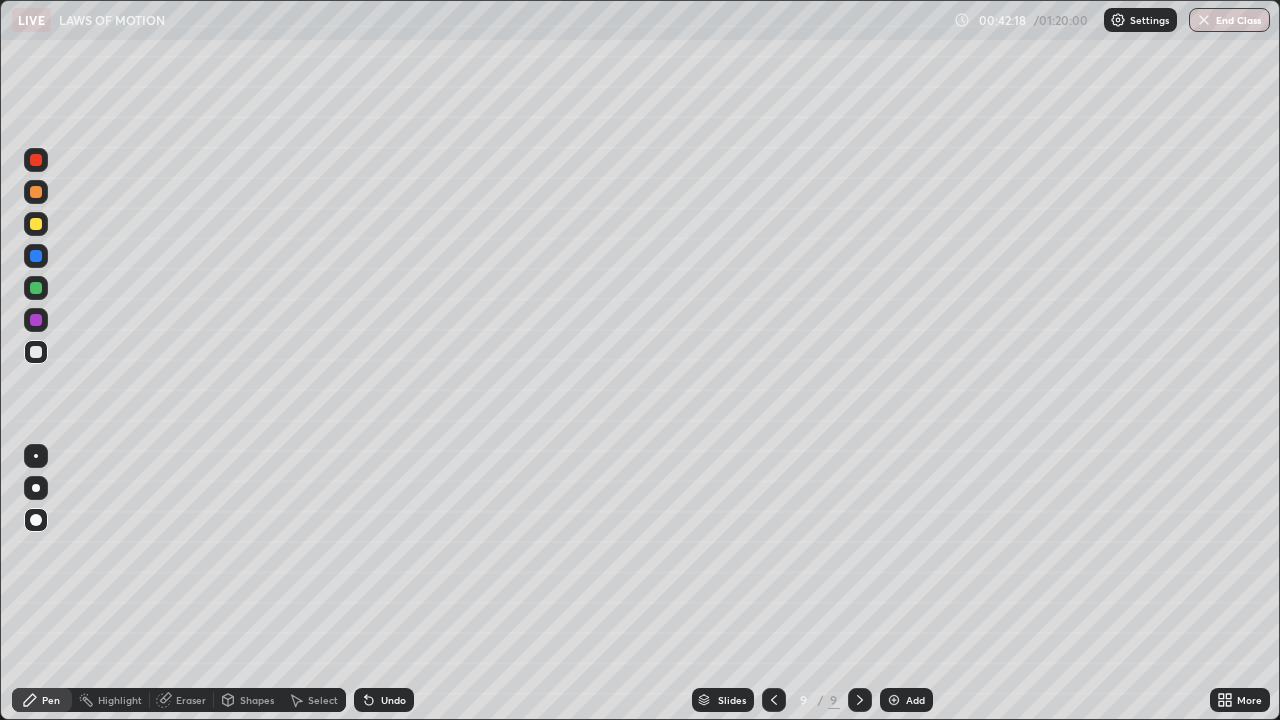 click at bounding box center (36, 456) 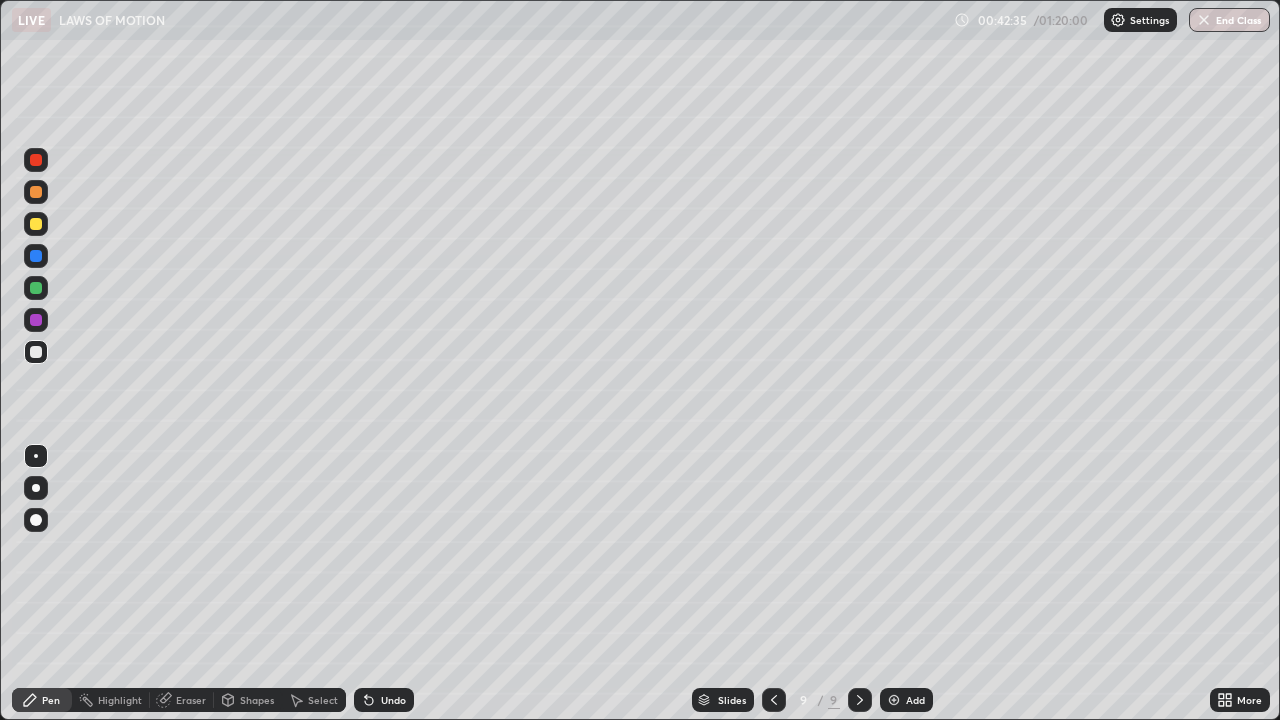 click on "Undo" at bounding box center (384, 700) 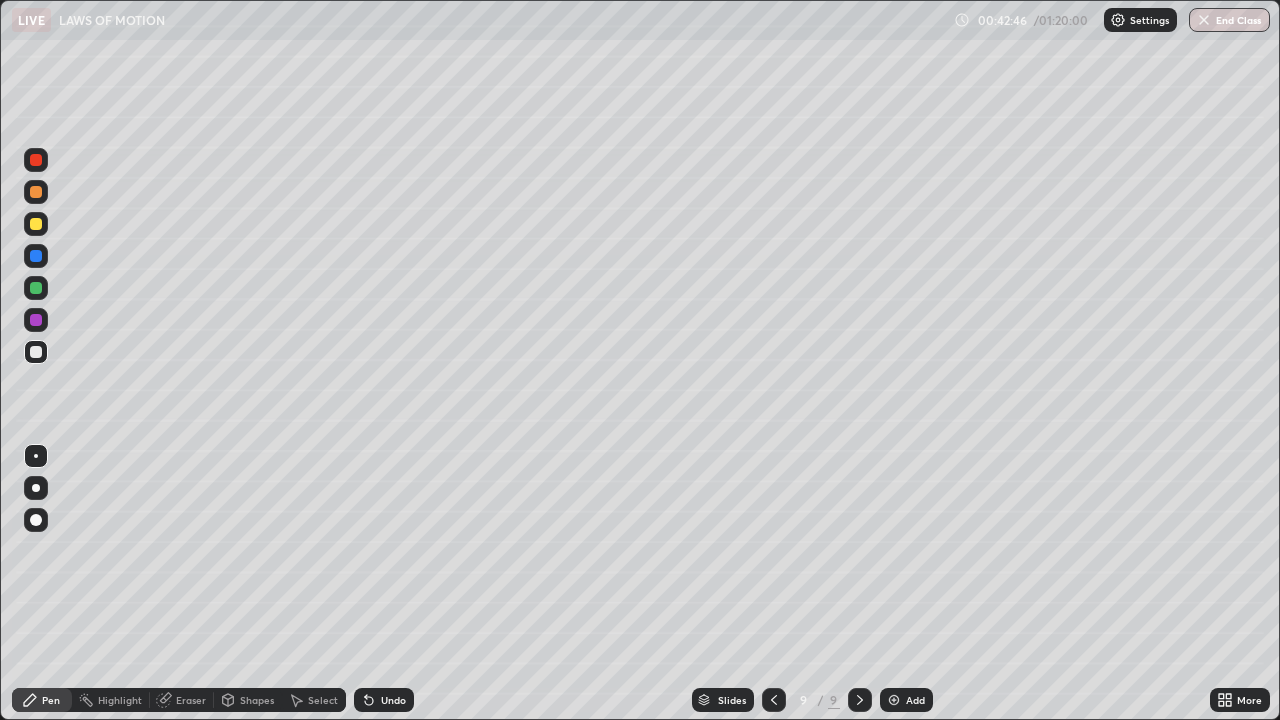 click on "Undo" at bounding box center (393, 700) 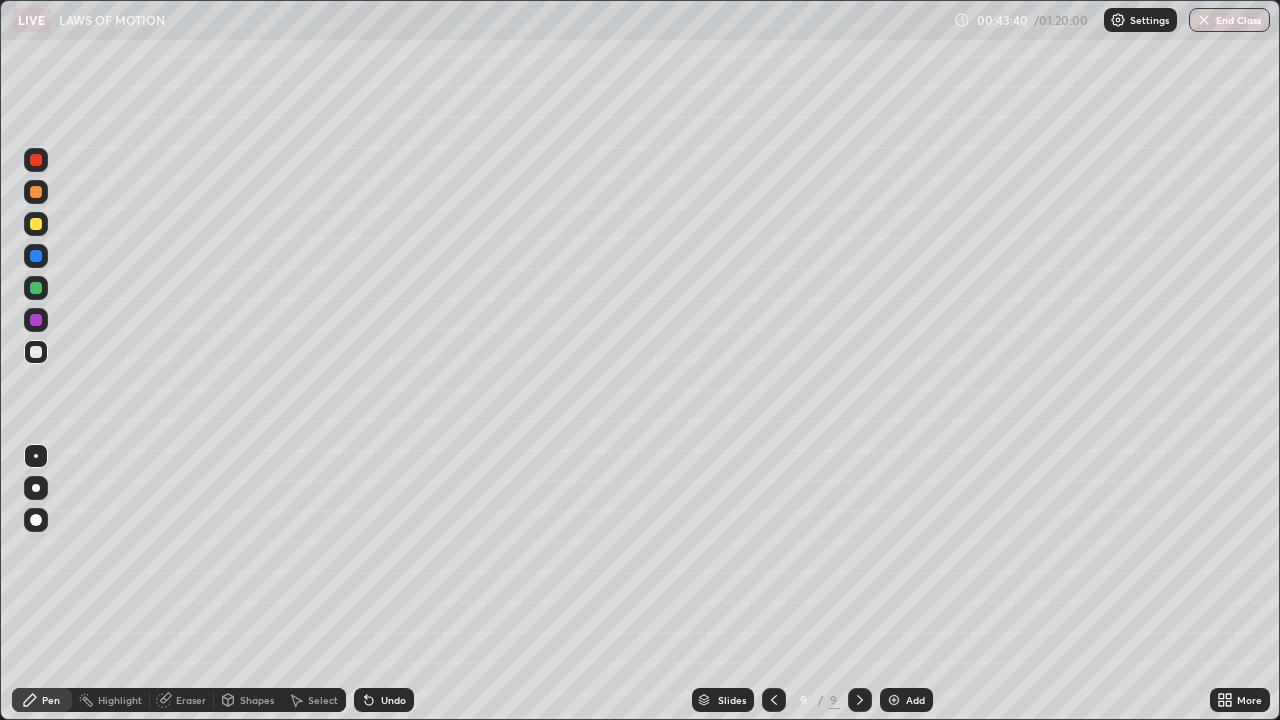 click at bounding box center (36, 288) 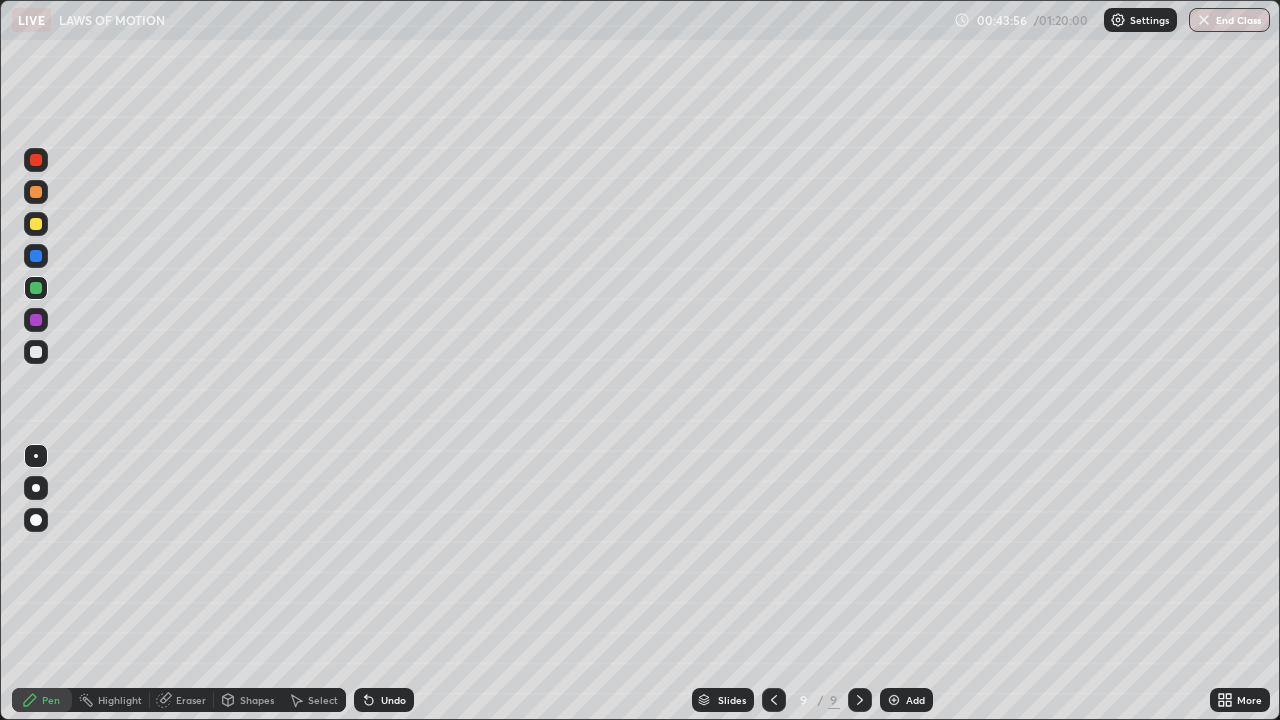 click on "Erase all" at bounding box center [36, 360] 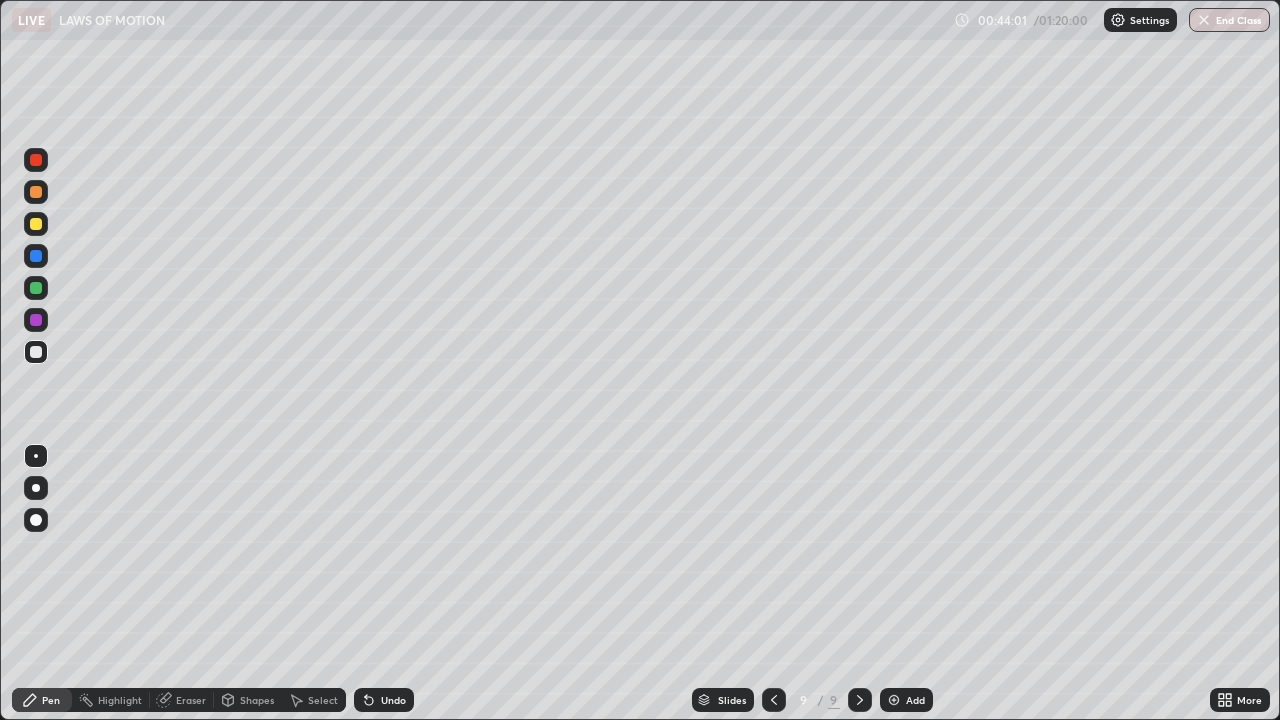 click at bounding box center [36, 192] 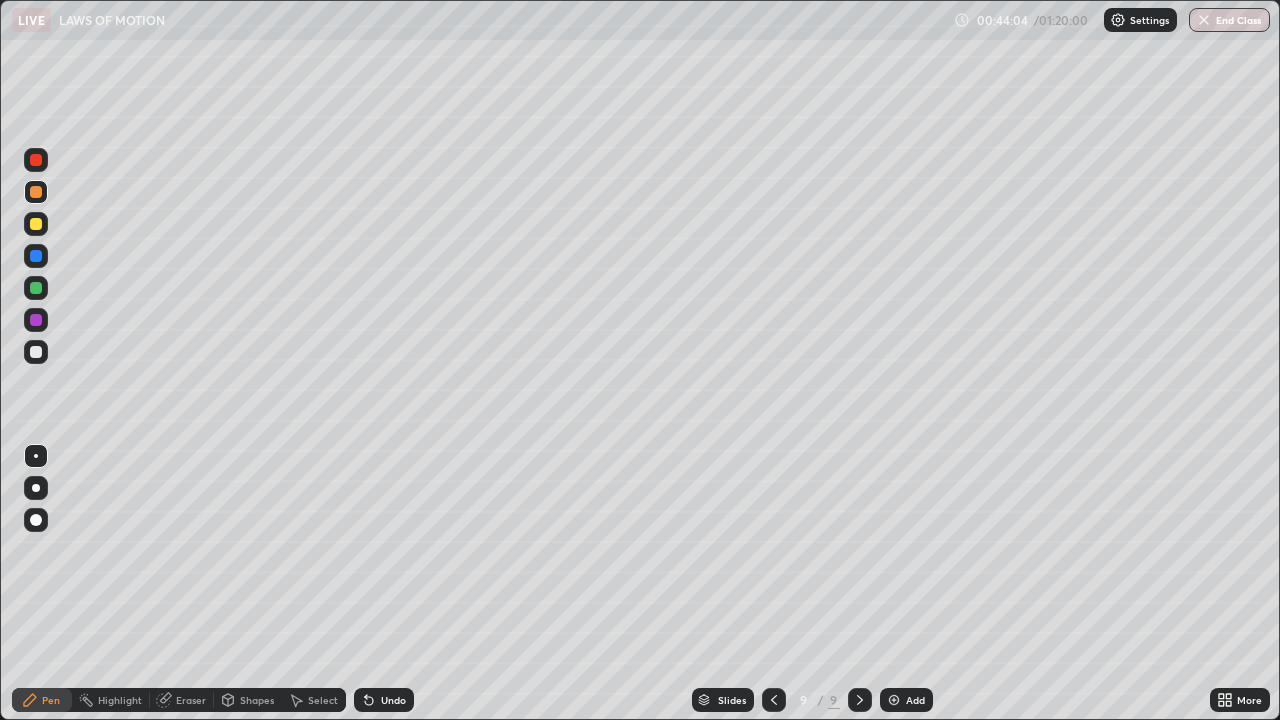 click on "Undo" at bounding box center (393, 700) 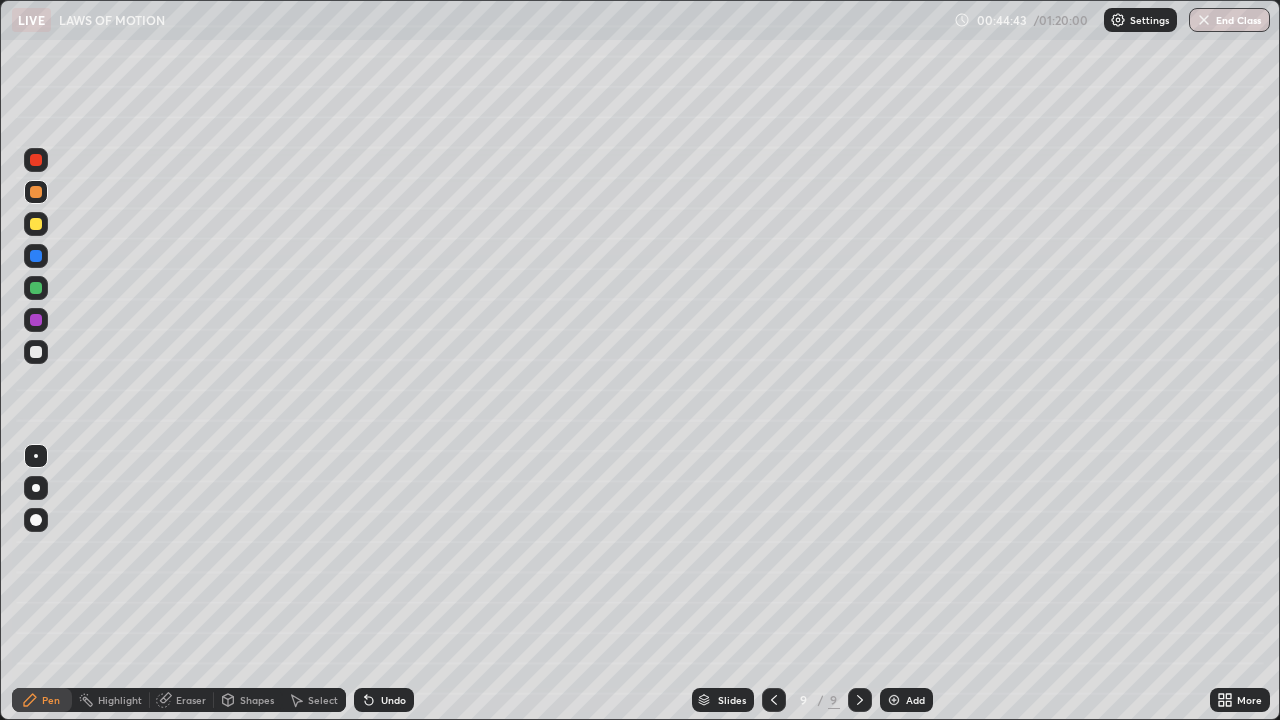 click on "Undo" at bounding box center (380, 700) 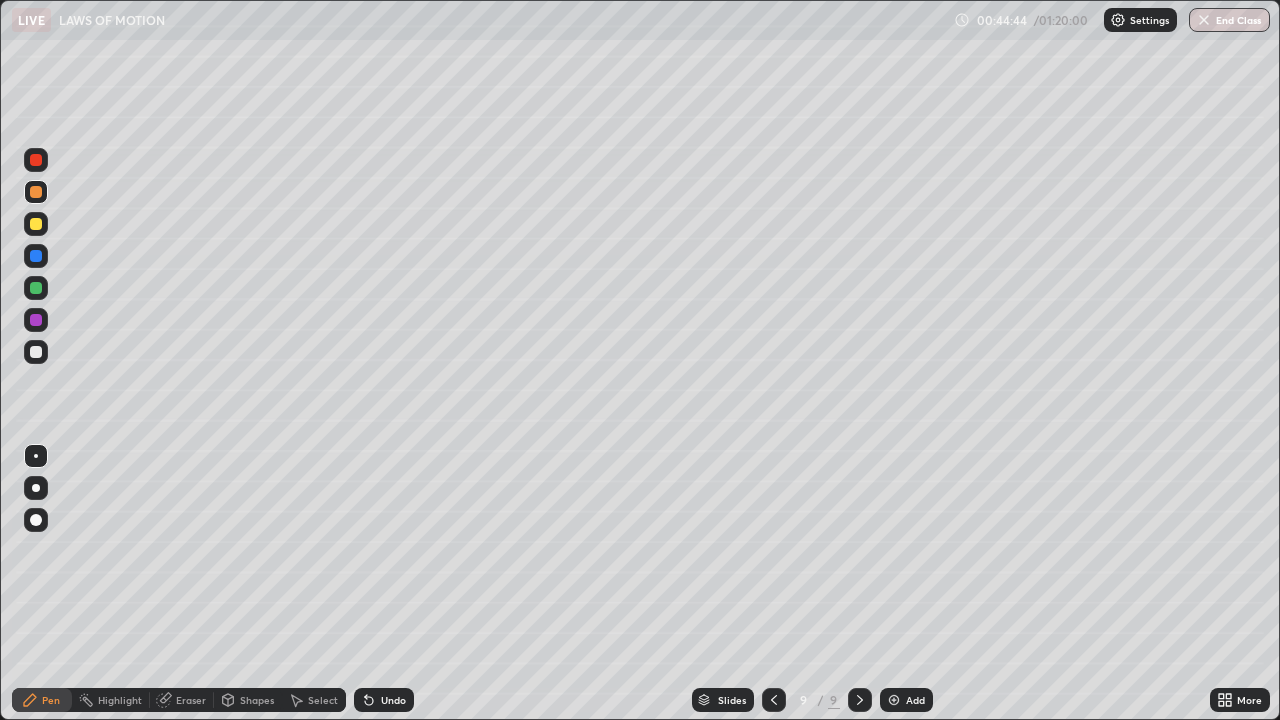 click on "Undo" at bounding box center [380, 700] 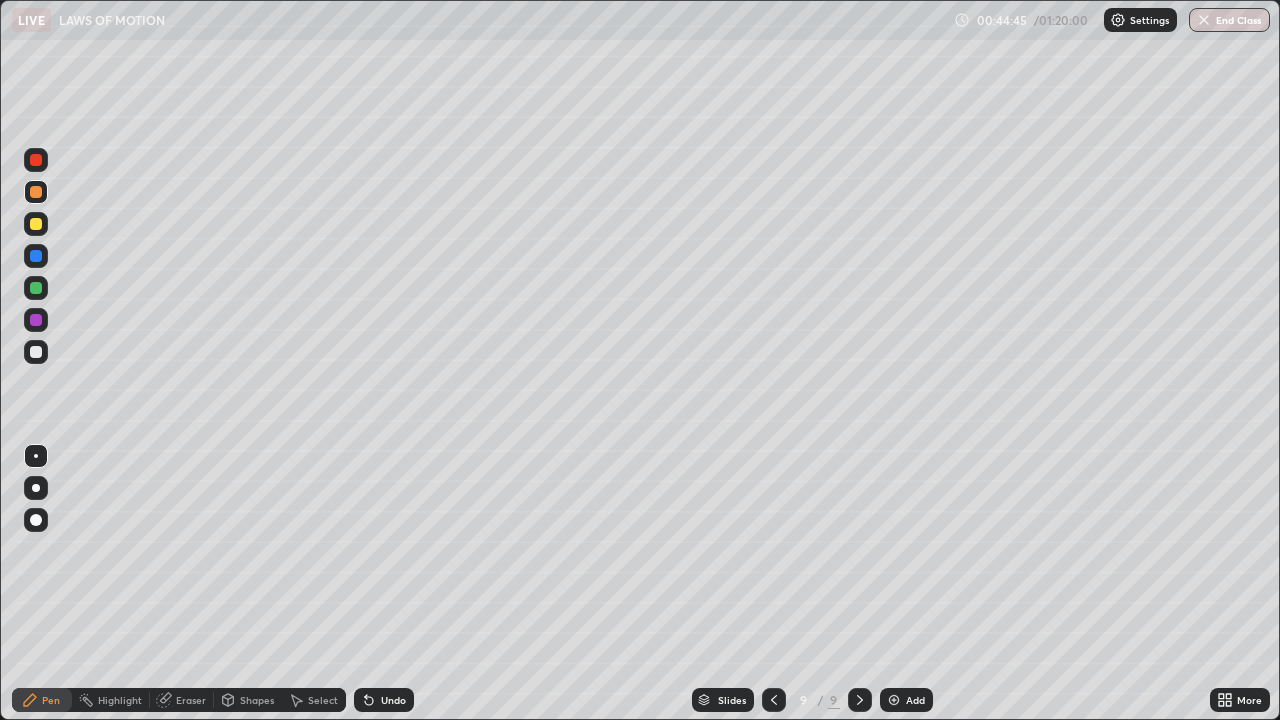 click on "Undo" at bounding box center [380, 700] 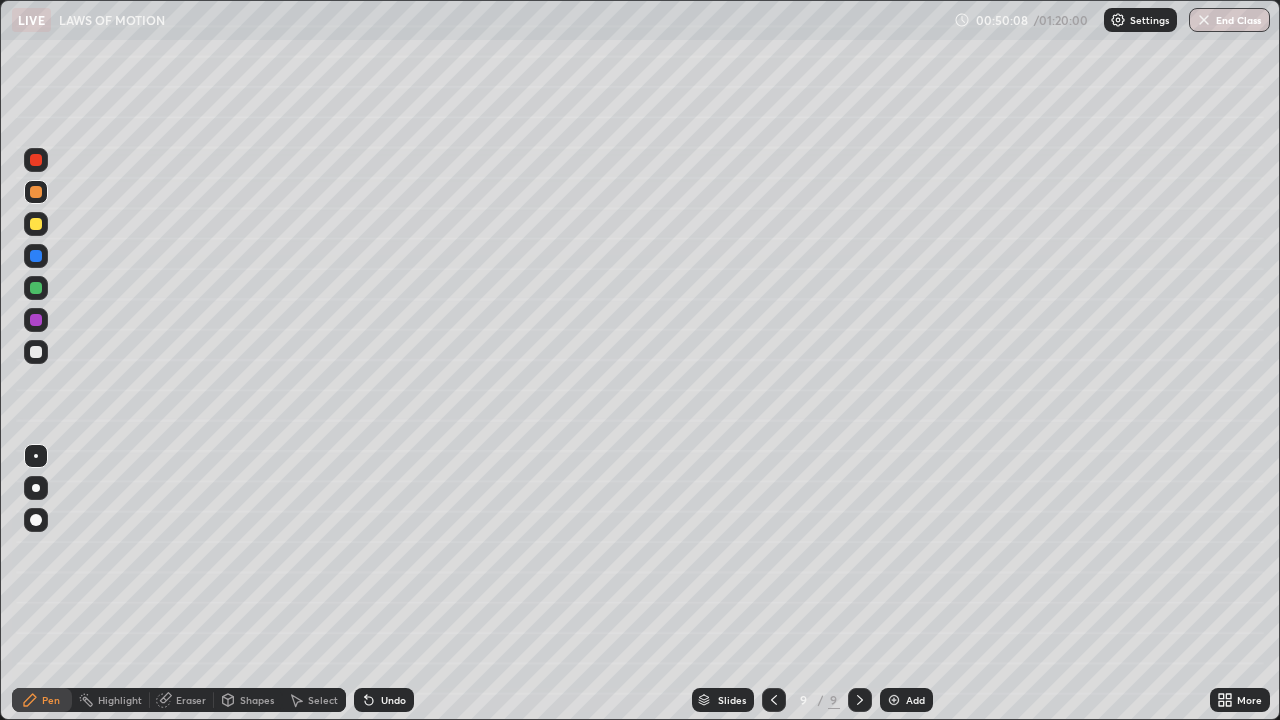 click on "Add" at bounding box center (906, 700) 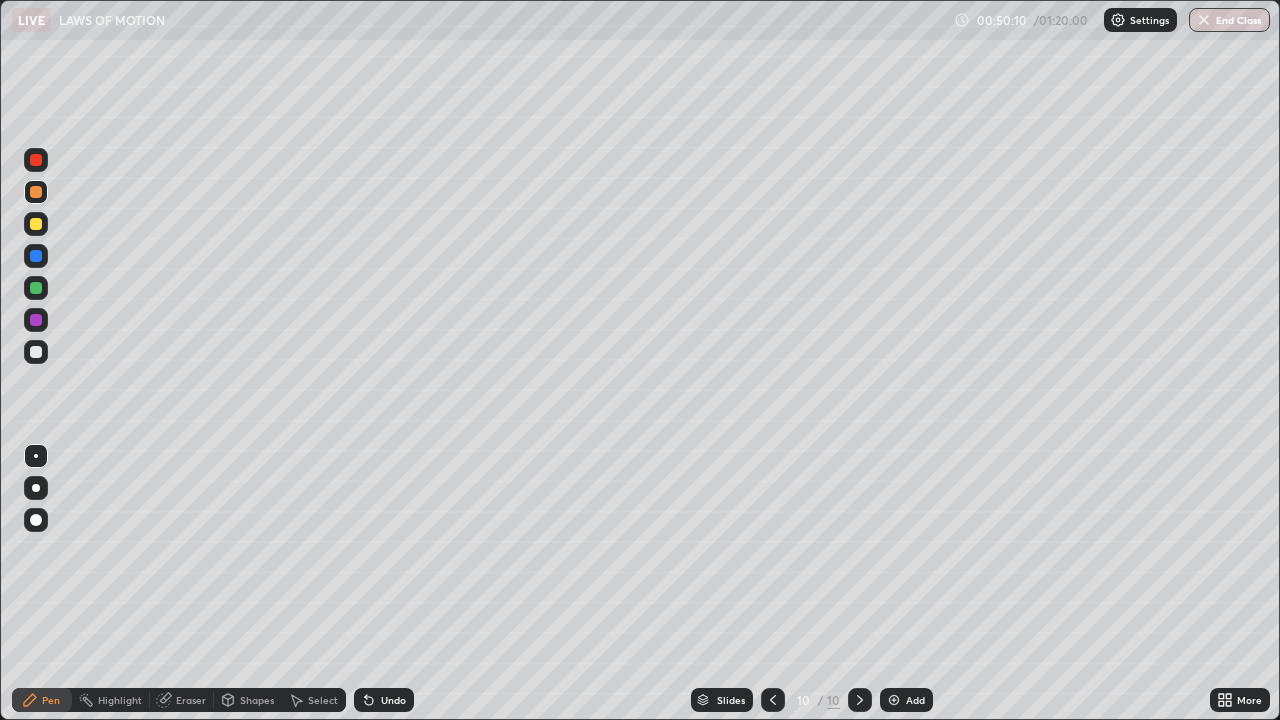 click at bounding box center [36, 352] 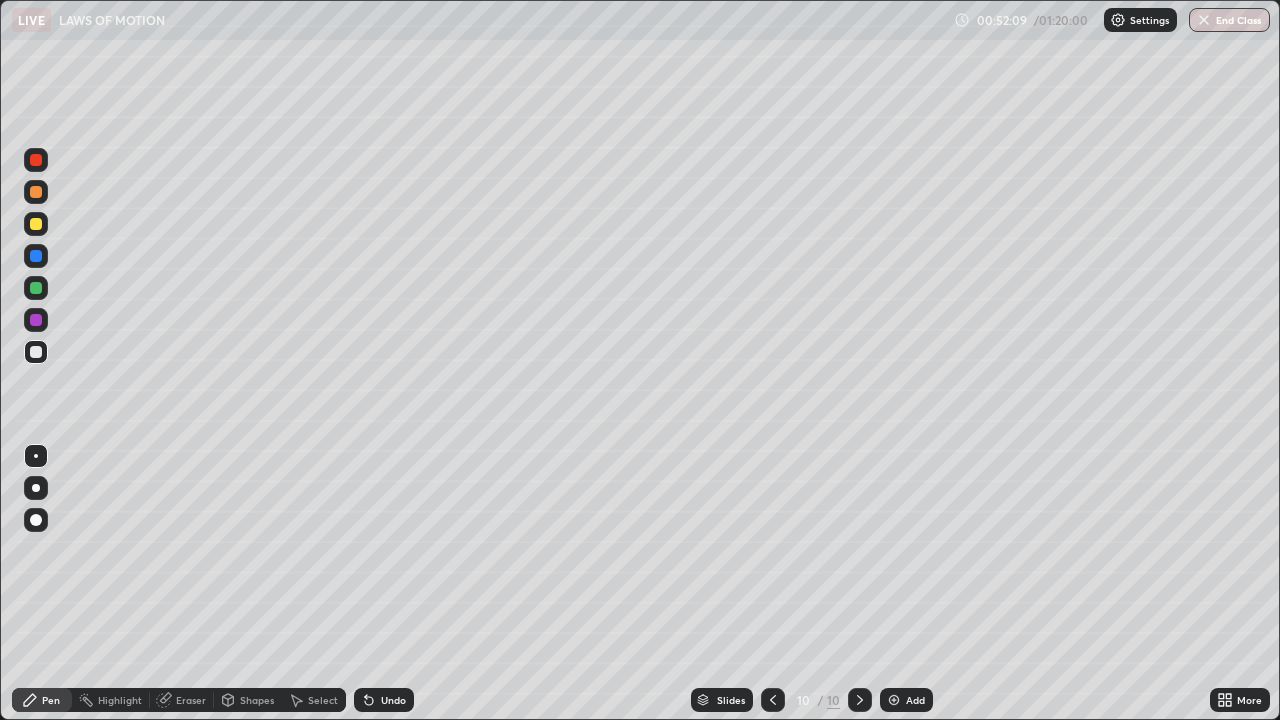 click at bounding box center (36, 352) 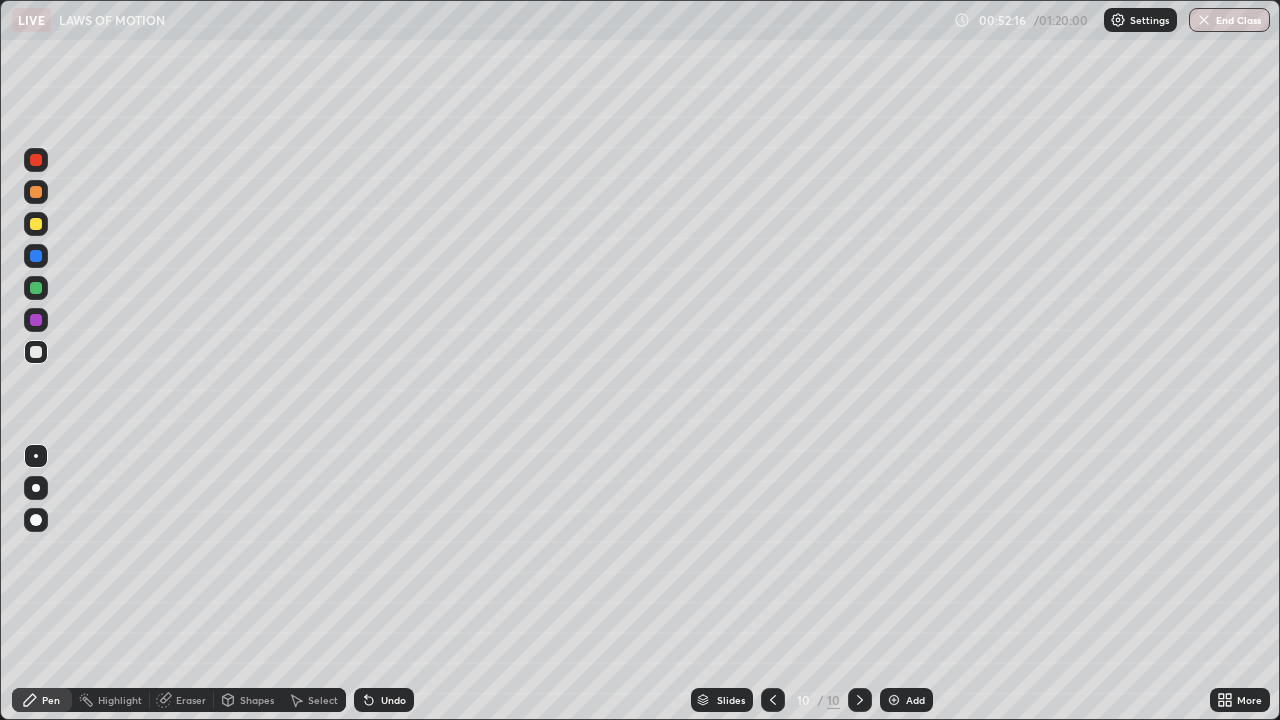 click on "Undo" at bounding box center (384, 700) 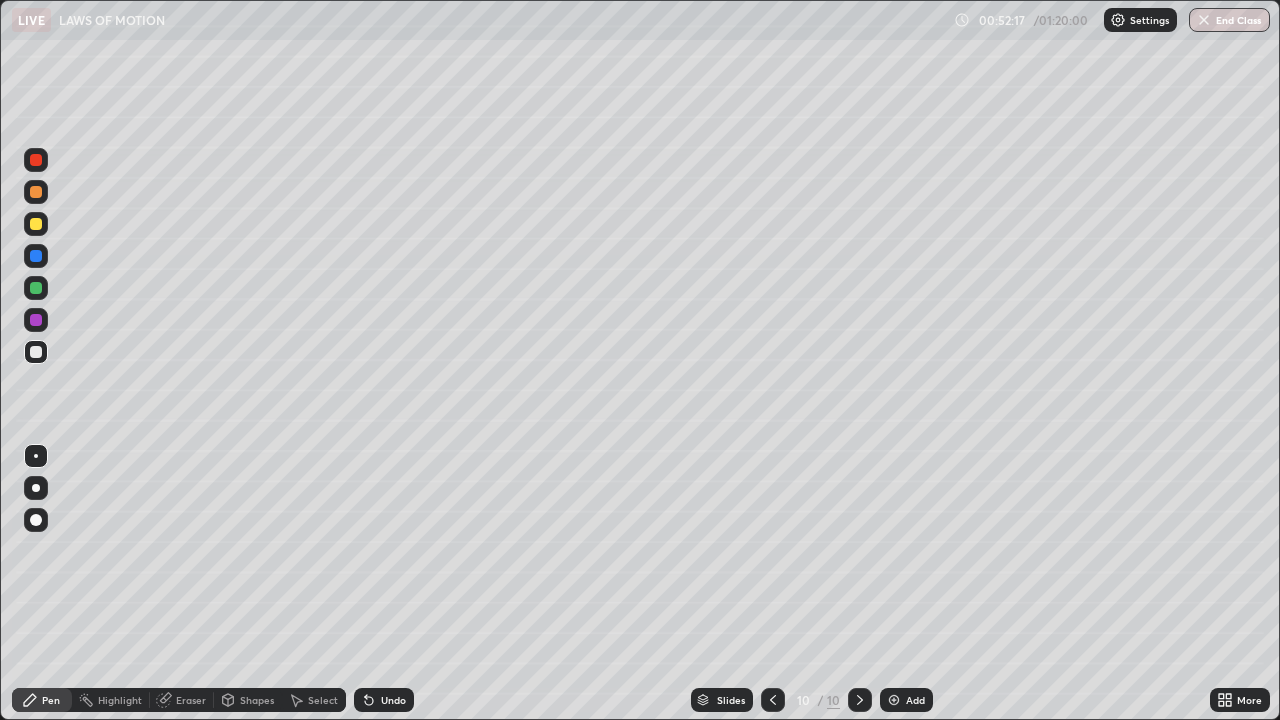 click on "Undo" at bounding box center [384, 700] 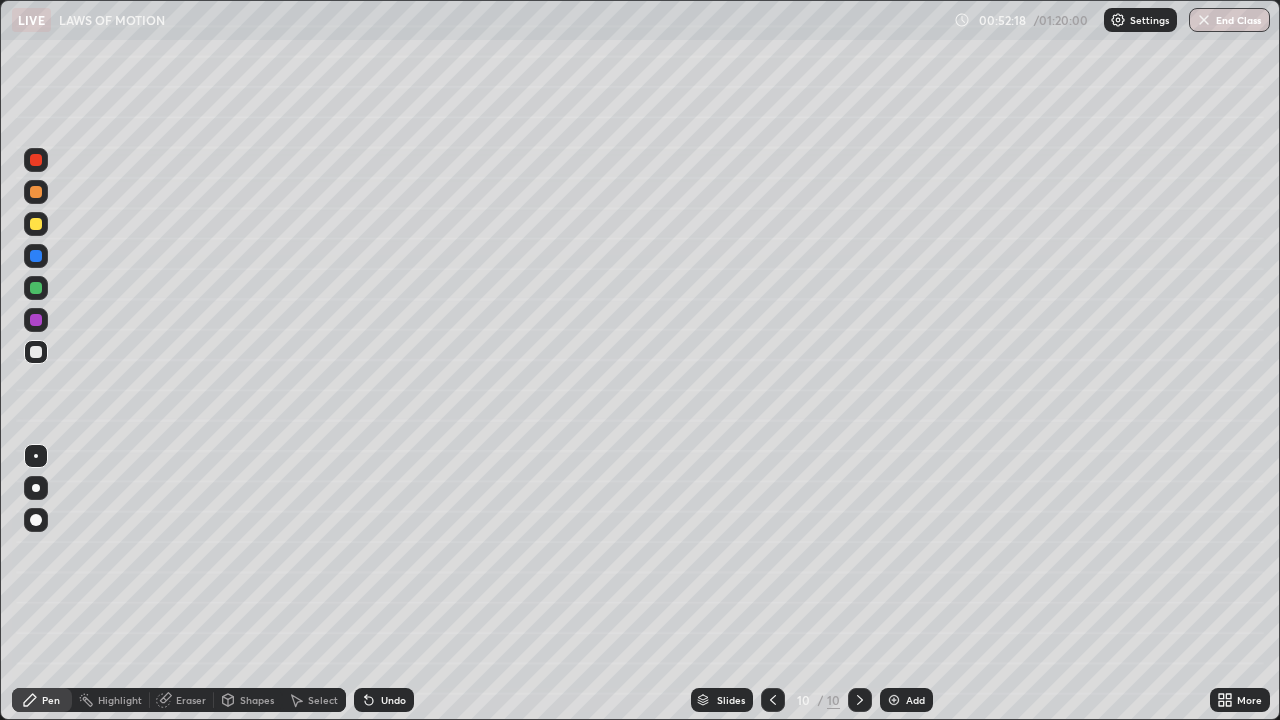 click on "Shapes" at bounding box center (257, 700) 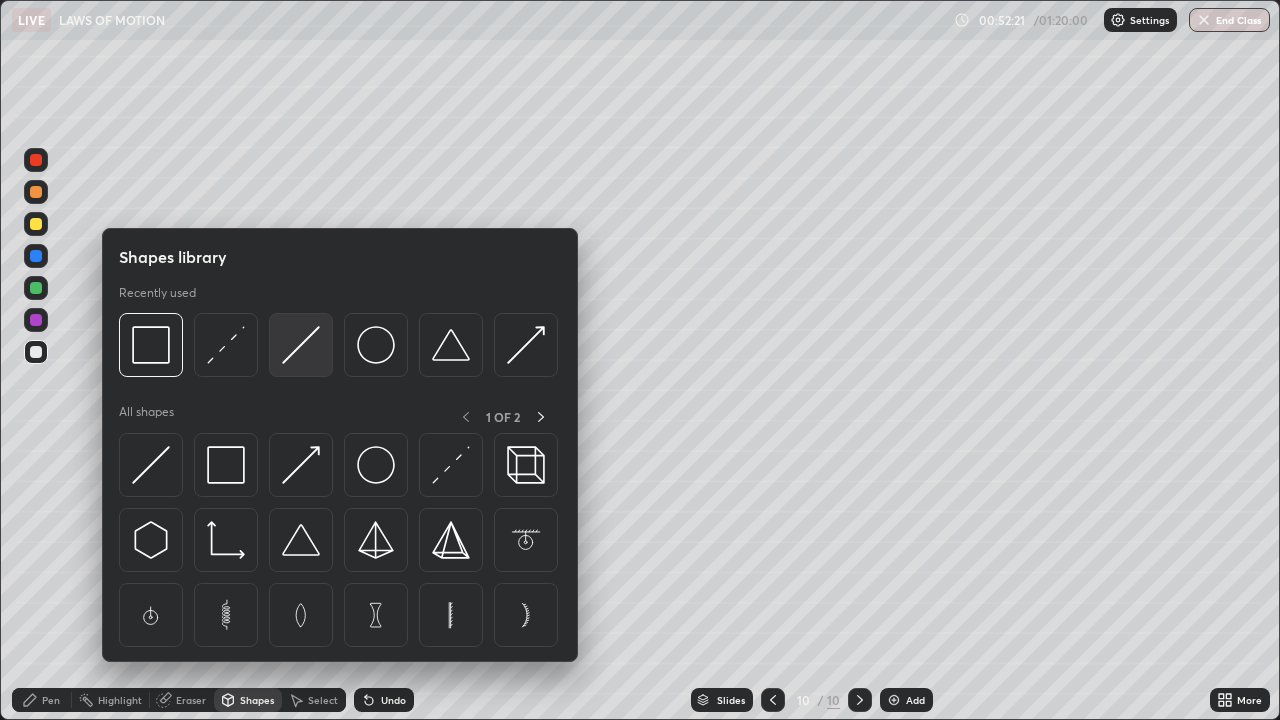 click at bounding box center [301, 345] 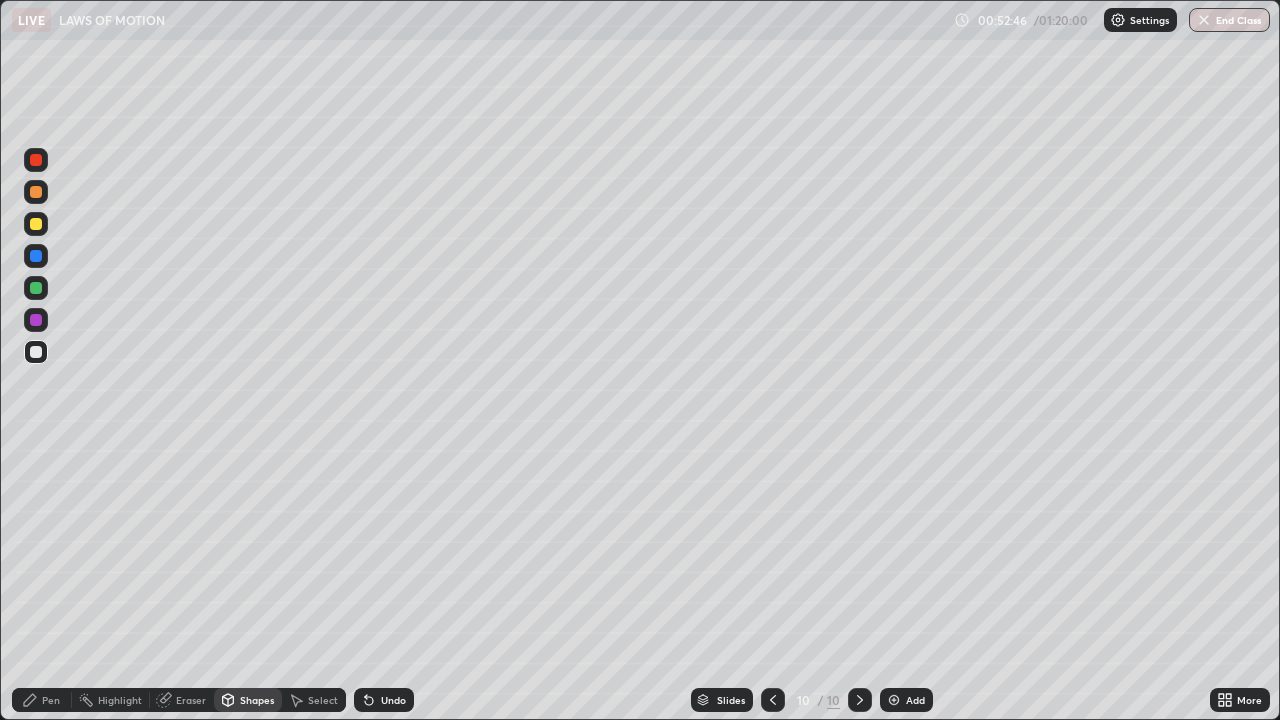 click on "Pen" at bounding box center [42, 700] 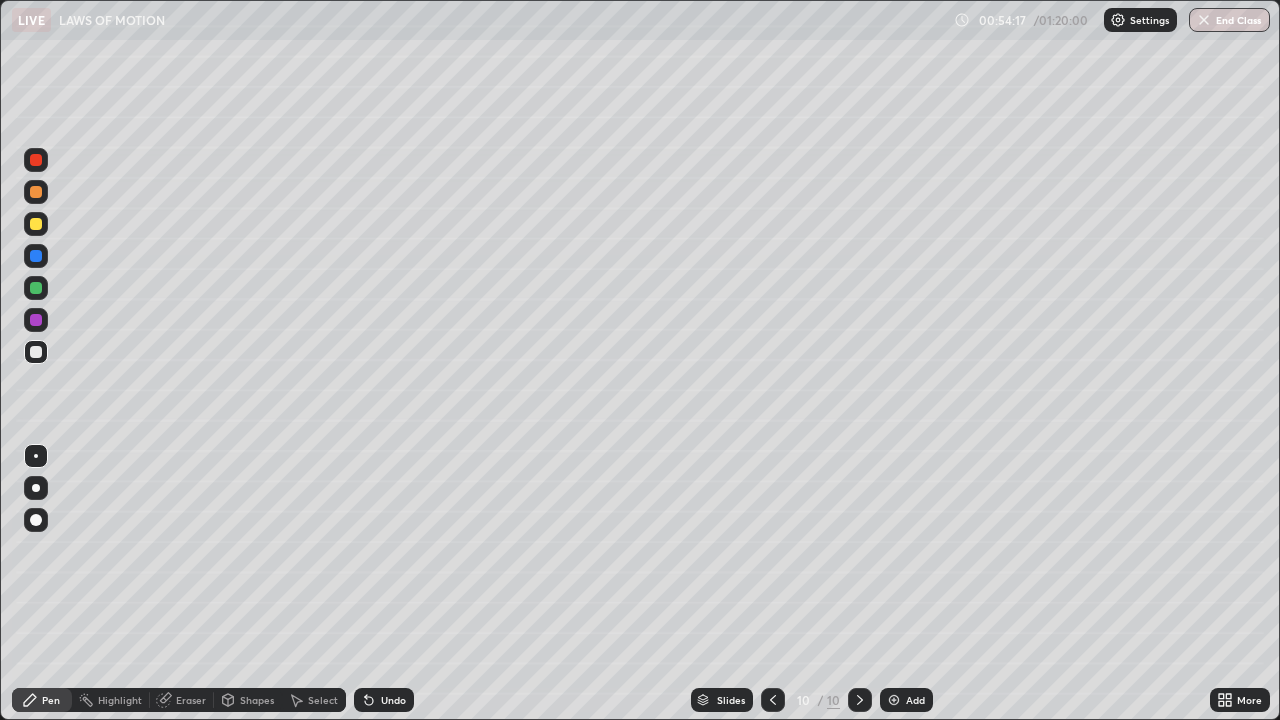 click at bounding box center [36, 224] 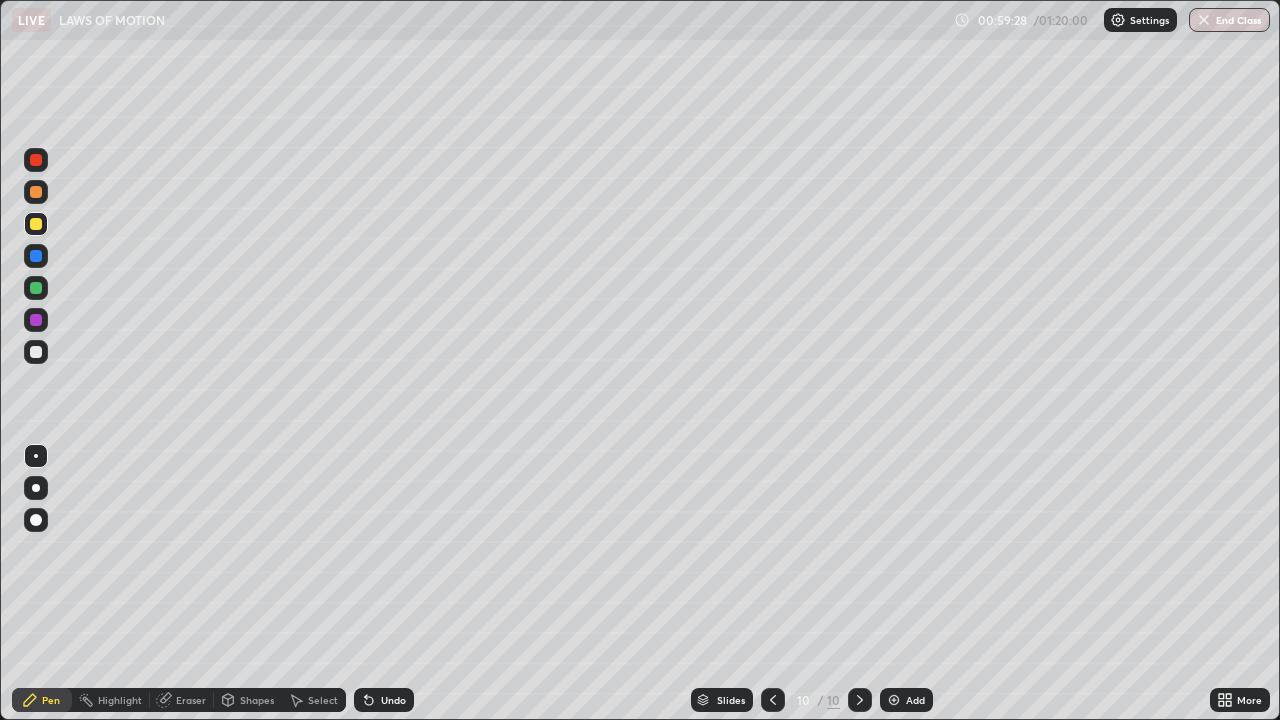 click on "Add" at bounding box center (906, 700) 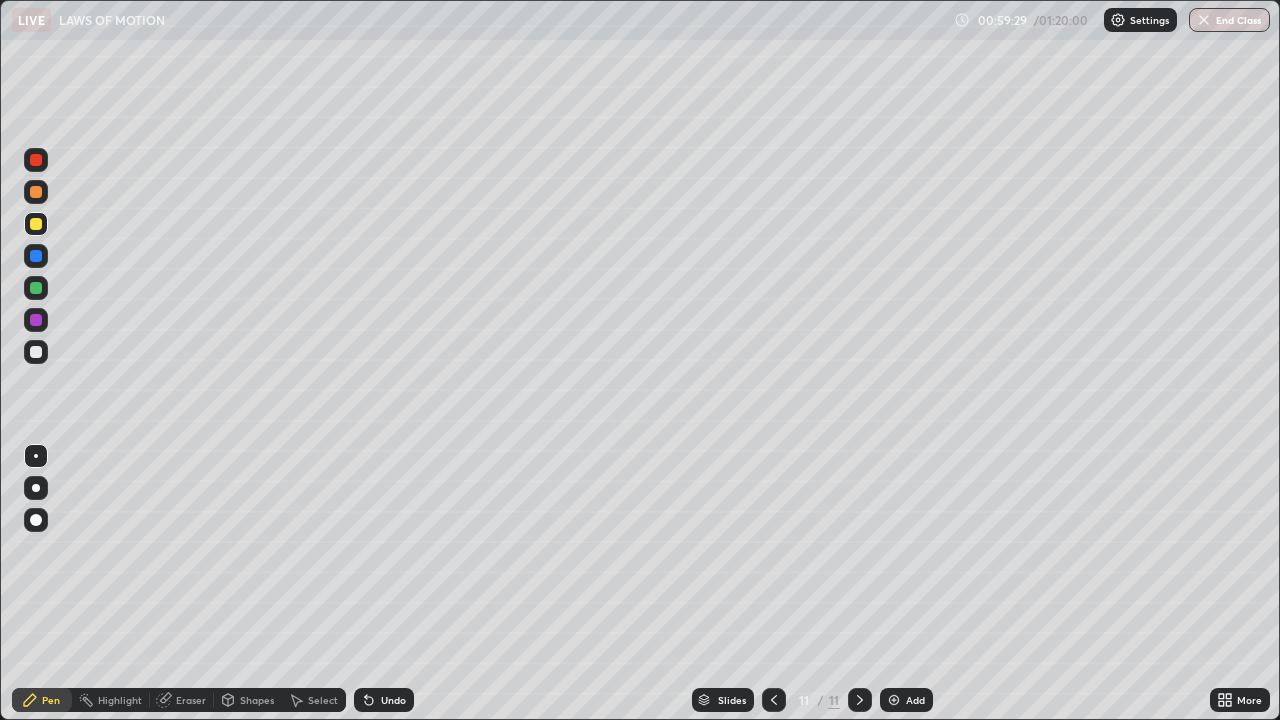 click at bounding box center (36, 352) 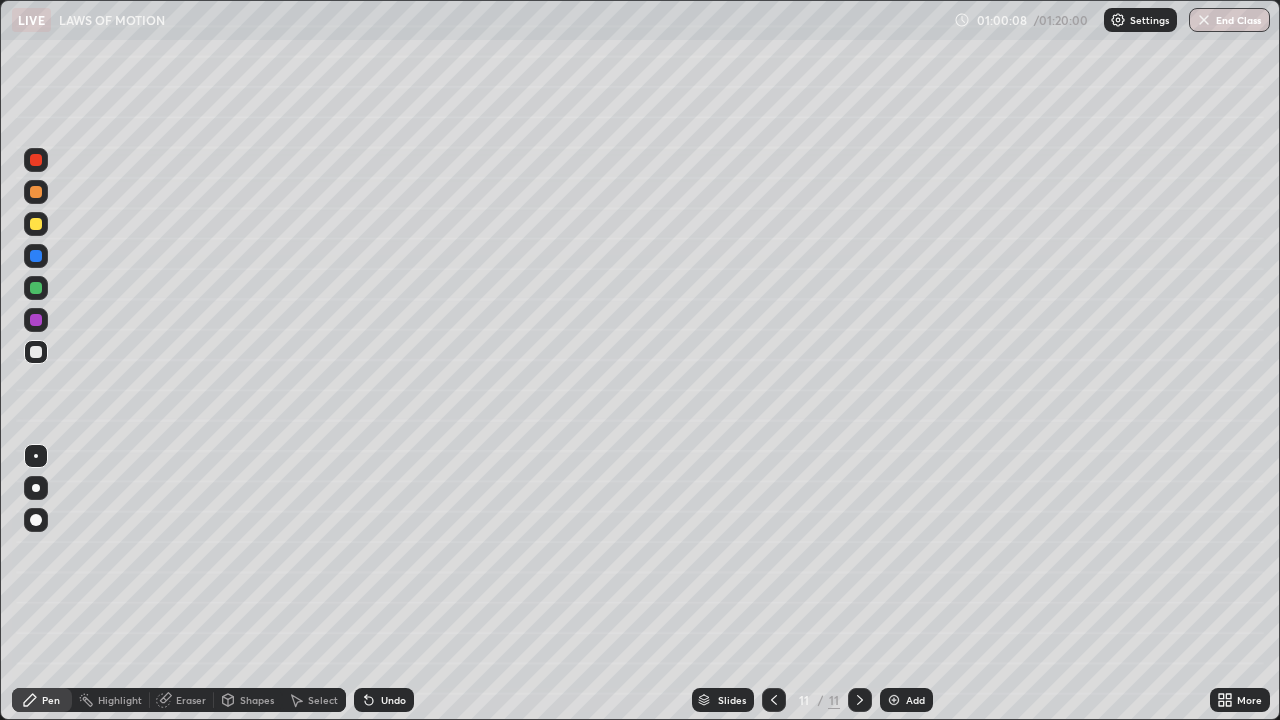 click at bounding box center (36, 224) 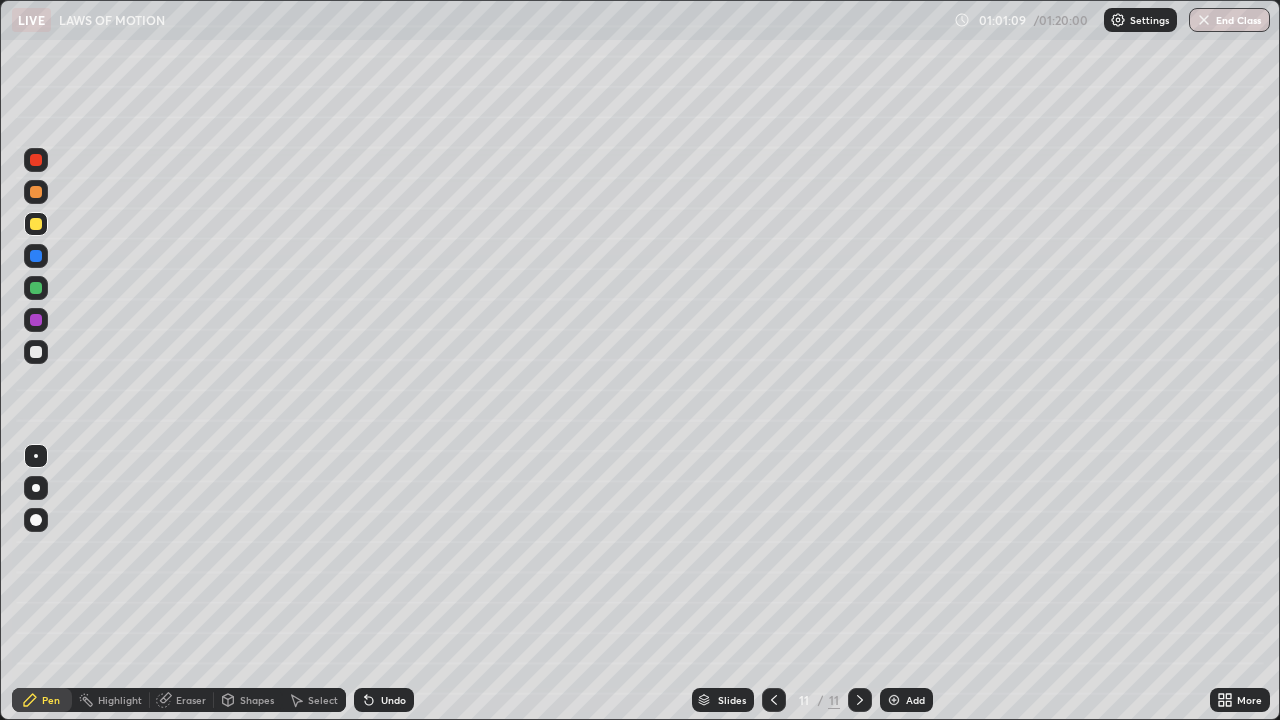 click at bounding box center [36, 352] 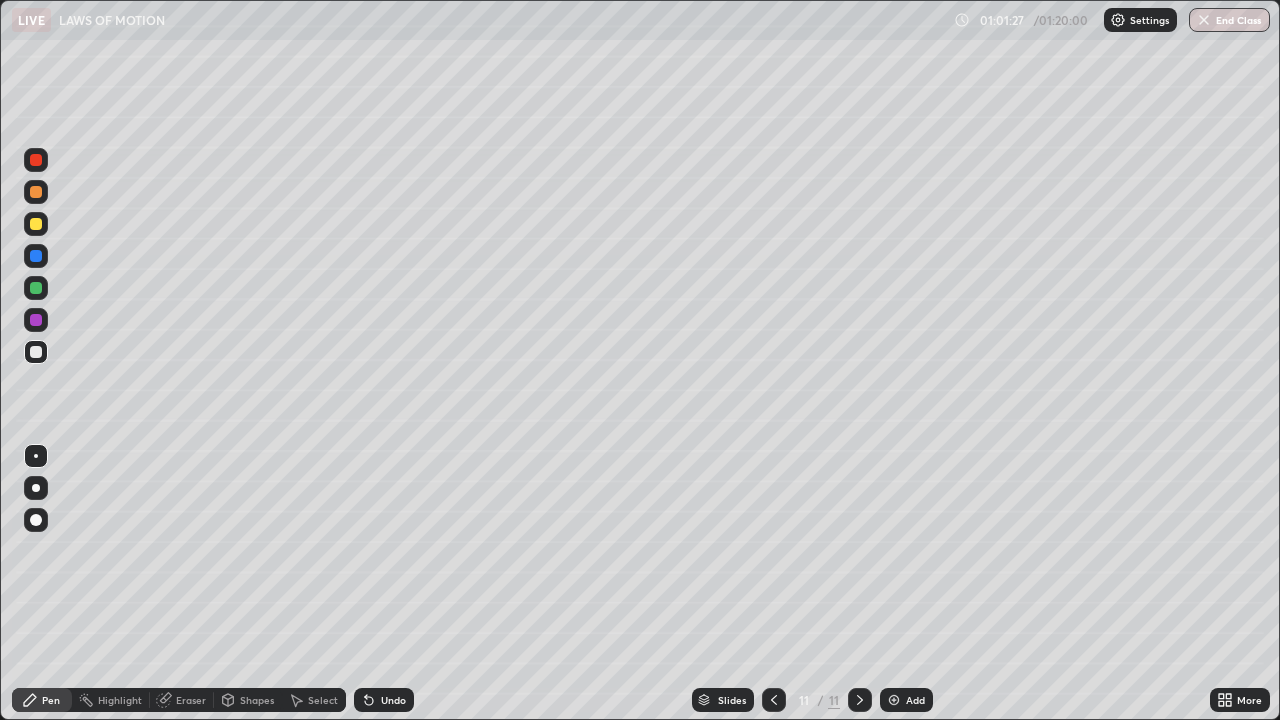 click 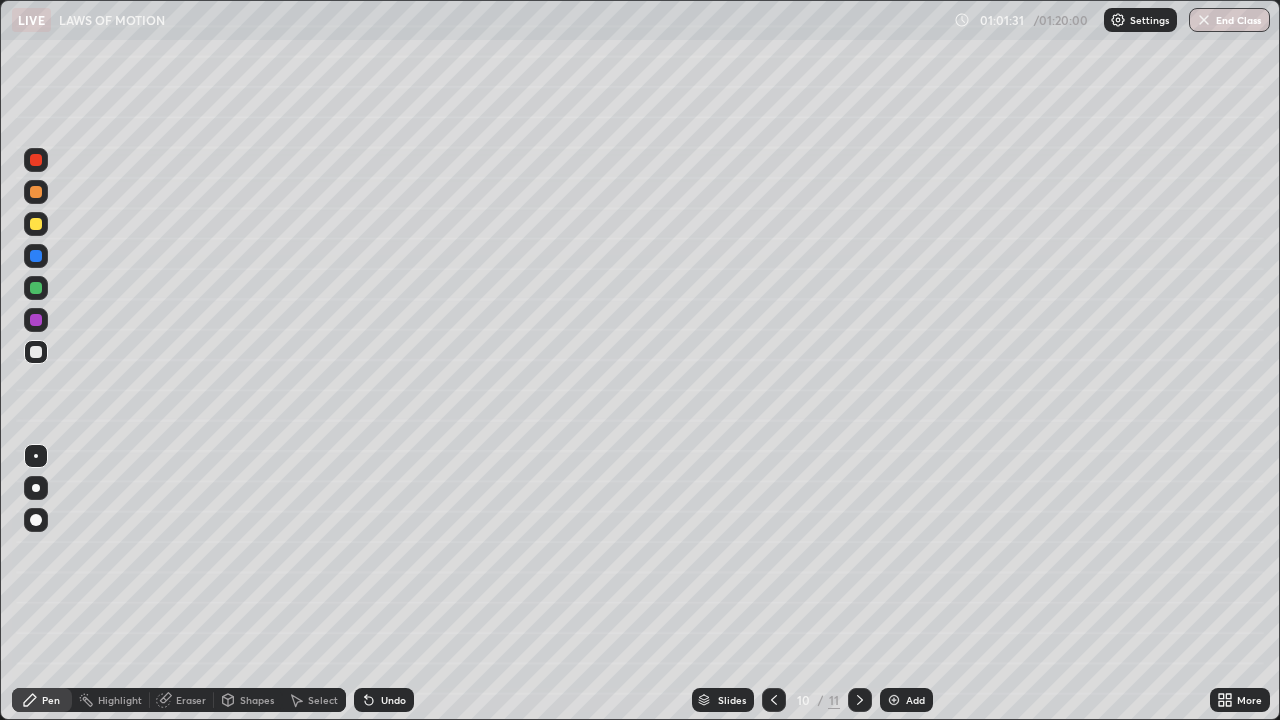 click 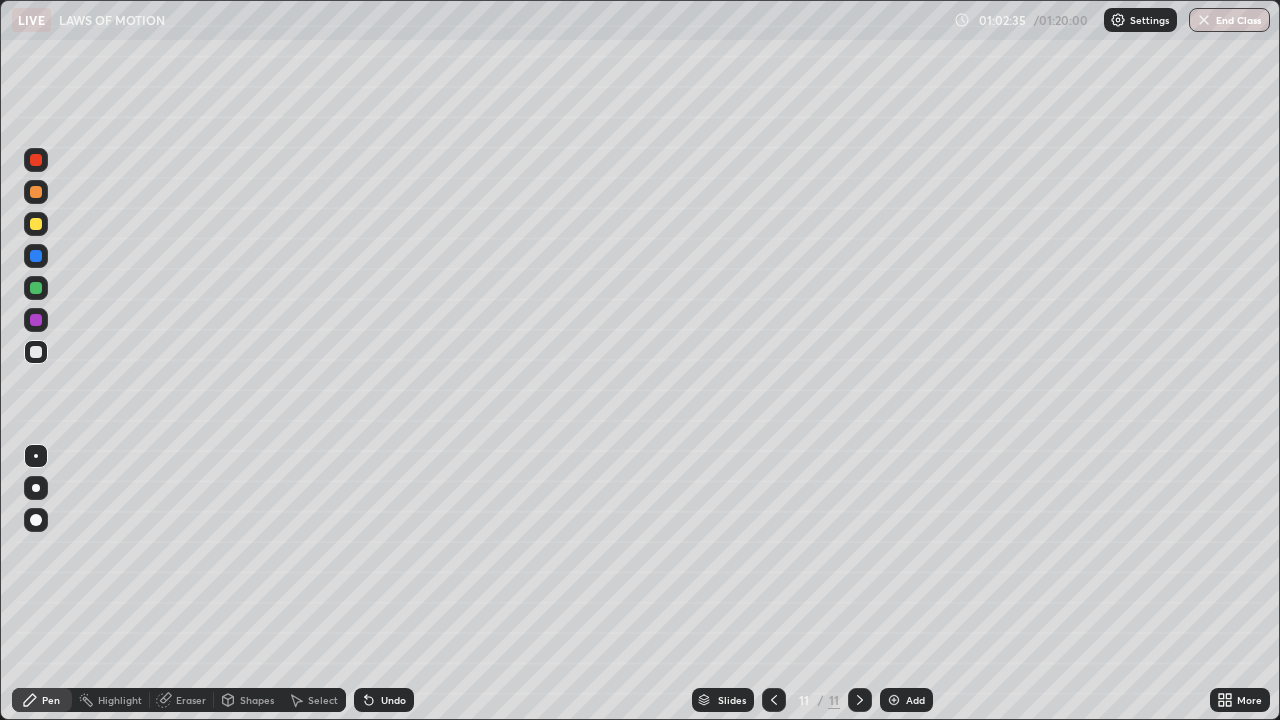 click at bounding box center (36, 224) 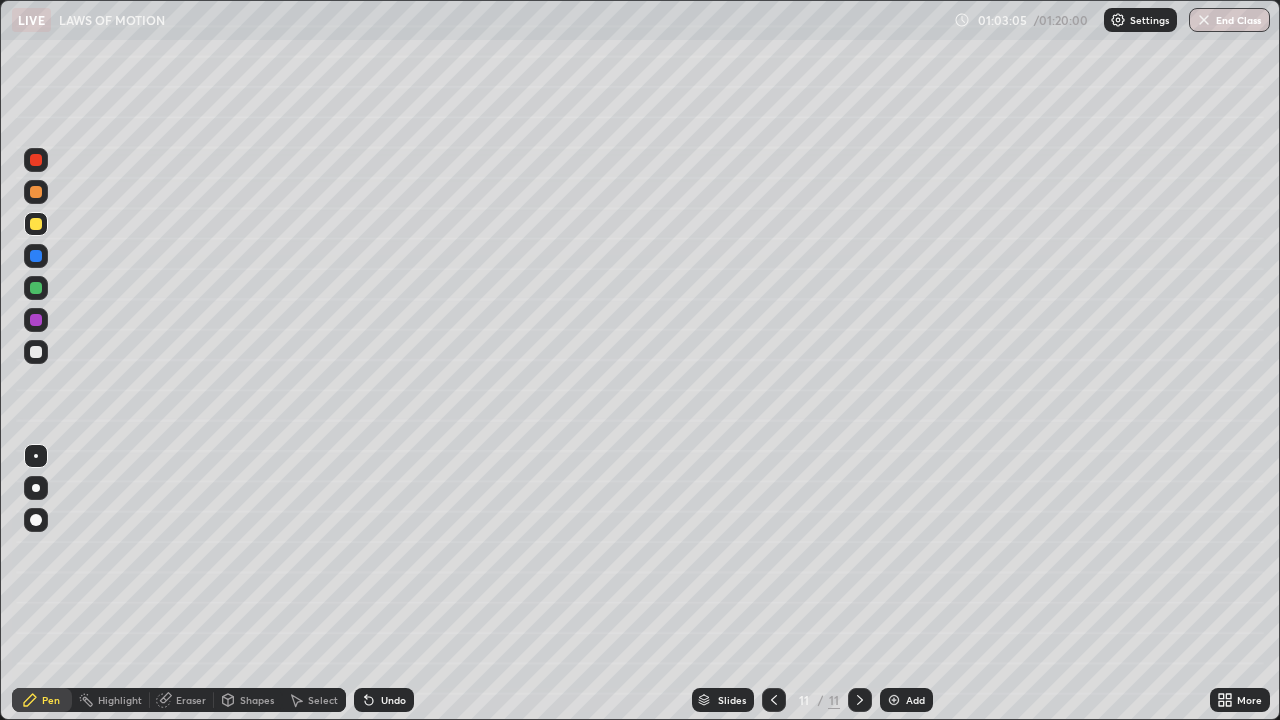 click on "Add" at bounding box center [906, 700] 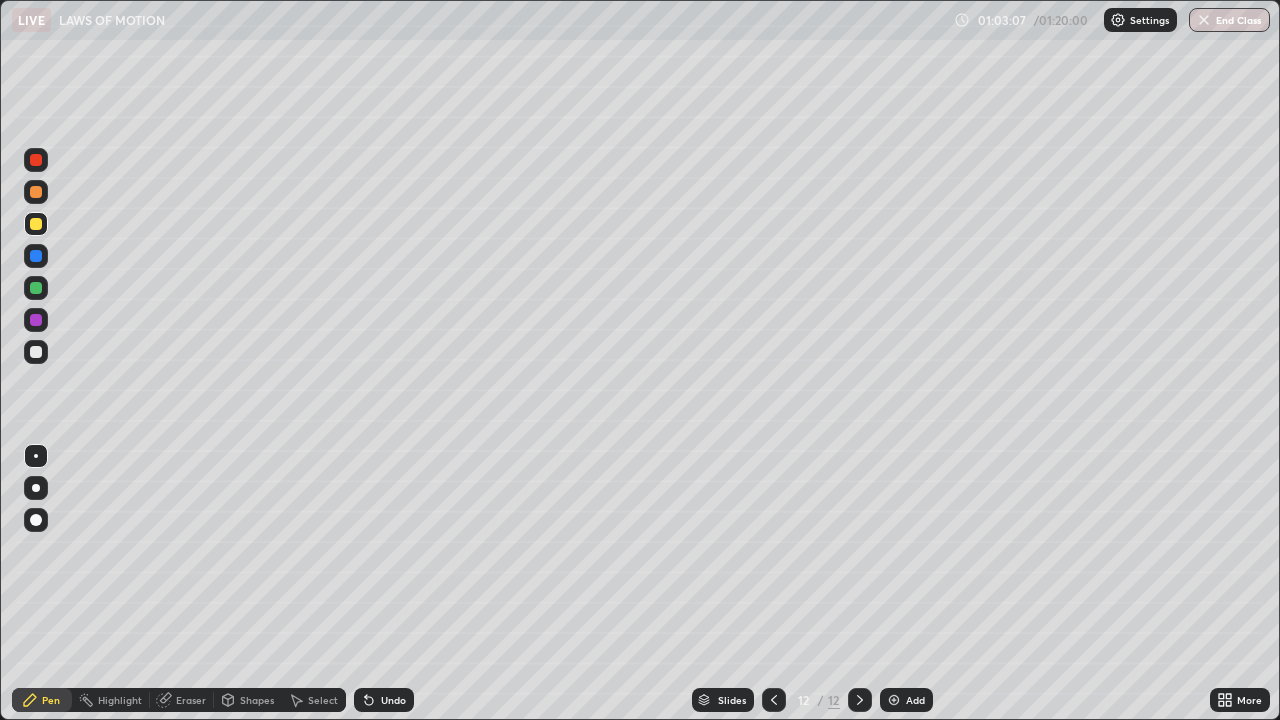 click at bounding box center [36, 352] 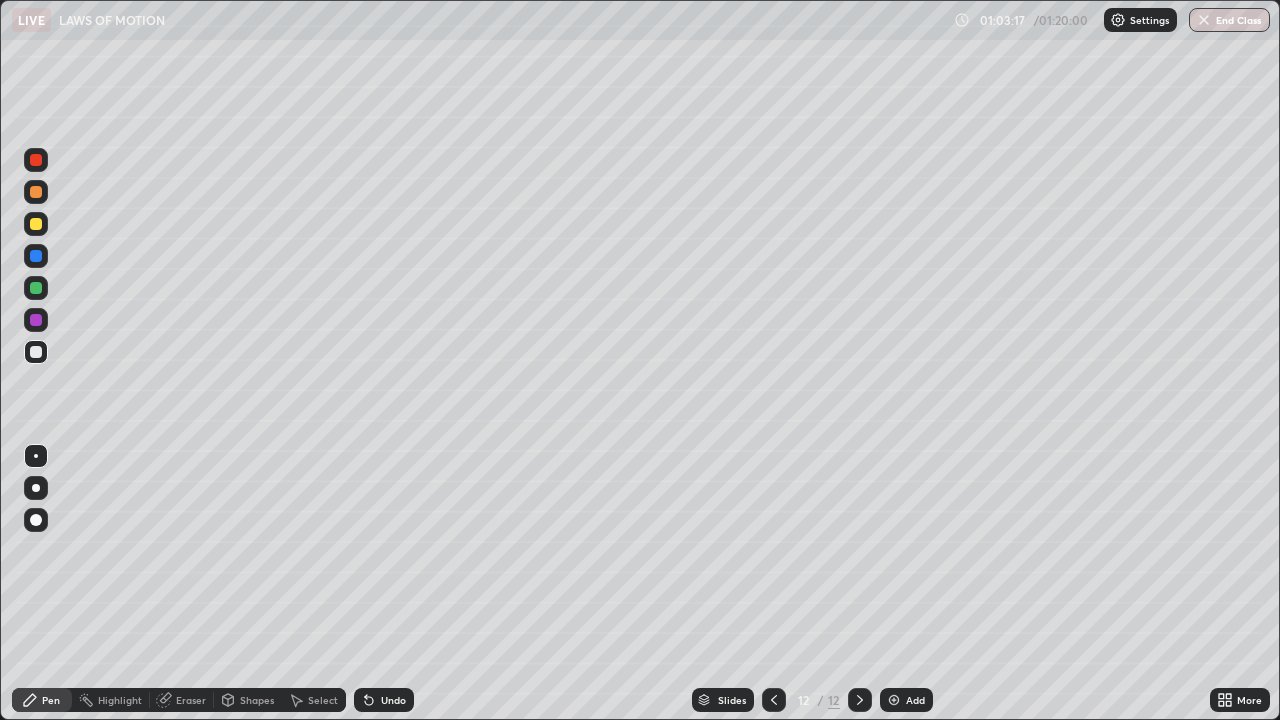 click on "Undo" at bounding box center (384, 700) 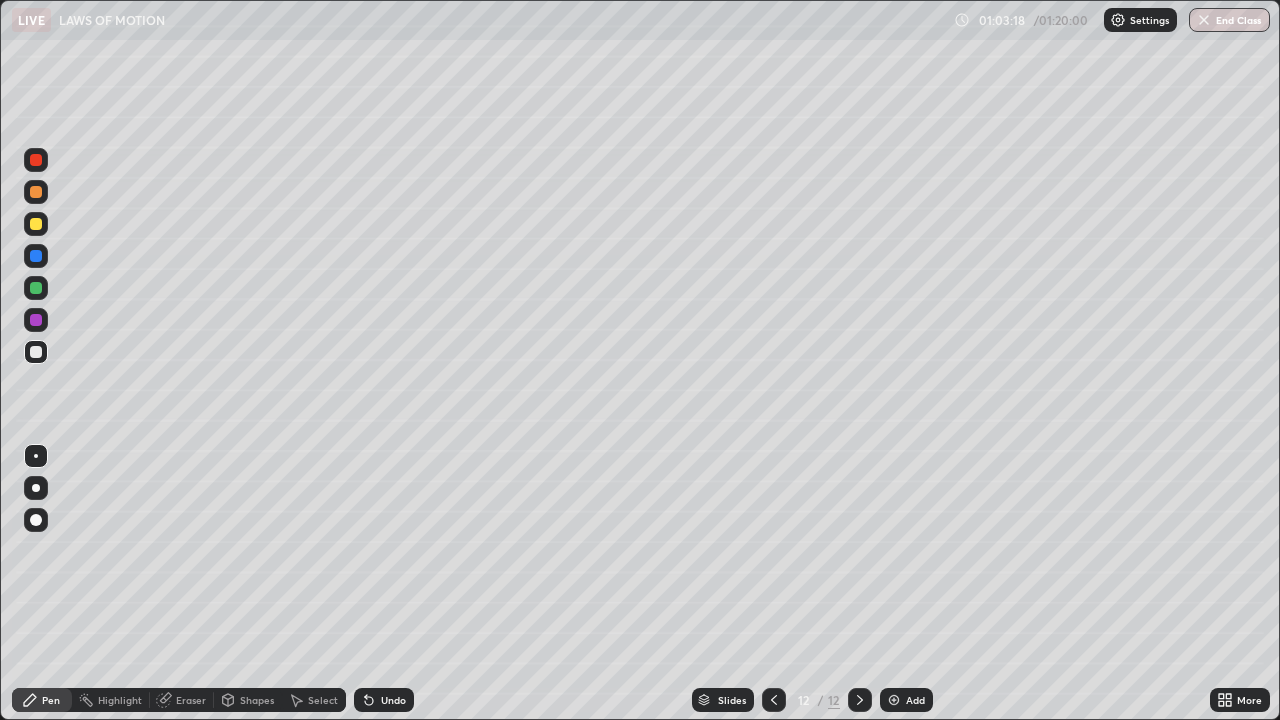 click on "Undo" at bounding box center [384, 700] 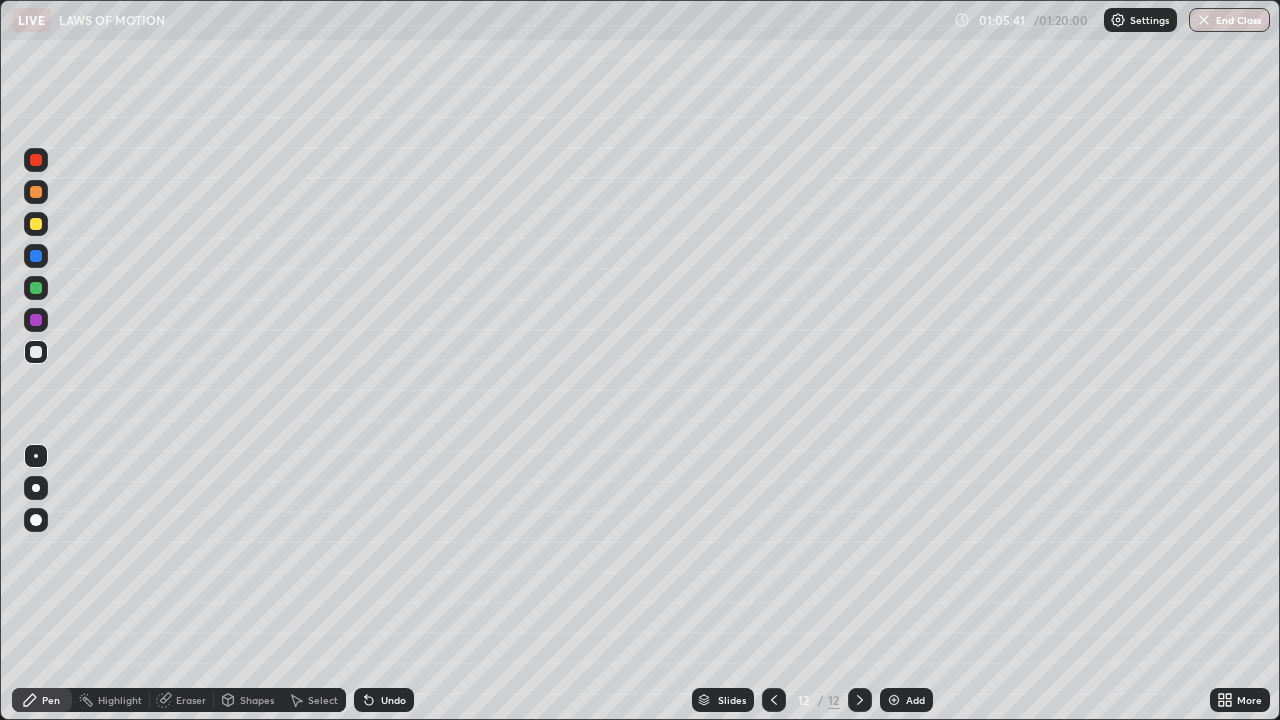 click on "Add" at bounding box center [915, 700] 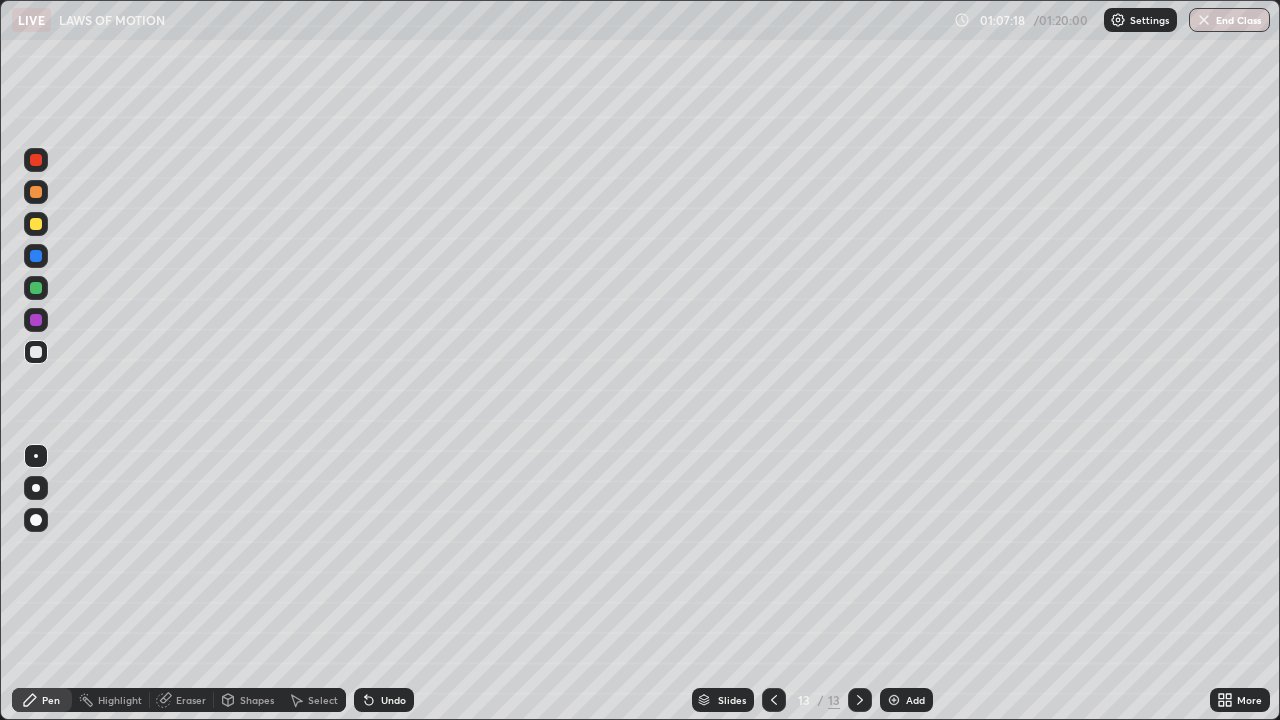 click on "Eraser" at bounding box center (191, 700) 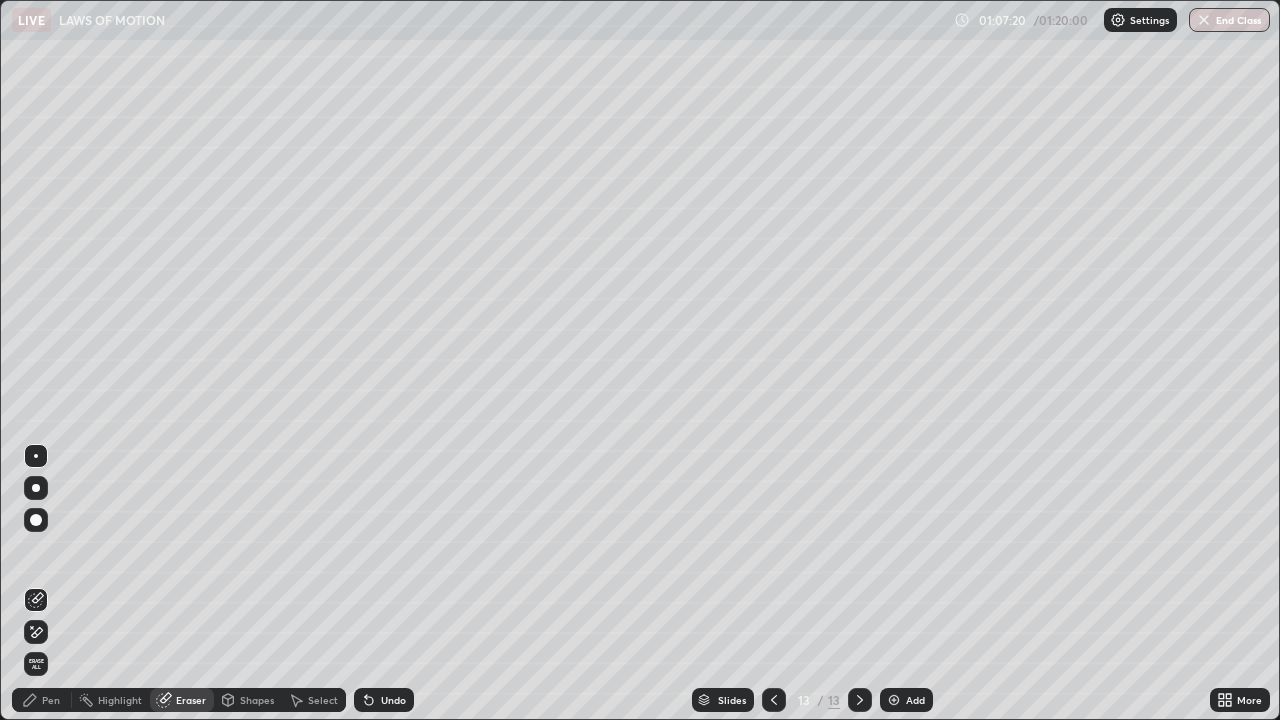 click on "Pen" at bounding box center [51, 700] 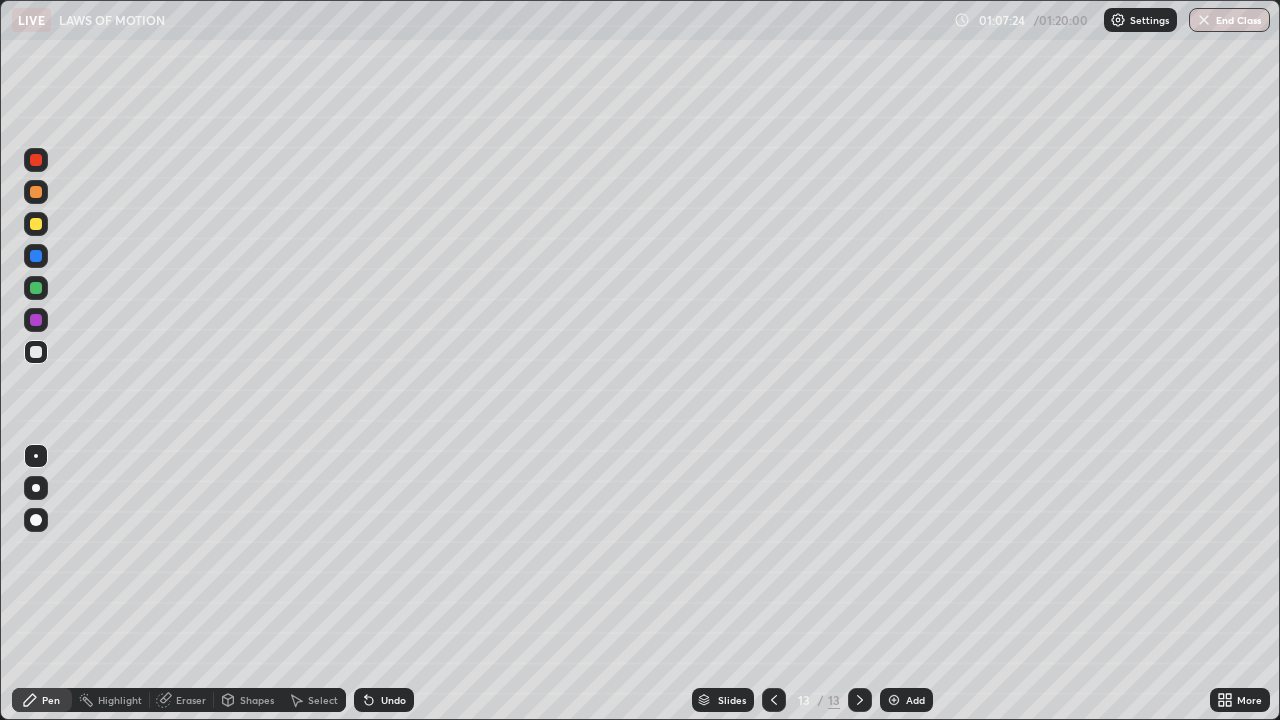 click at bounding box center [36, 224] 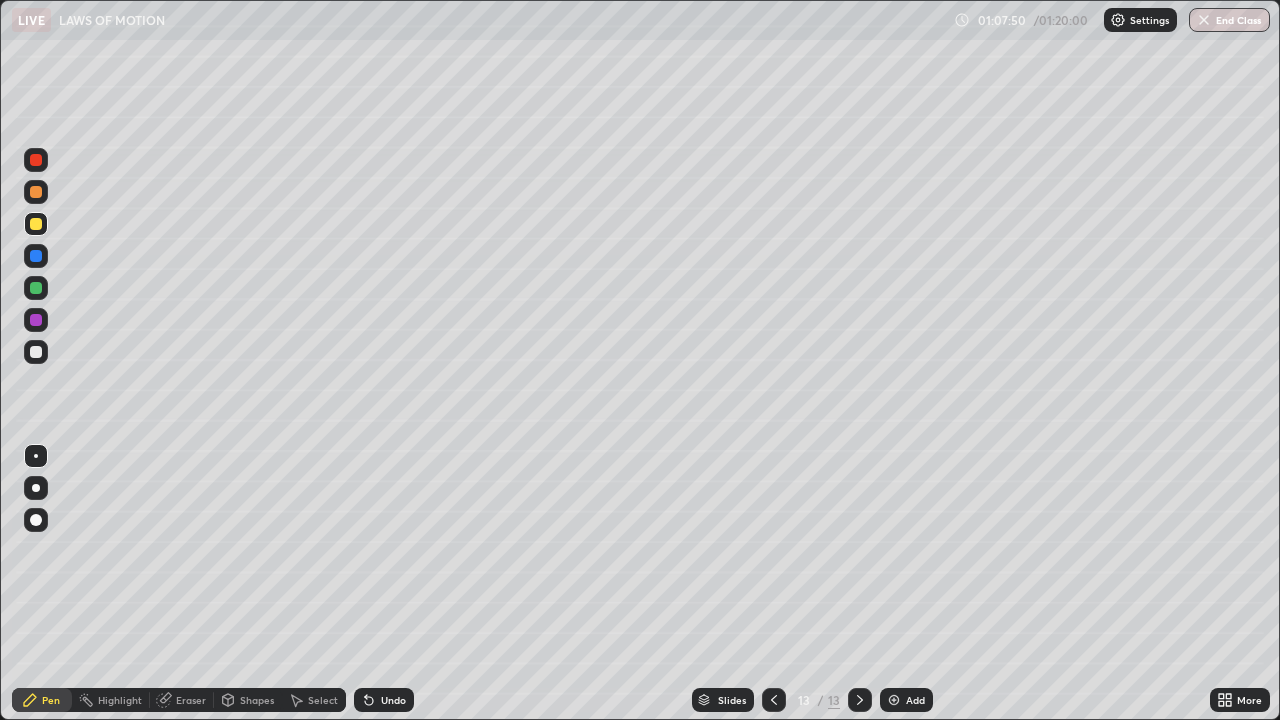 click at bounding box center [36, 488] 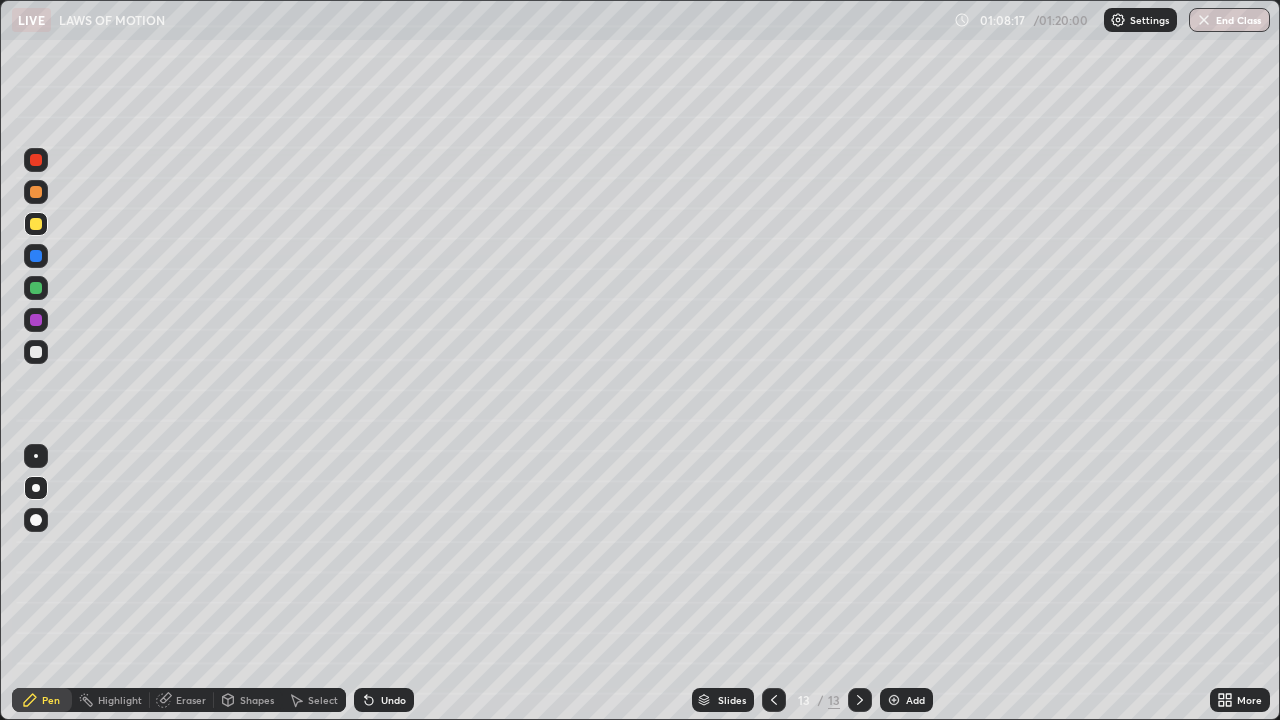 click on "Undo" at bounding box center (393, 700) 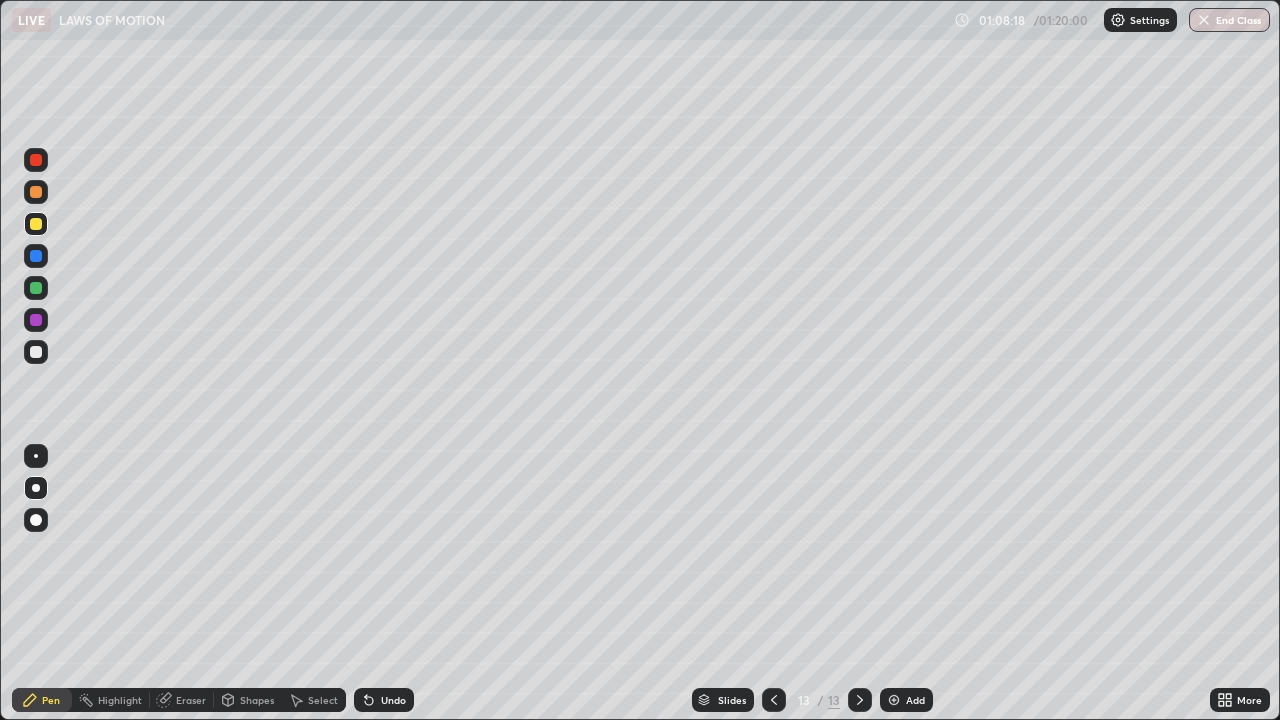 click at bounding box center (36, 456) 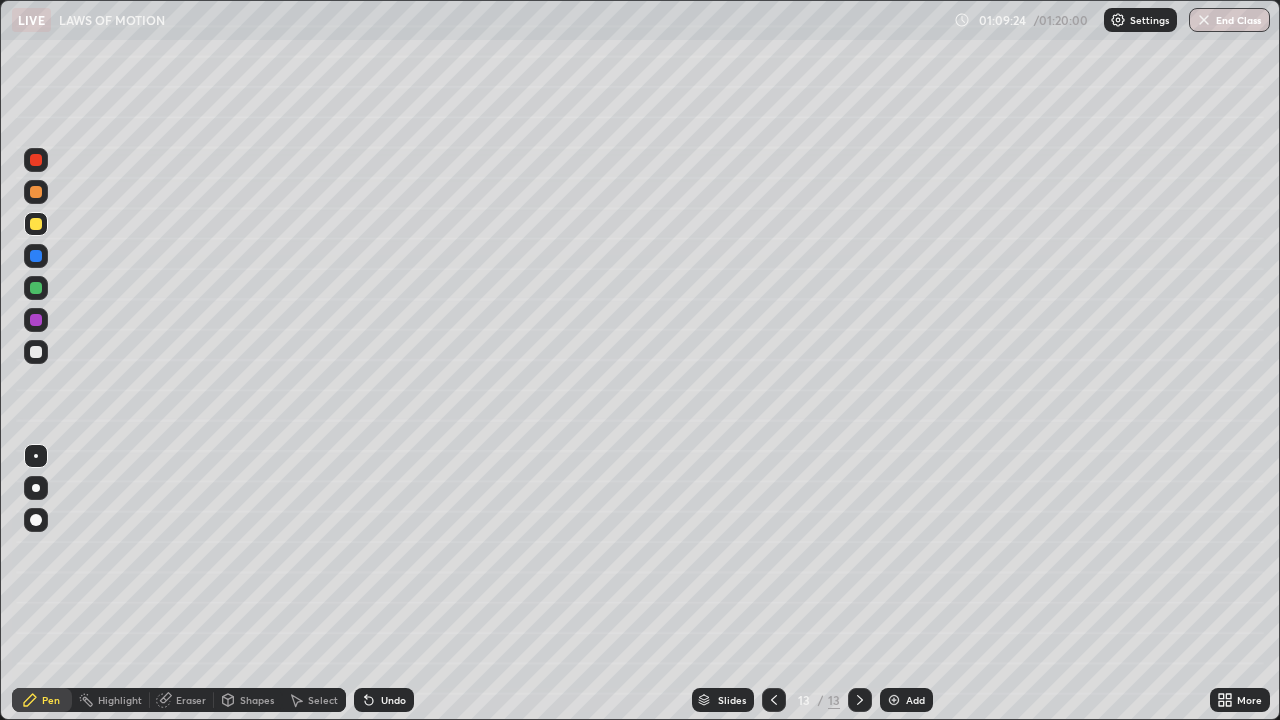 click at bounding box center [894, 700] 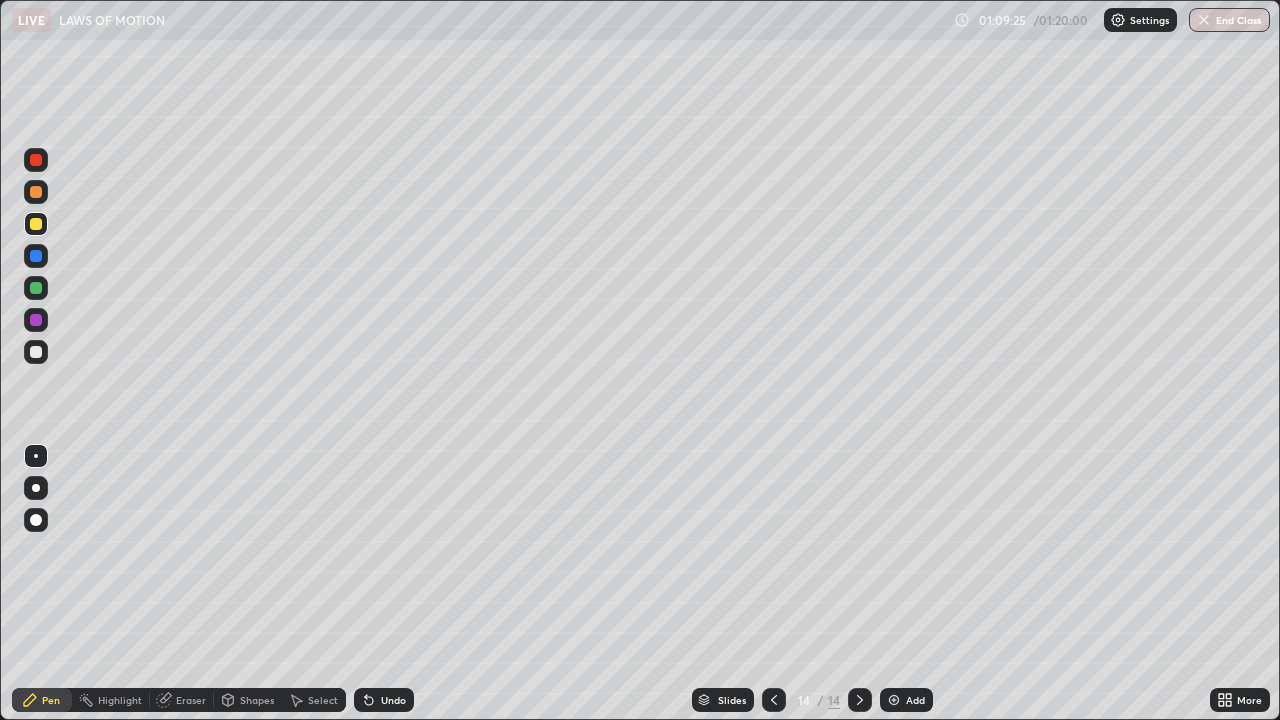 click at bounding box center (36, 352) 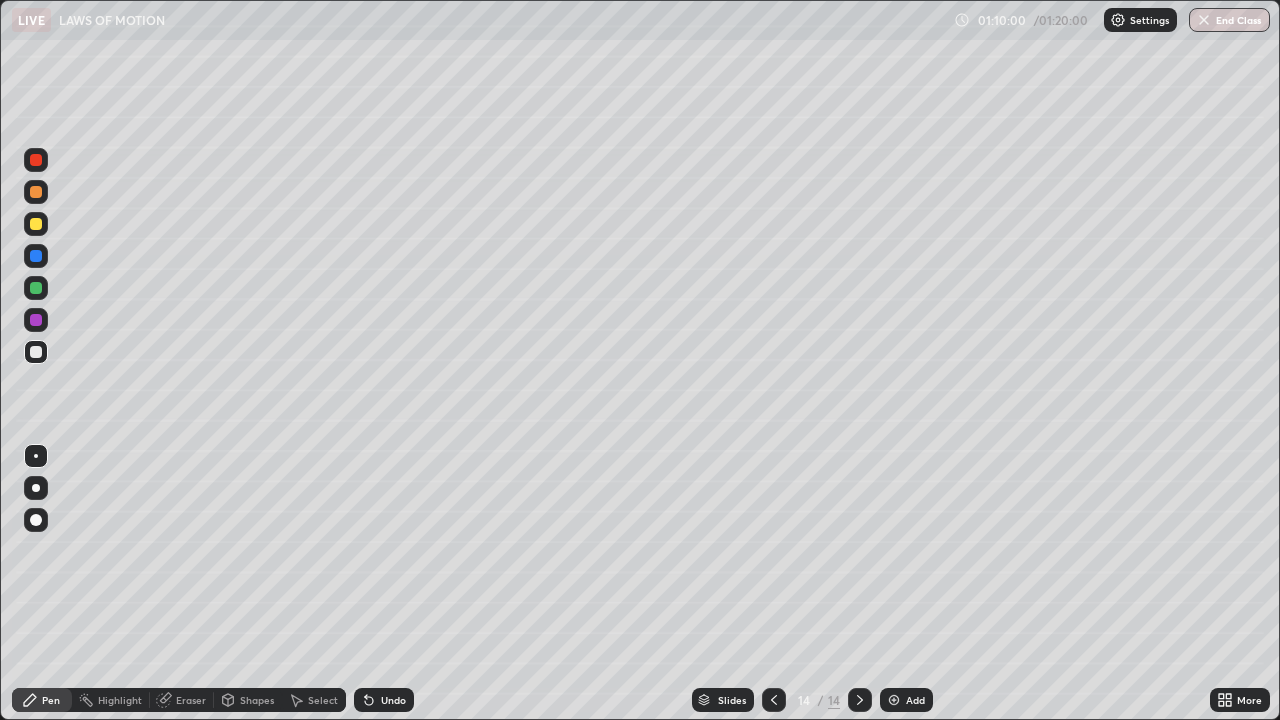 click on "Undo" at bounding box center [393, 700] 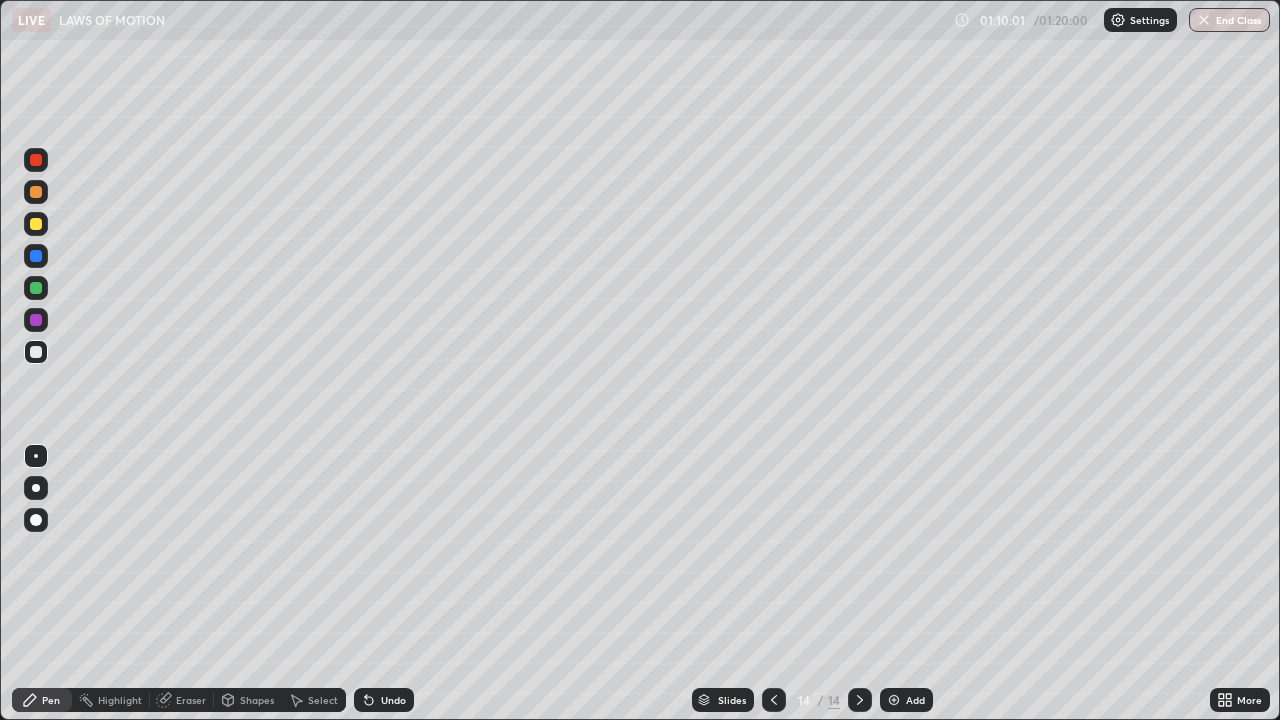 click on "Shapes" at bounding box center (257, 700) 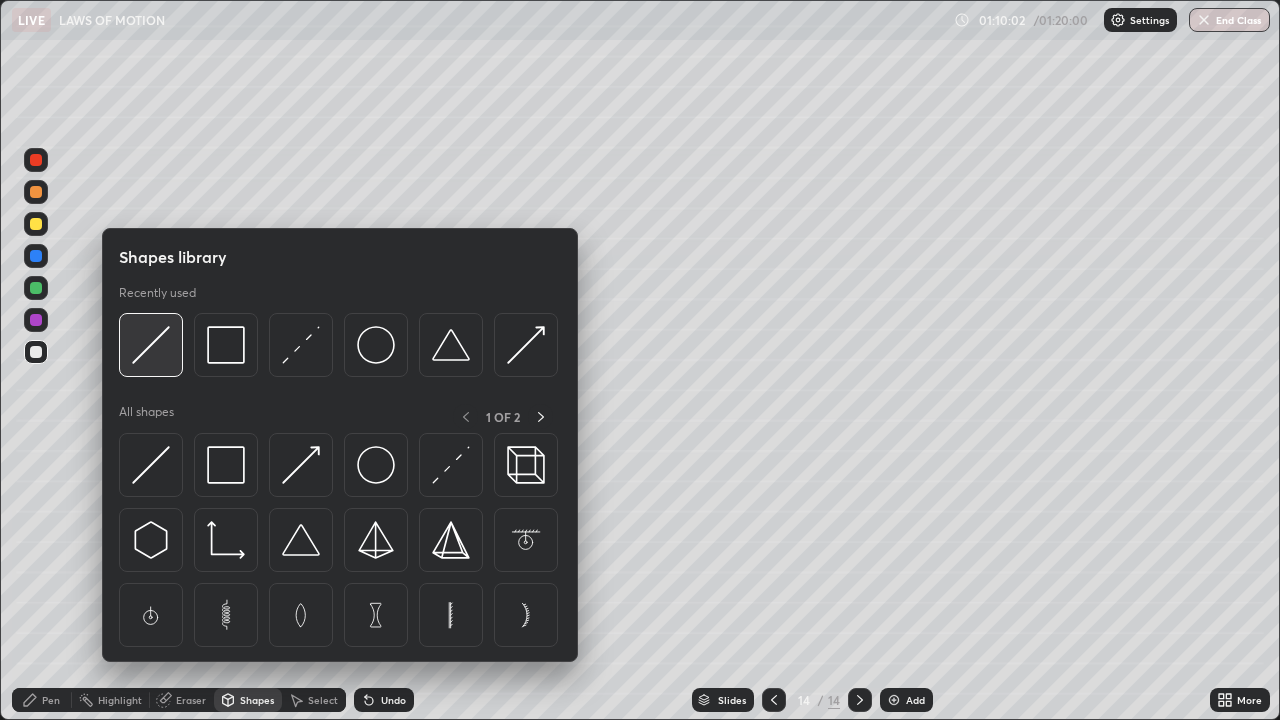 click at bounding box center [151, 345] 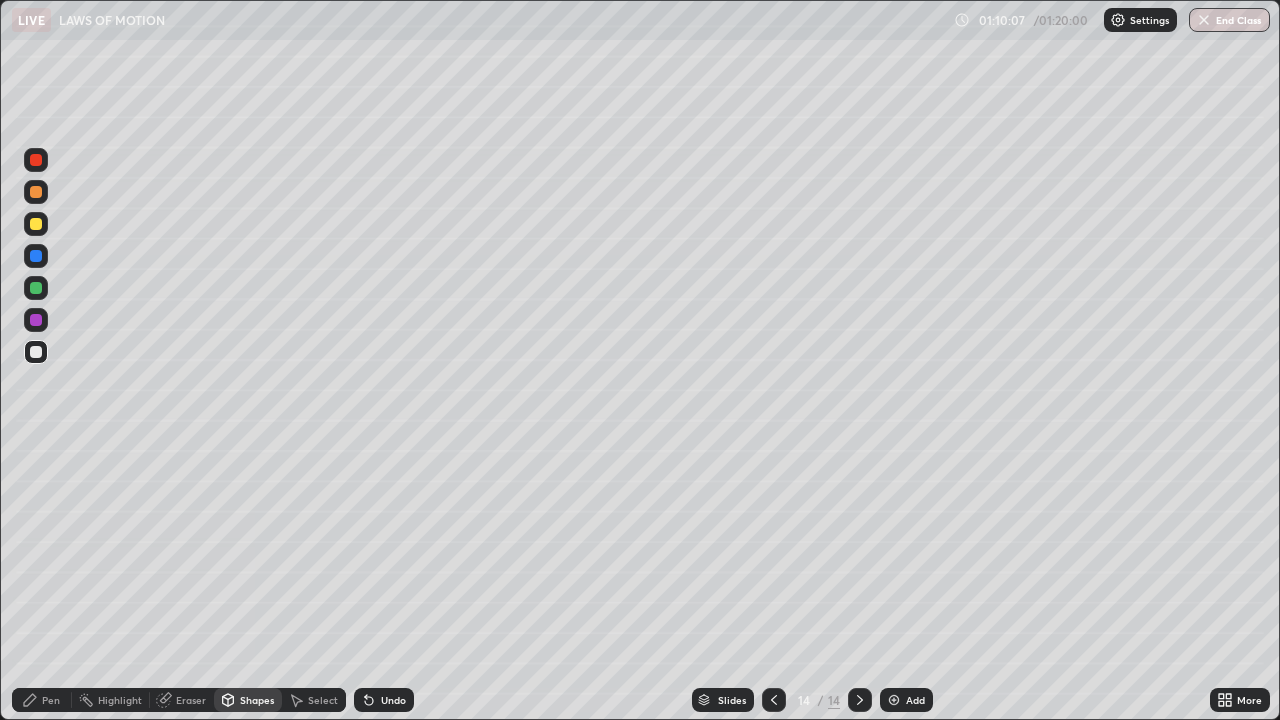 click on "Pen" at bounding box center [51, 700] 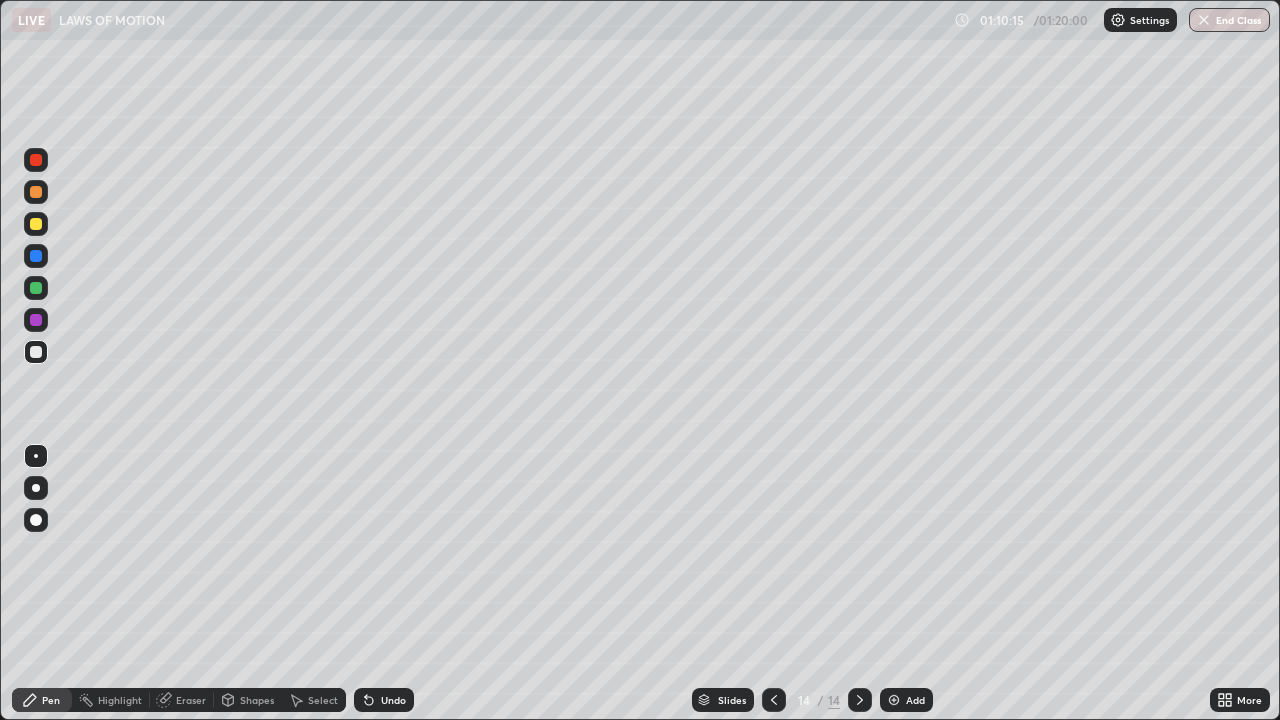 click at bounding box center [36, 224] 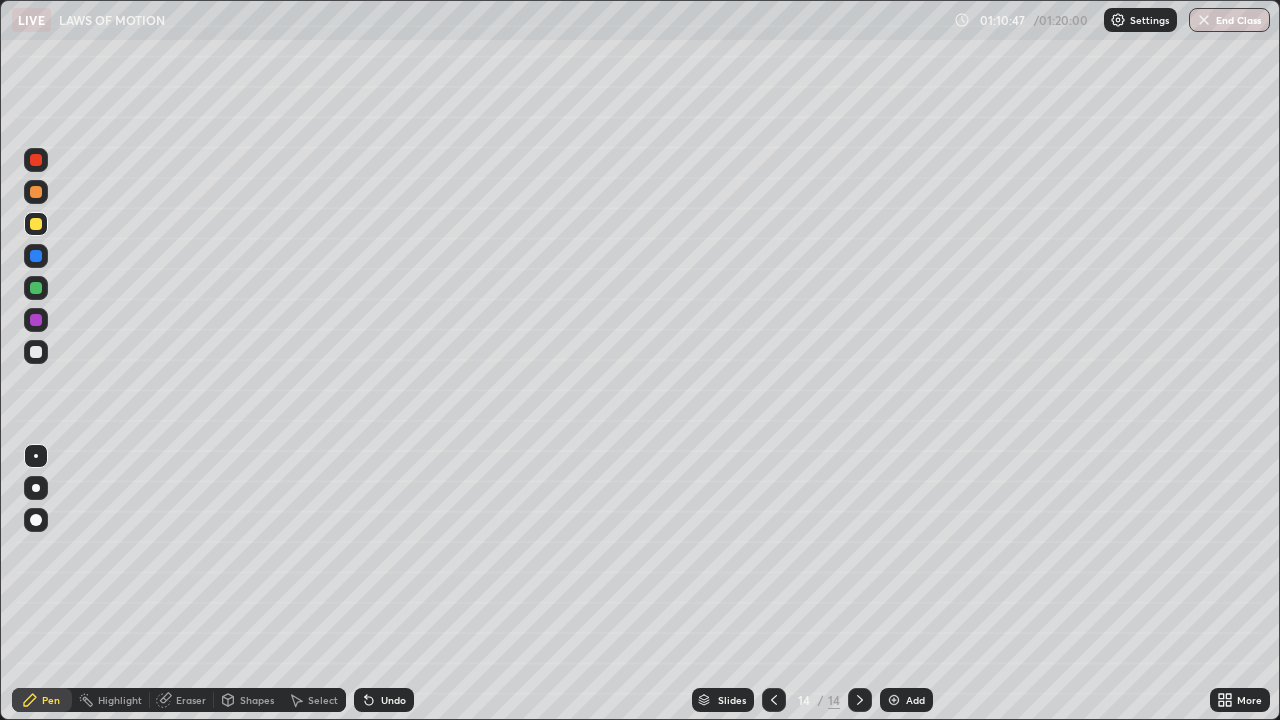 click on "Undo" at bounding box center (384, 700) 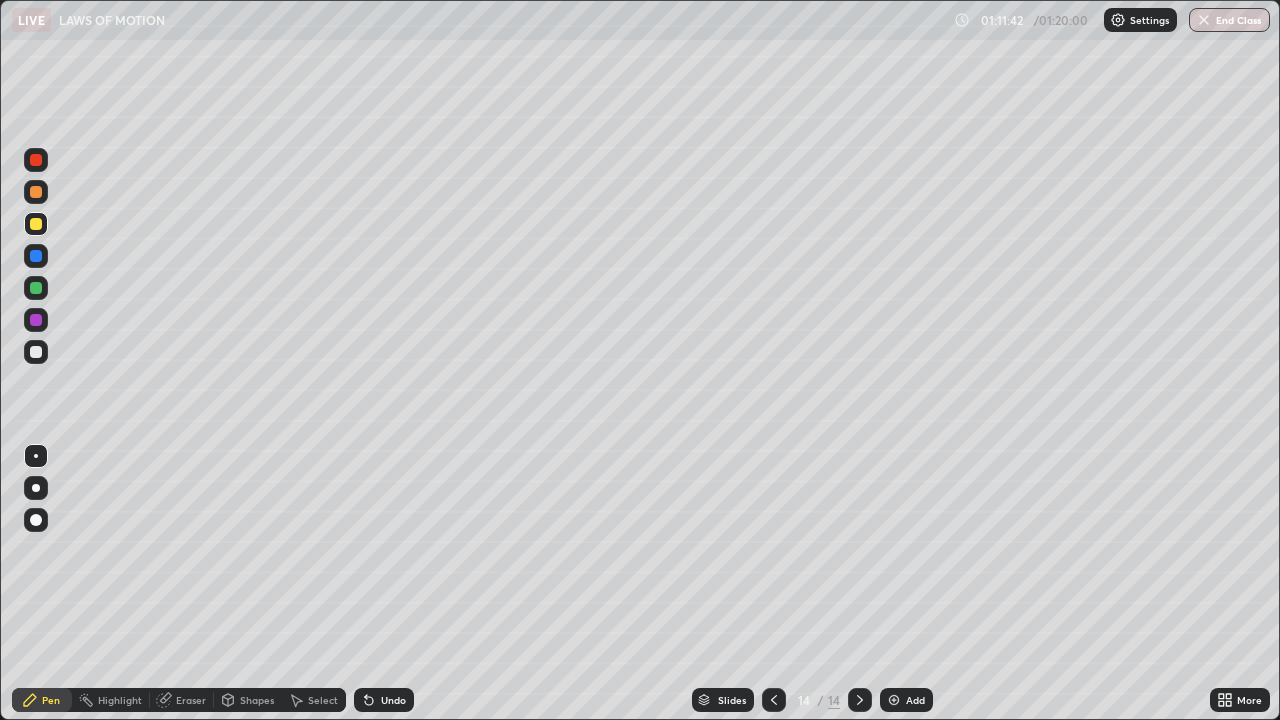 click 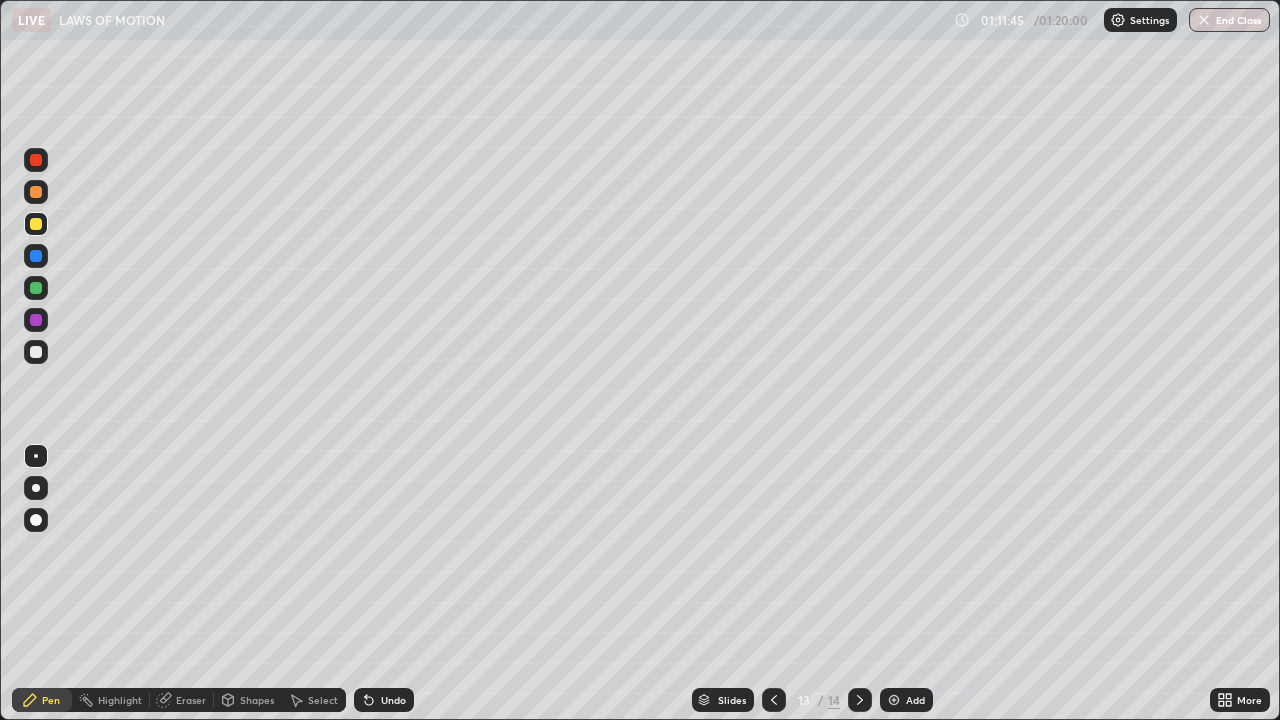 click 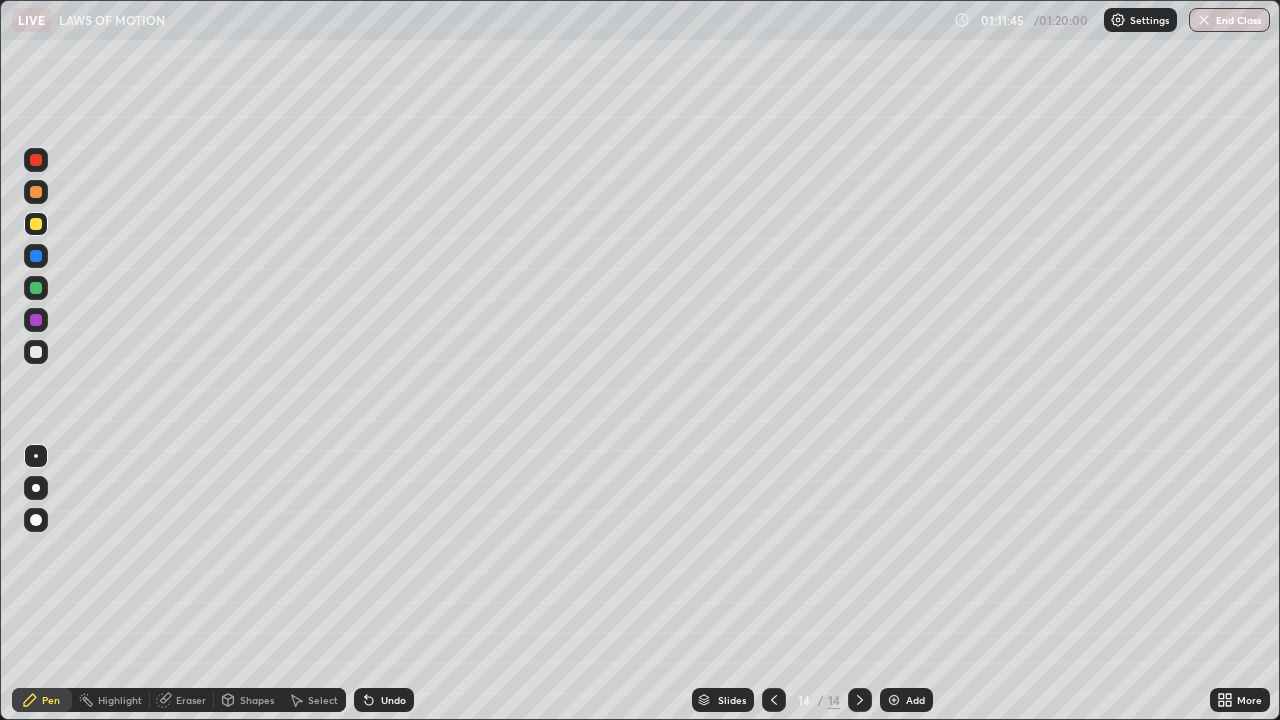 click on "Add" at bounding box center [915, 700] 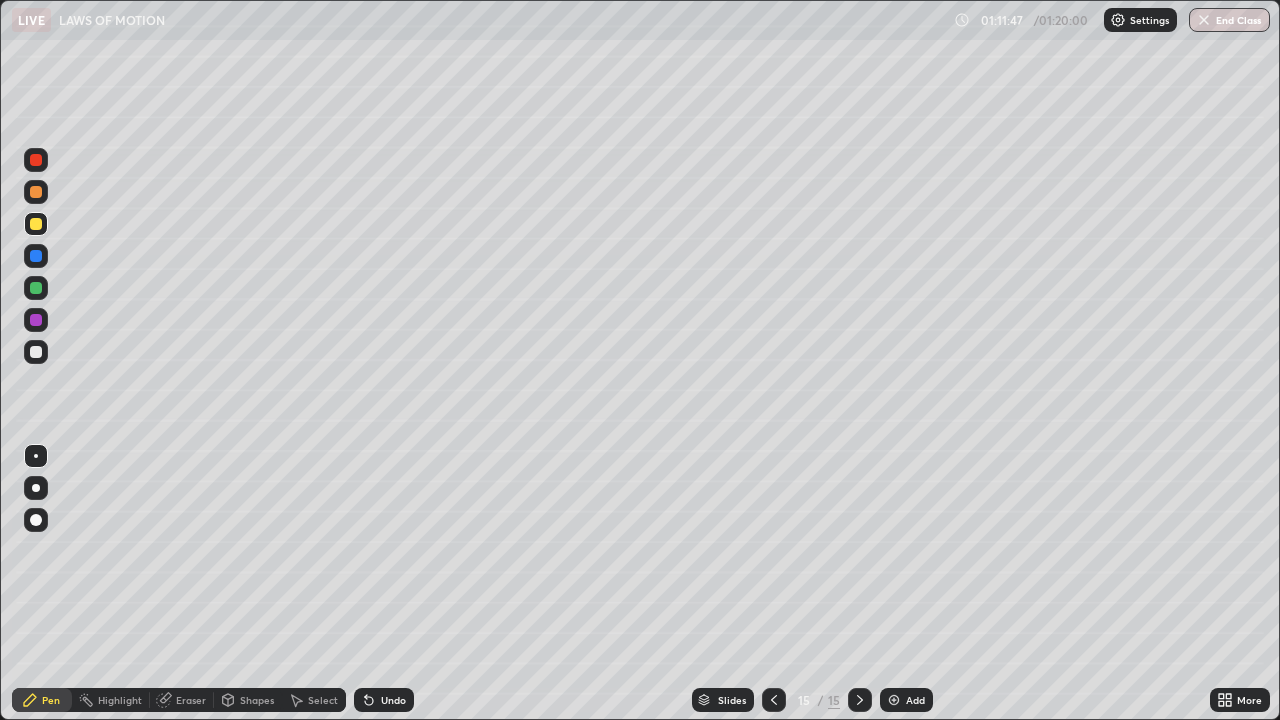 click at bounding box center [36, 352] 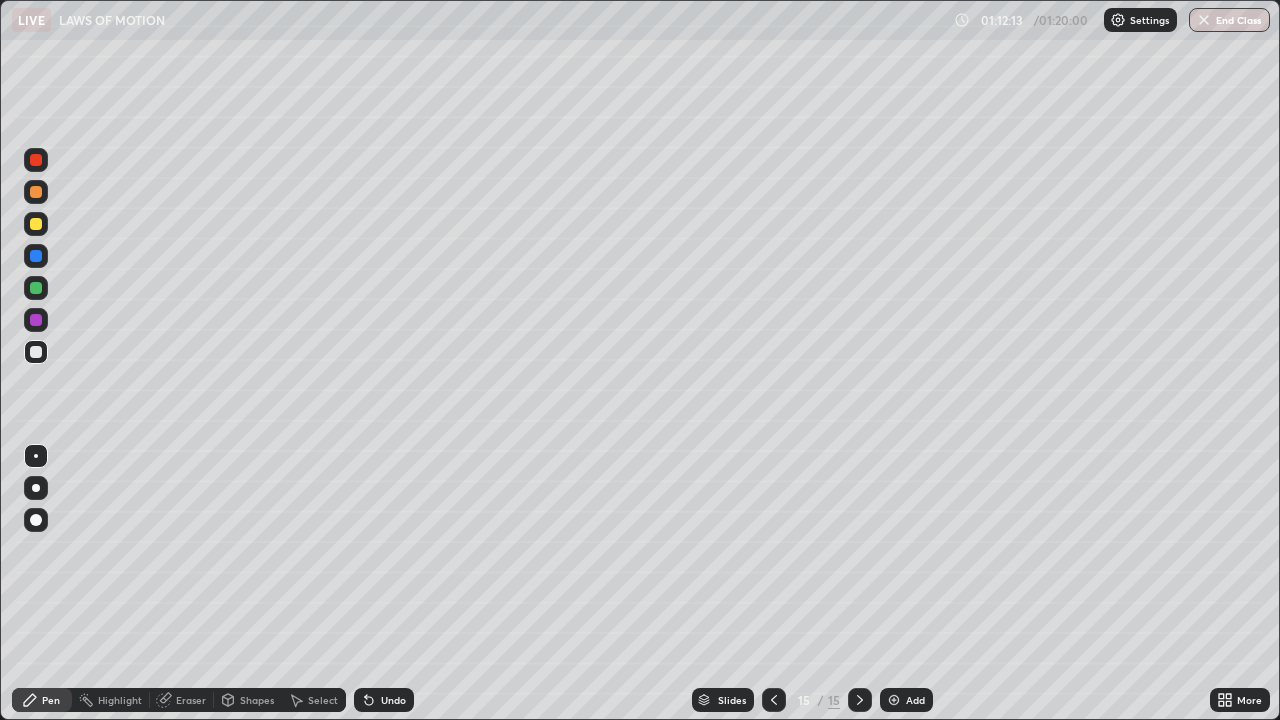 click on "Shapes" at bounding box center (257, 700) 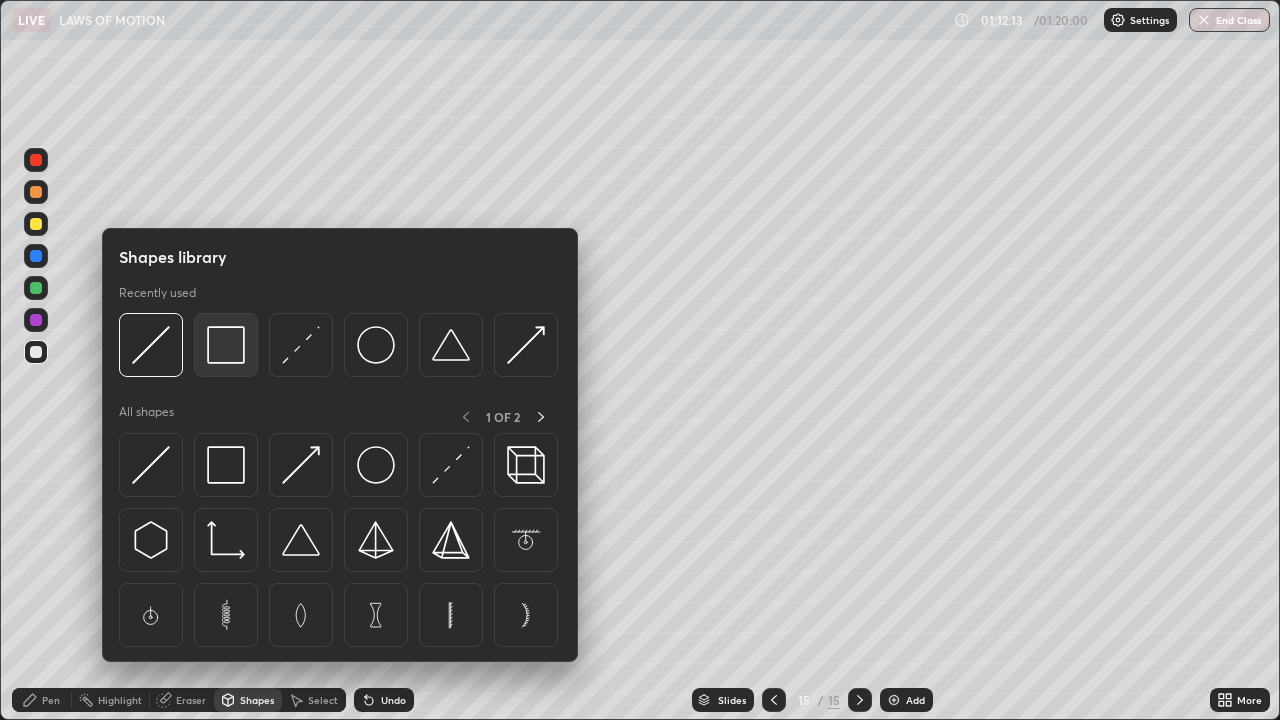 click at bounding box center [226, 345] 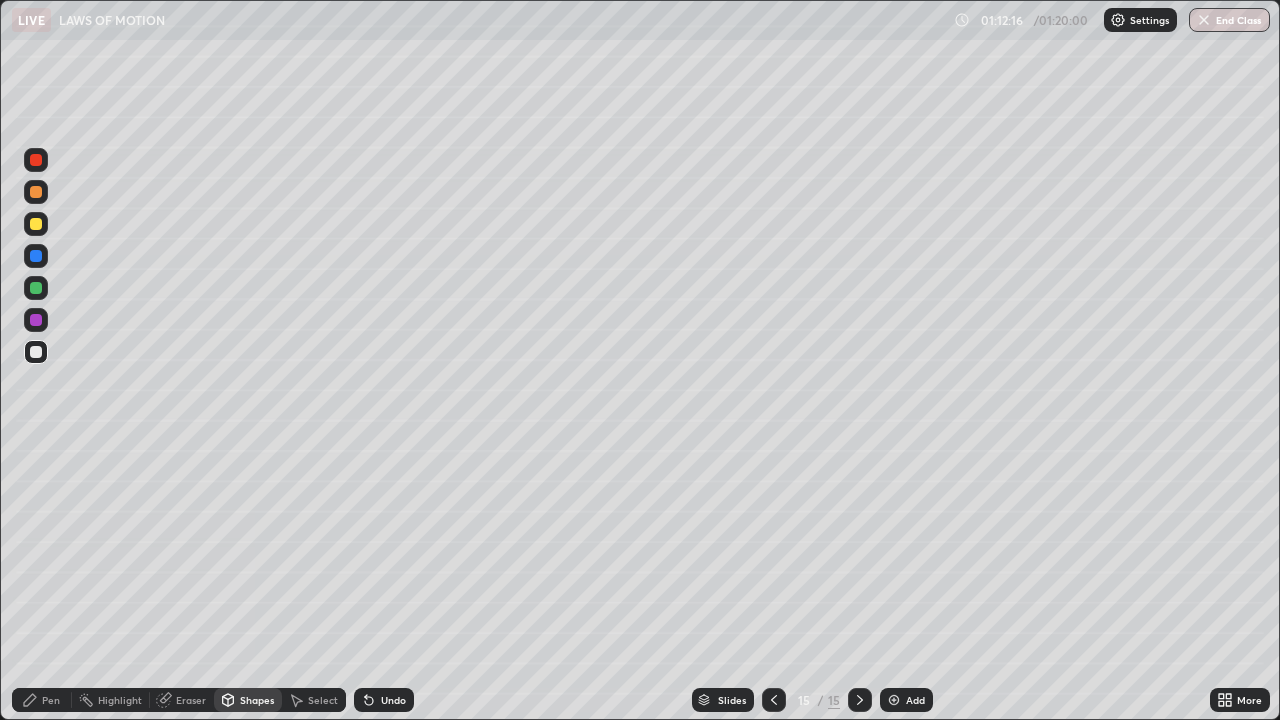 click on "Pen" at bounding box center (51, 700) 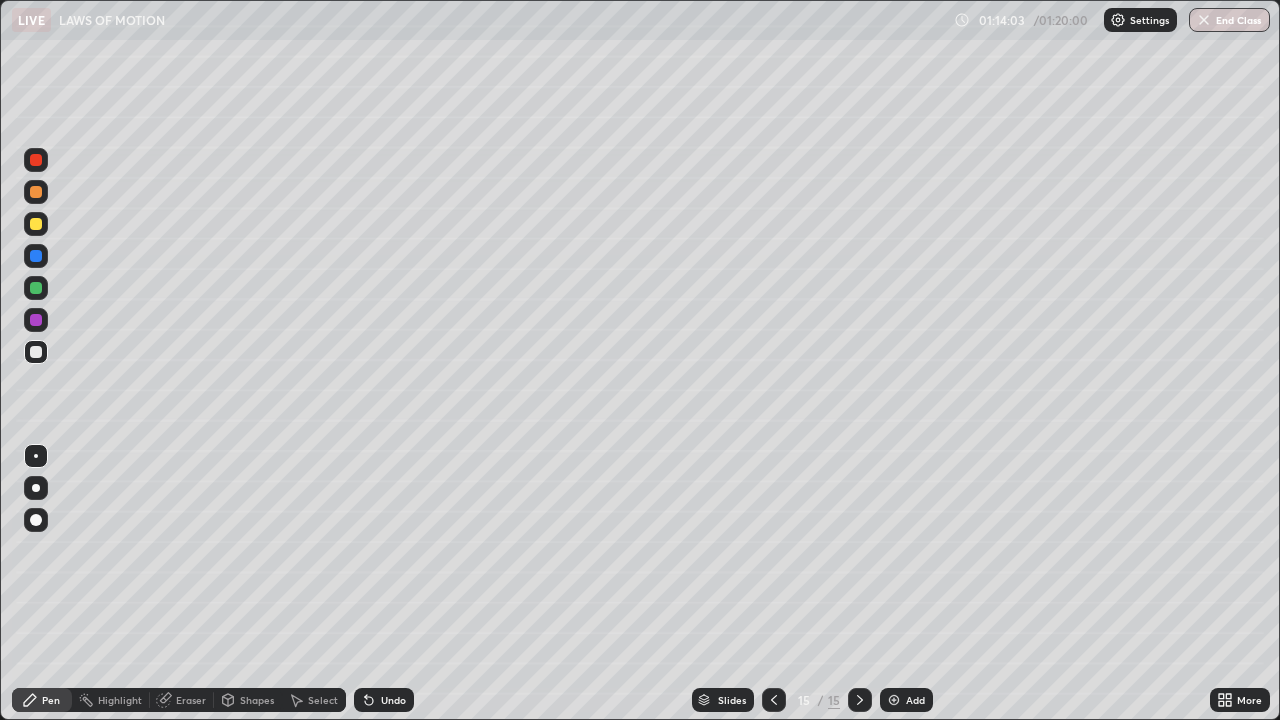 click at bounding box center (774, 700) 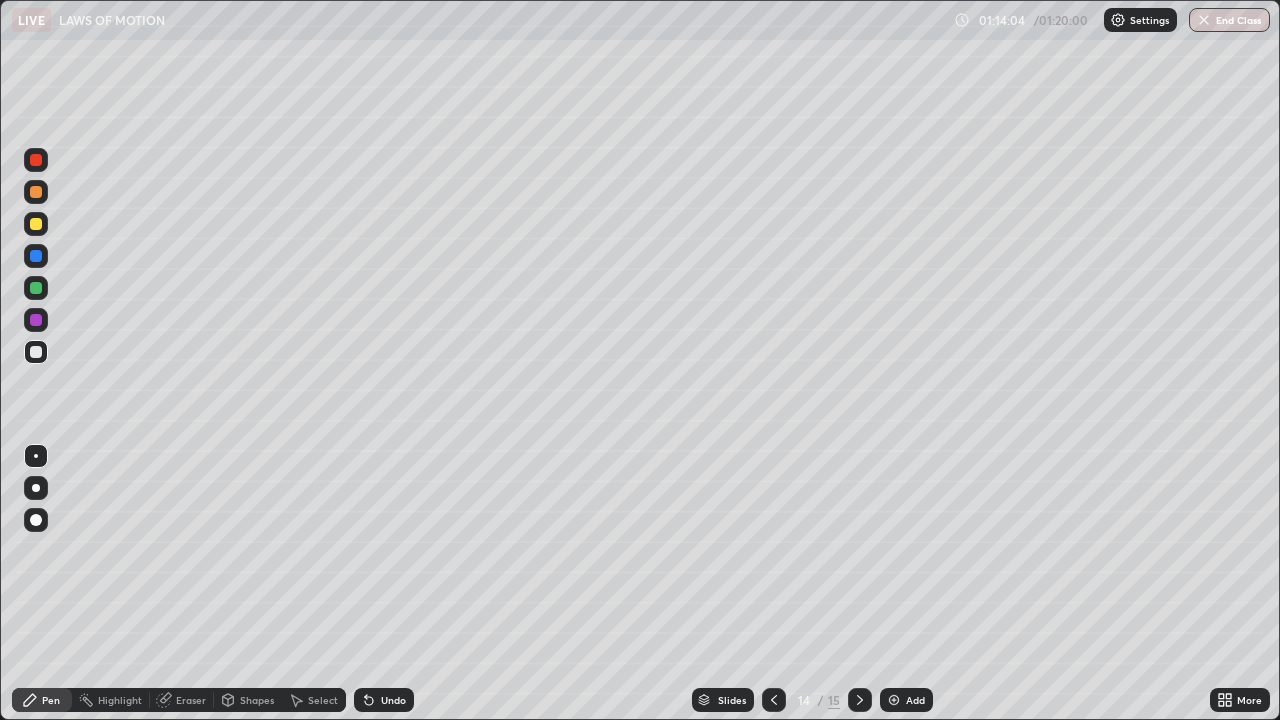 click 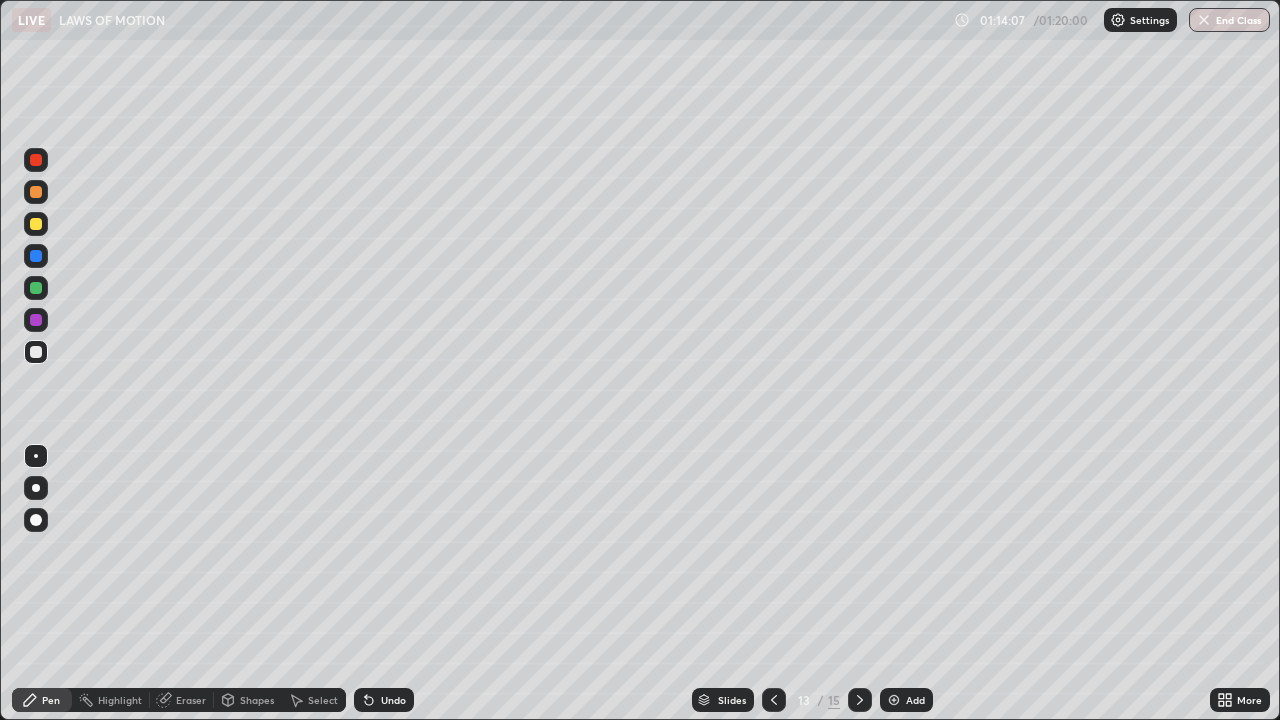 click 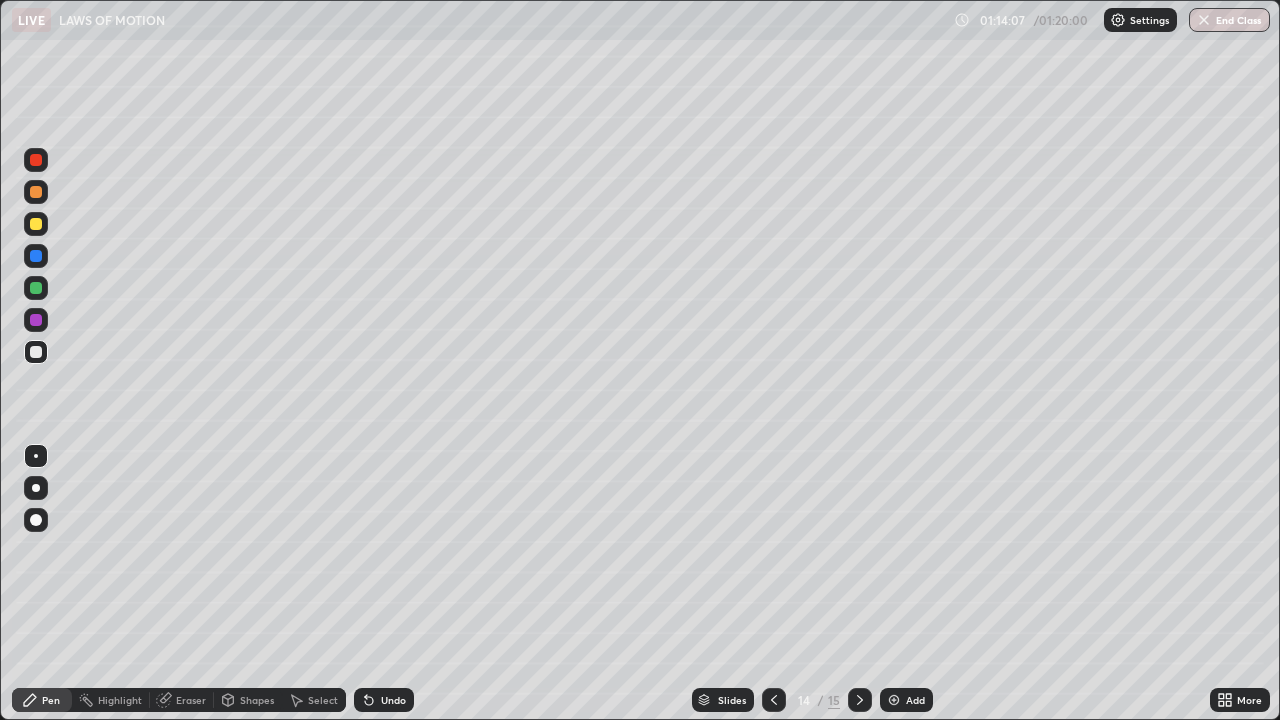 click at bounding box center (860, 700) 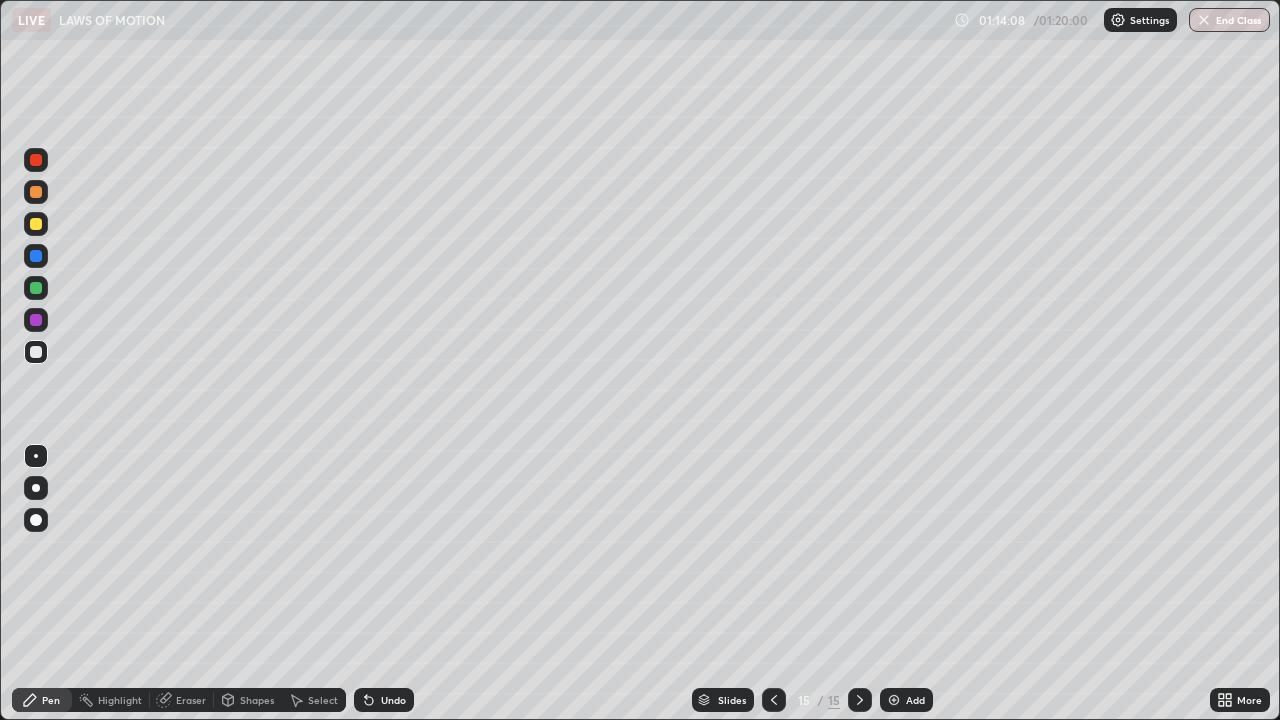 click 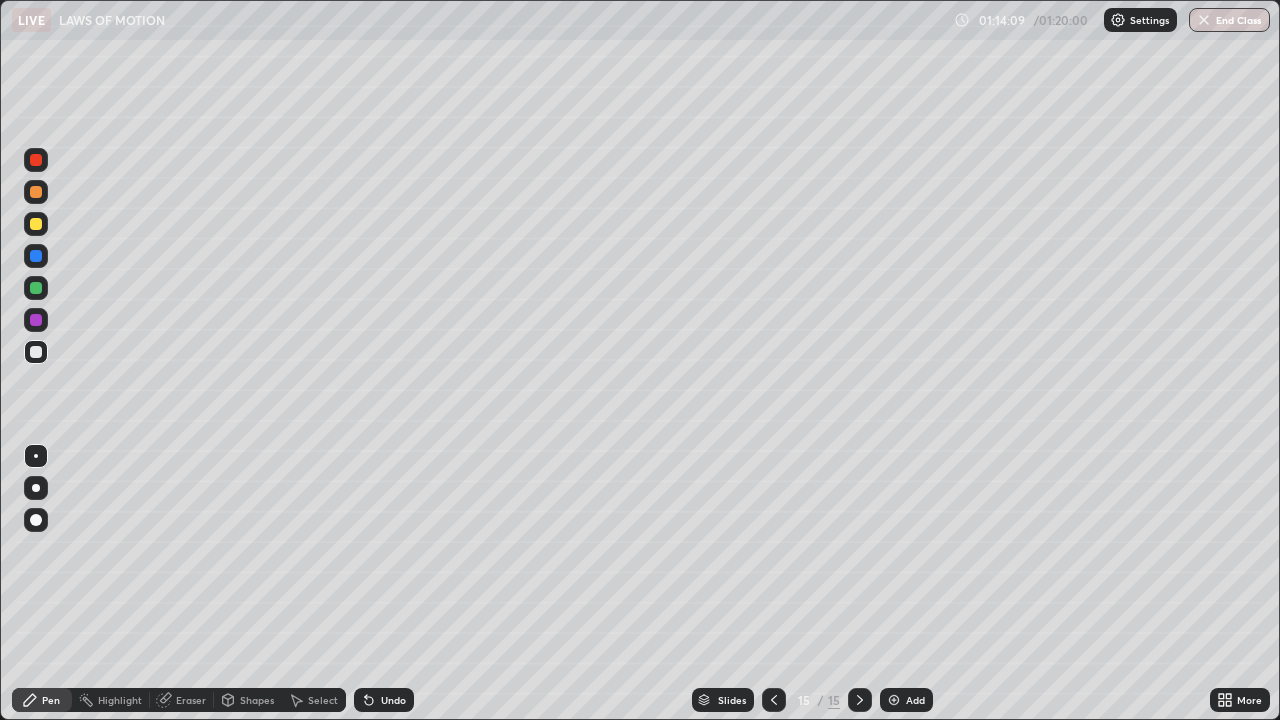 click 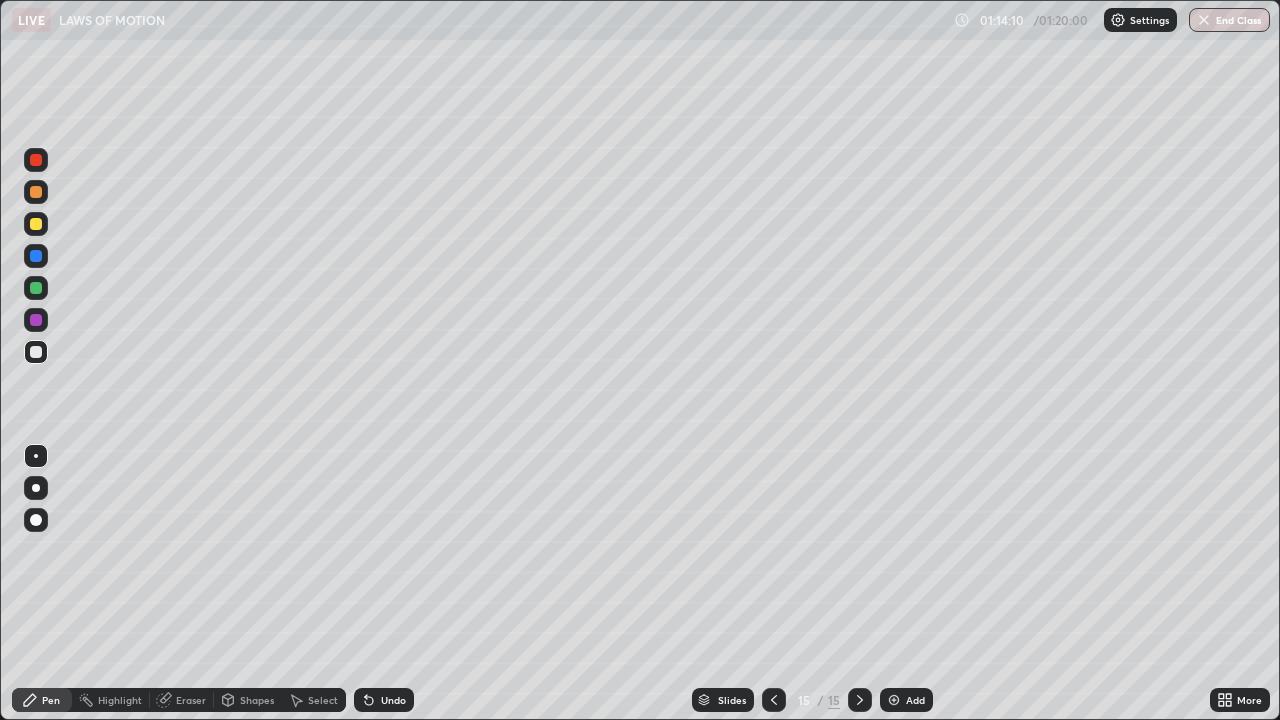 click on "Add" at bounding box center [906, 700] 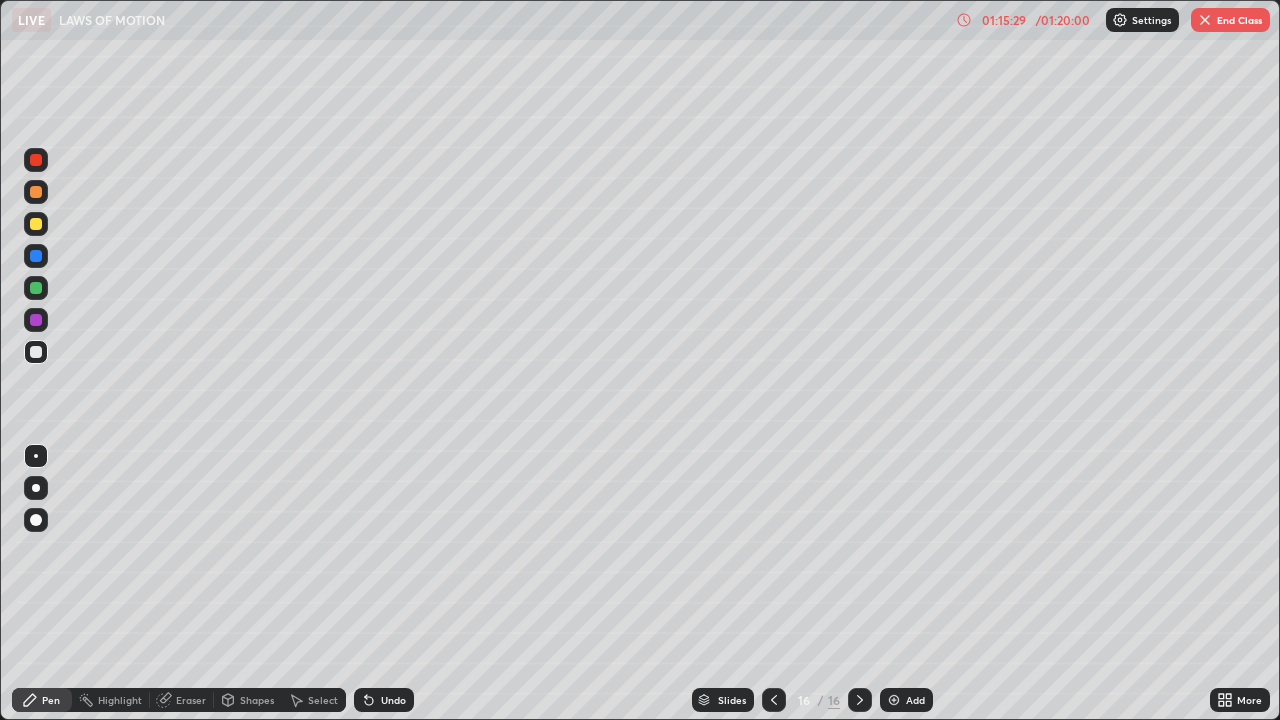 click on "Add" at bounding box center (906, 700) 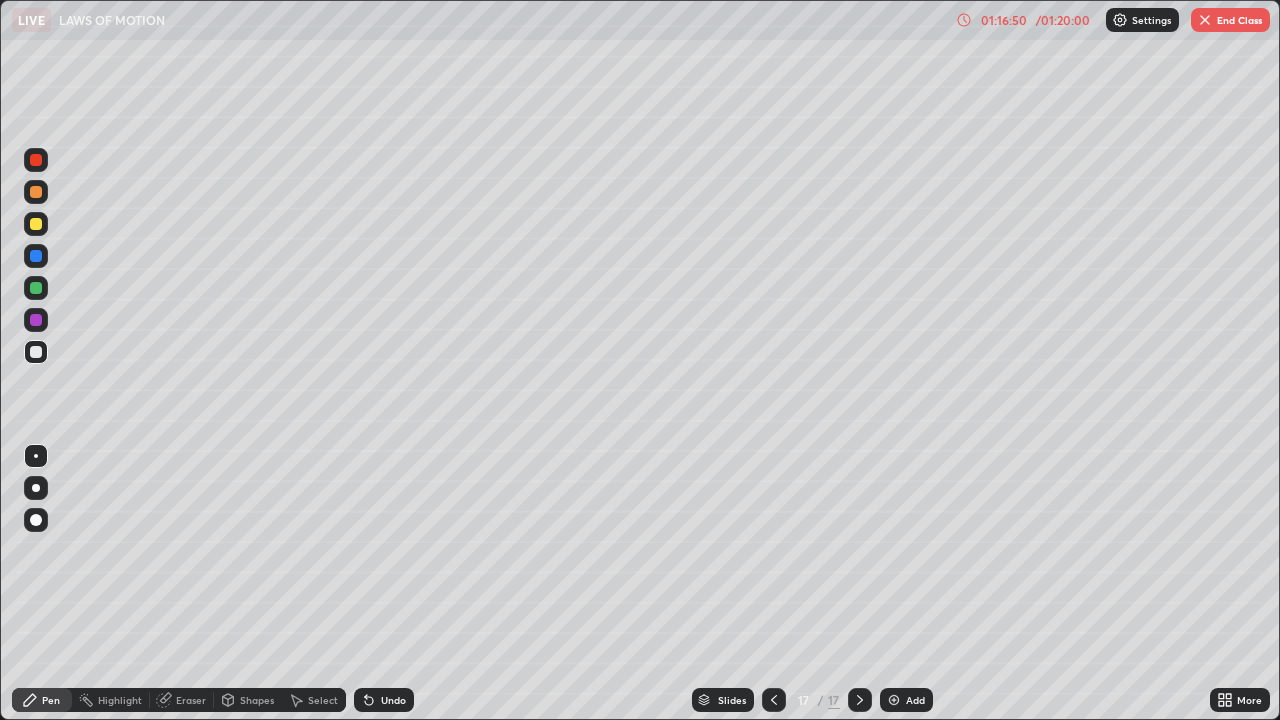 click on "End Class" at bounding box center (1230, 20) 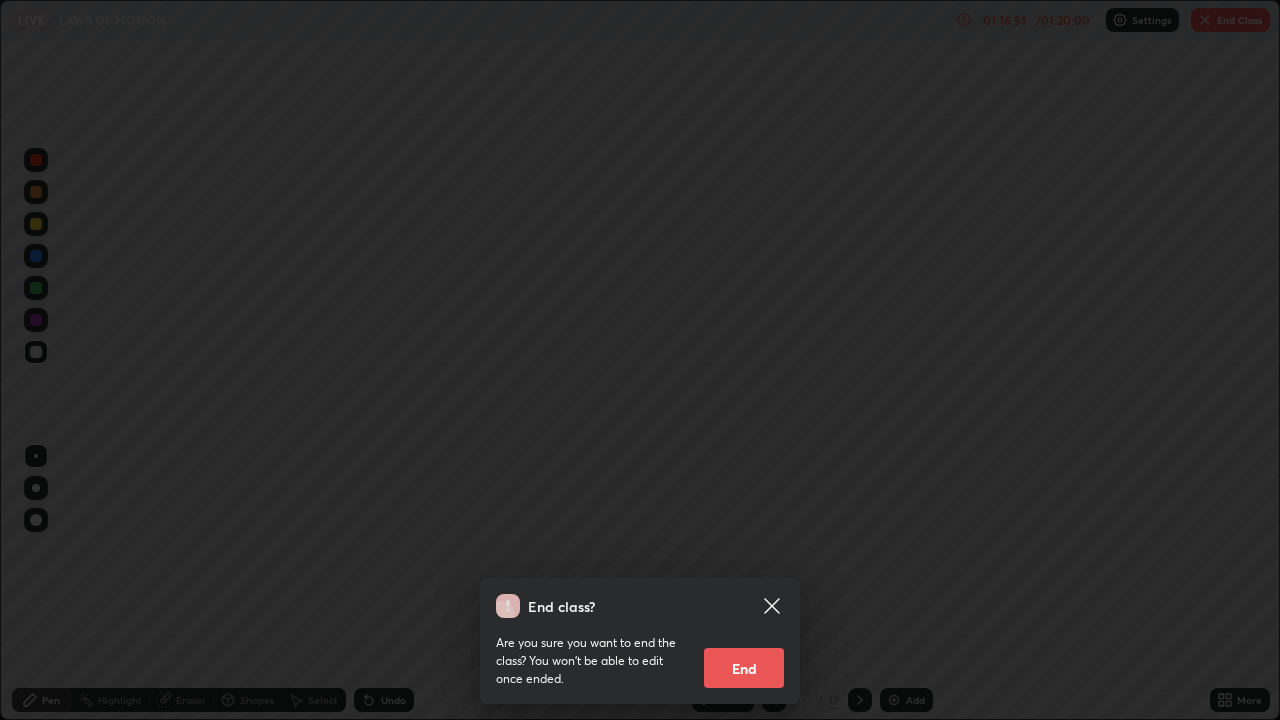 click on "End" at bounding box center (744, 668) 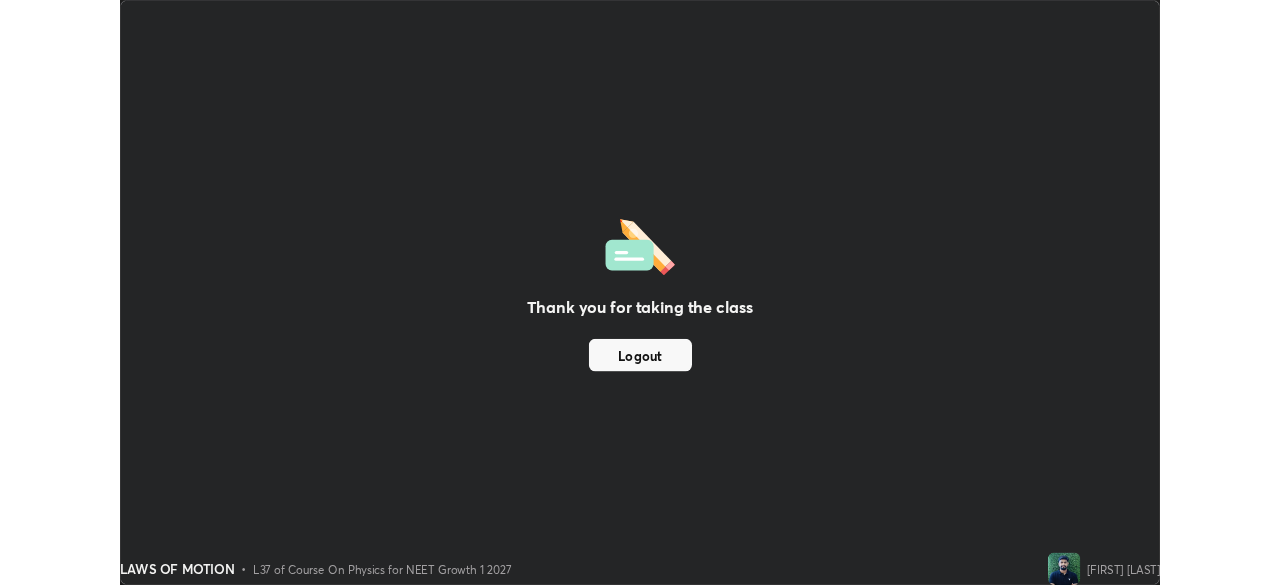 scroll, scrollTop: 585, scrollLeft: 1280, axis: both 